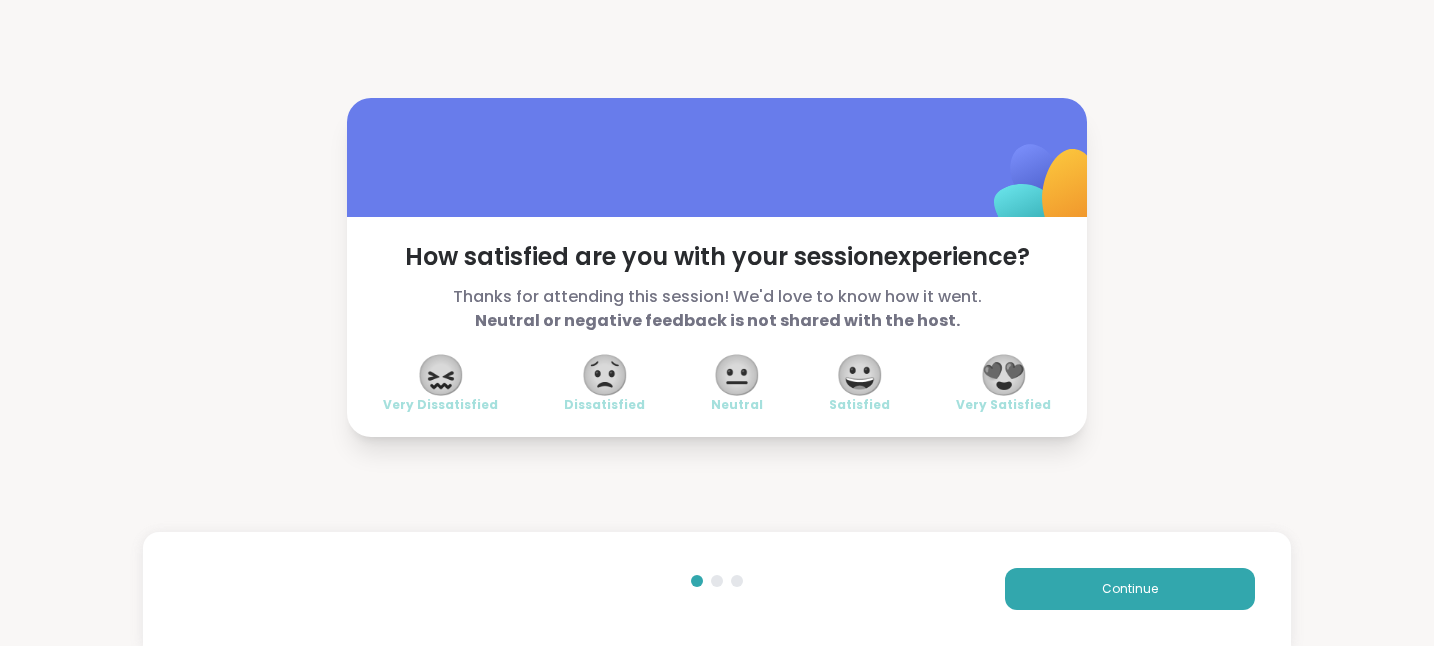scroll, scrollTop: 0, scrollLeft: 0, axis: both 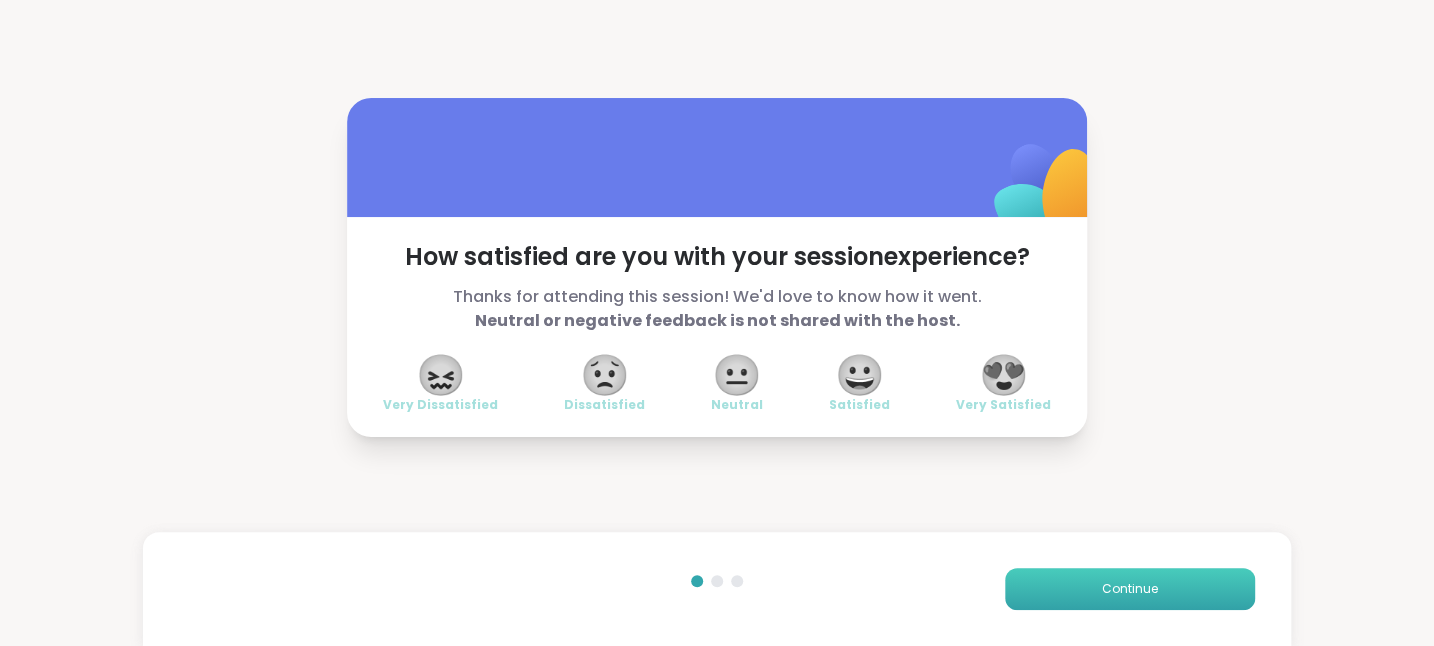 click on "Continue" at bounding box center [1130, 589] 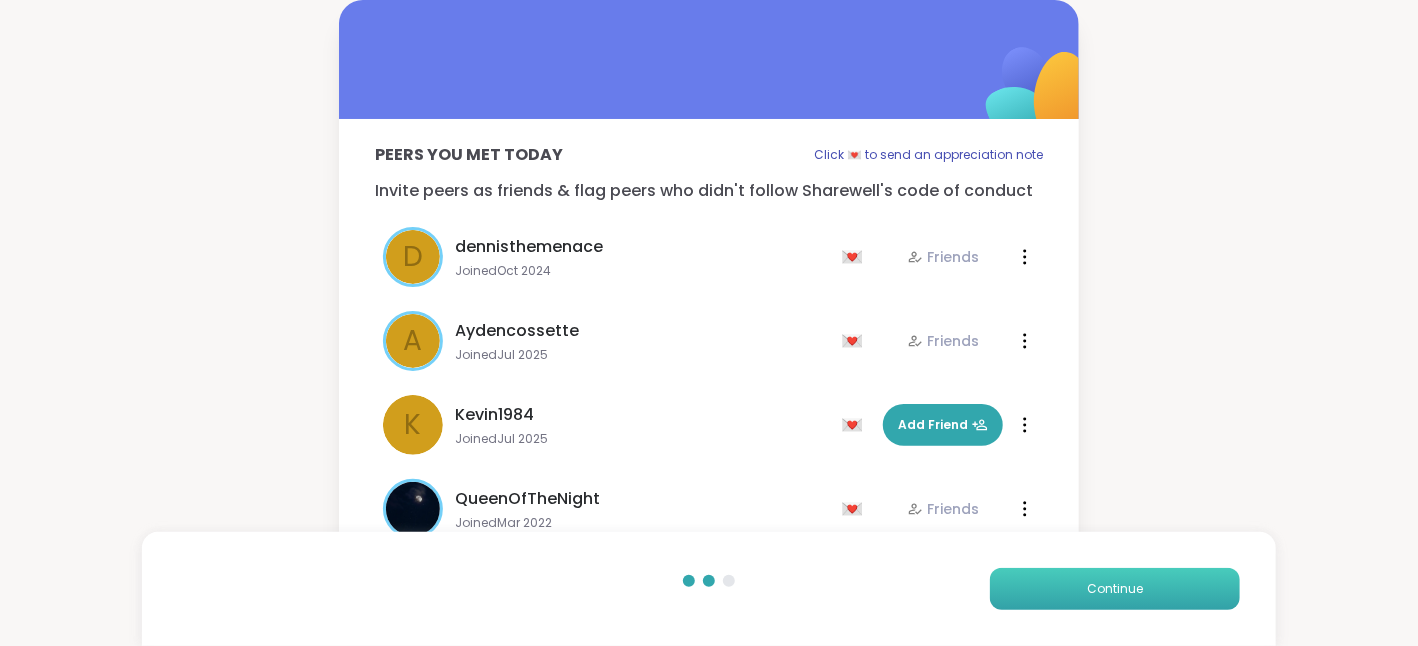 click on "Continue" at bounding box center [1115, 589] 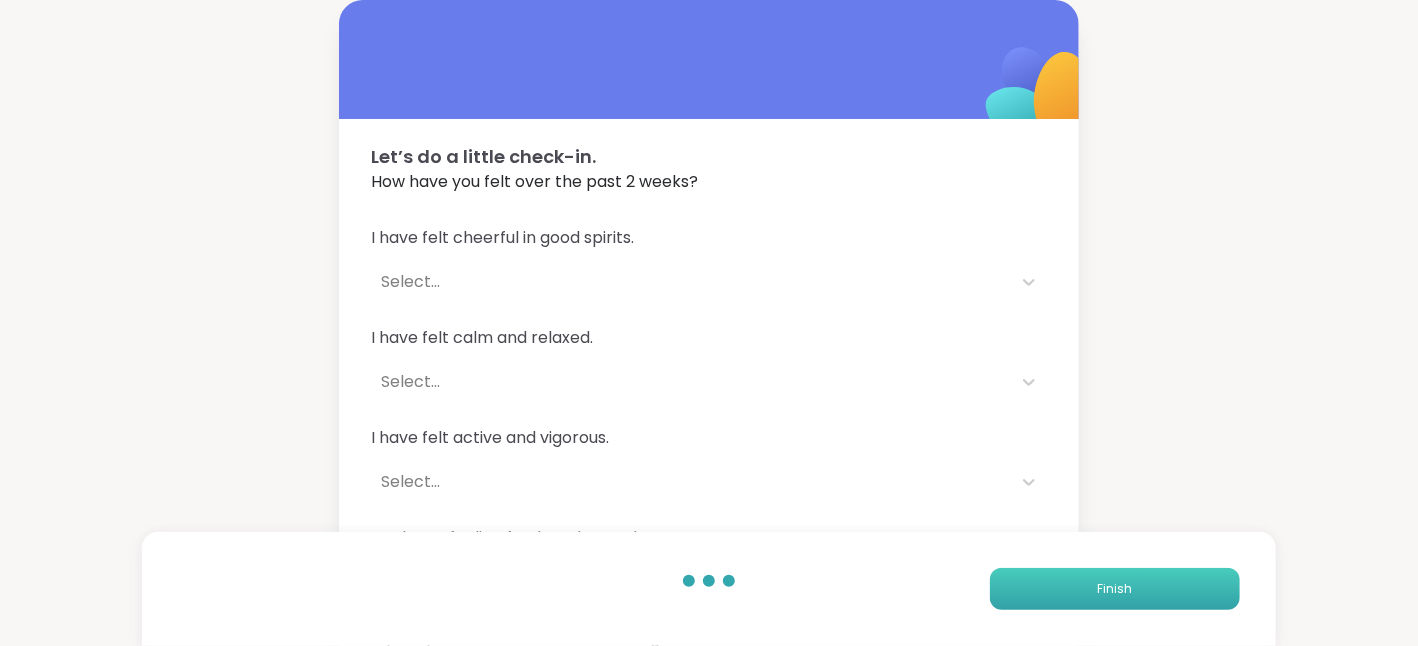 drag, startPoint x: 1128, startPoint y: 576, endPoint x: 1071, endPoint y: 582, distance: 57.31492 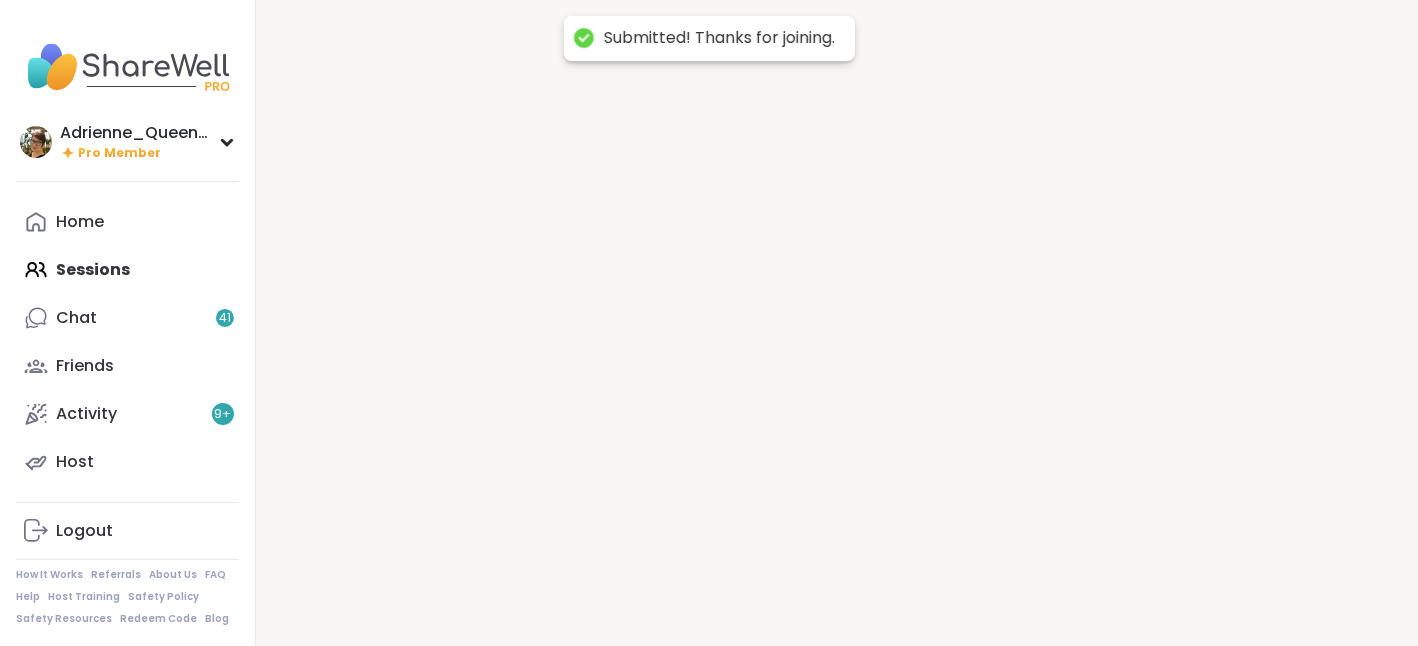 click at bounding box center (837, 323) 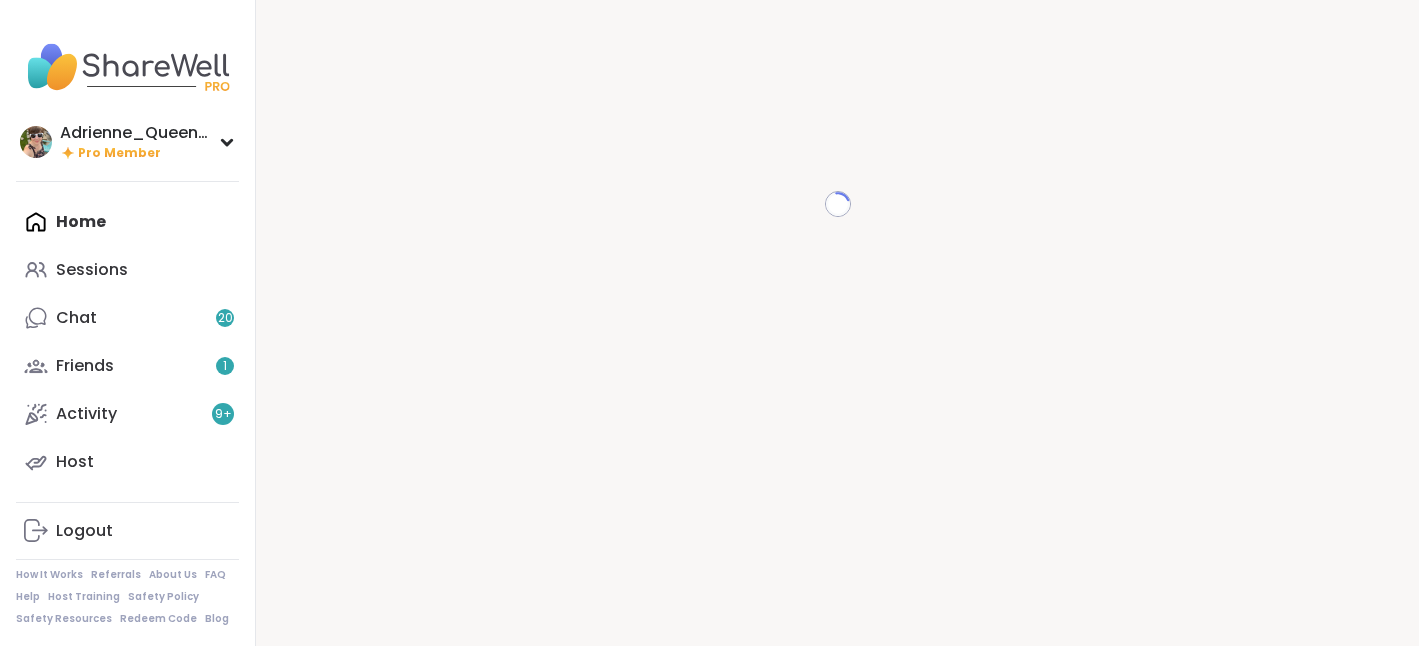 scroll, scrollTop: 0, scrollLeft: 0, axis: both 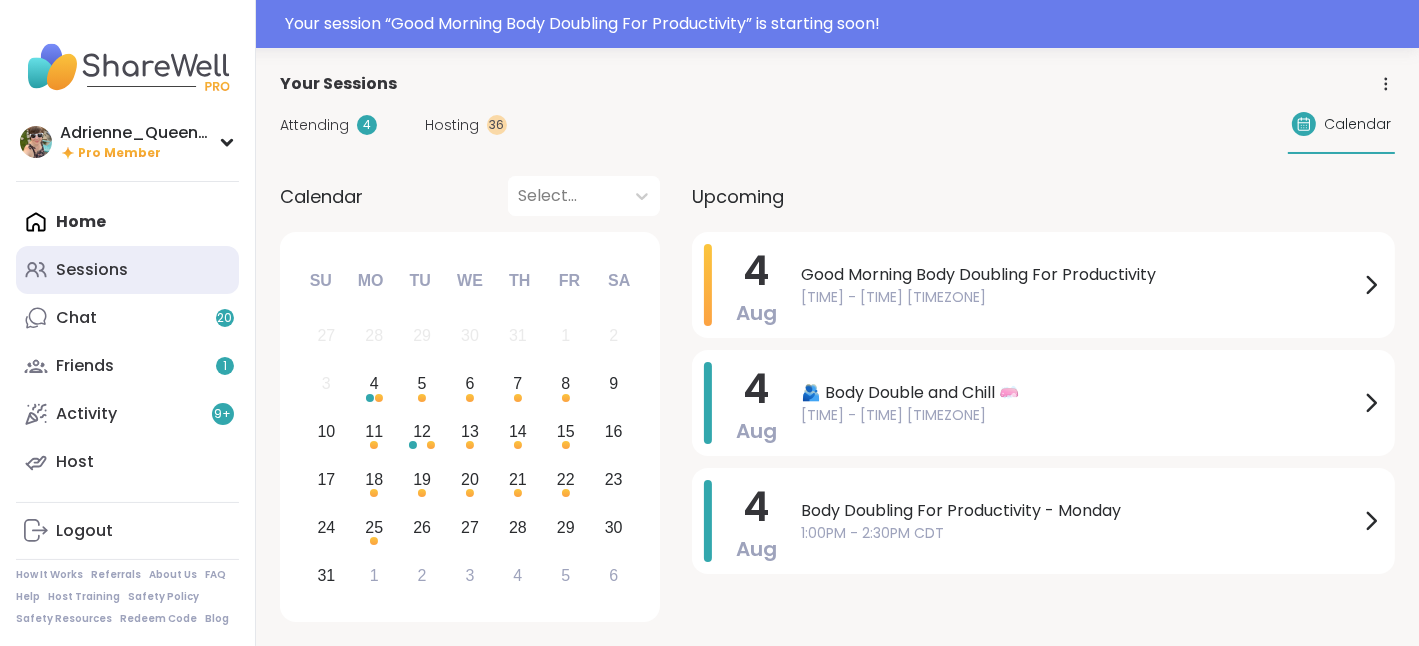 click on "Sessions" at bounding box center (127, 270) 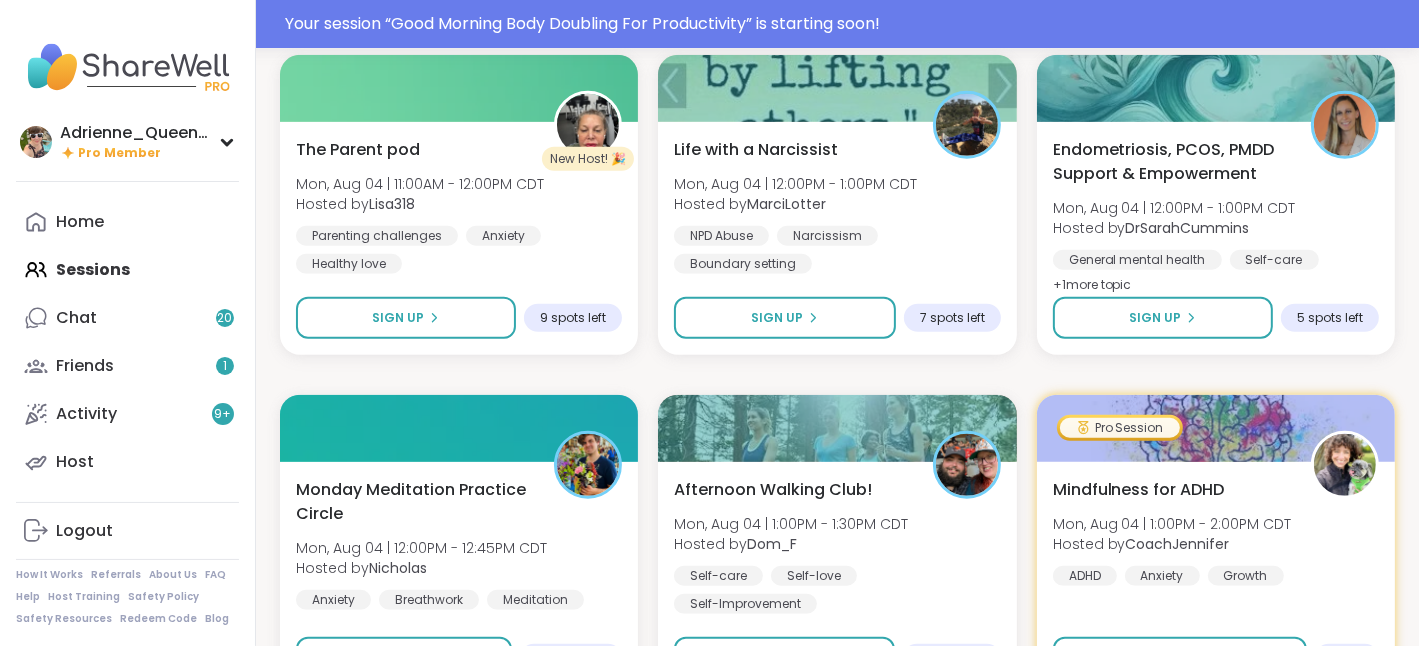 scroll, scrollTop: 1368, scrollLeft: 0, axis: vertical 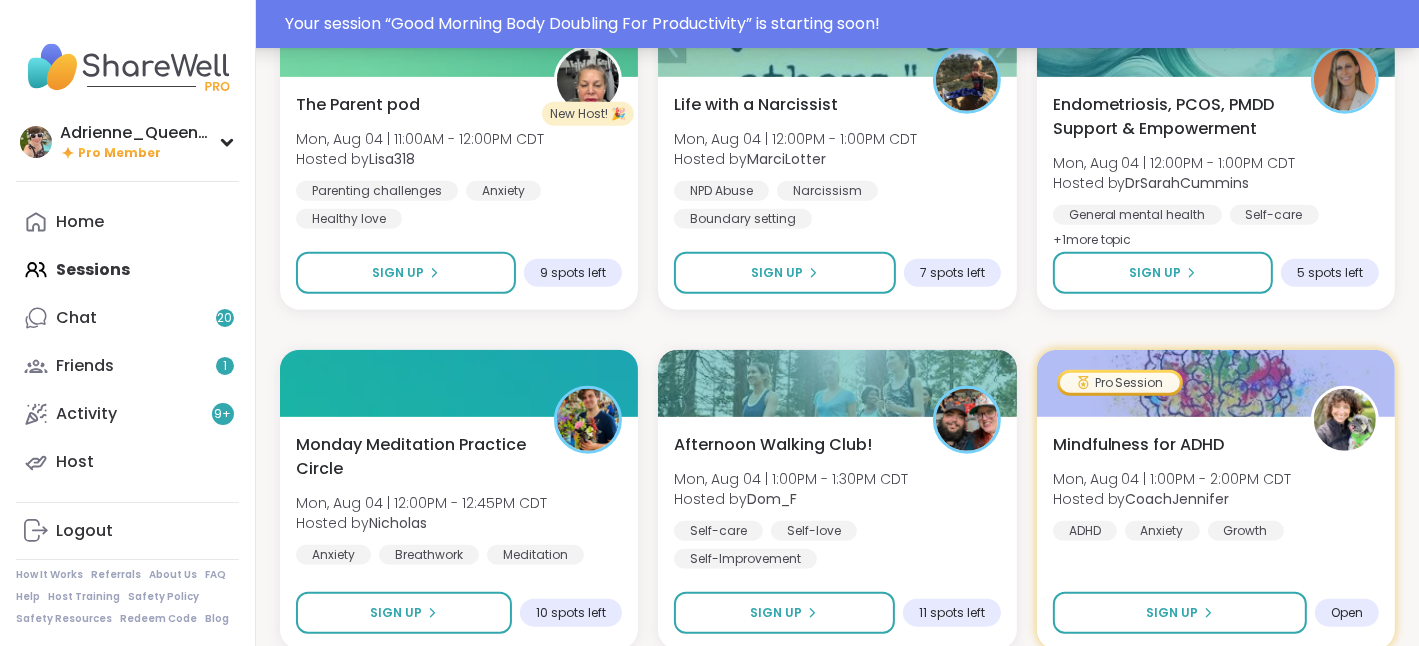 click on "Your session “ Good Morning Body Doubling For Productivity ” is starting soon!" at bounding box center (846, 24) 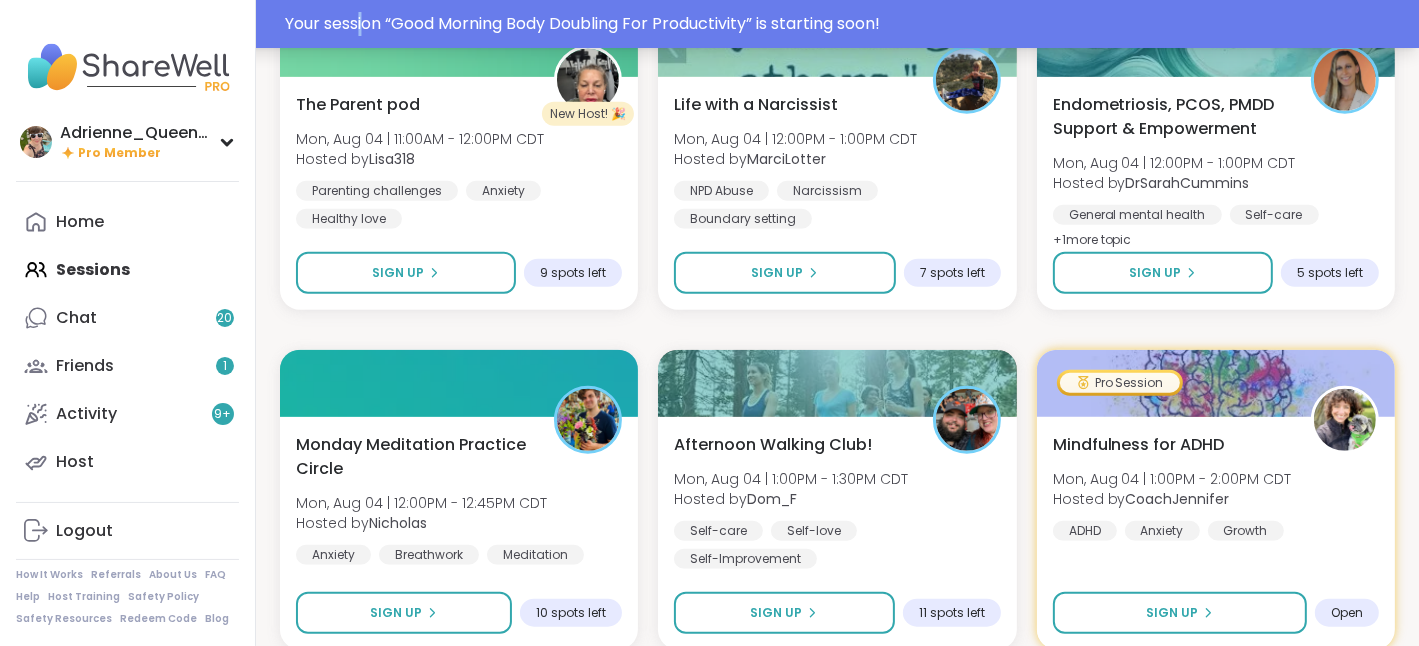 drag, startPoint x: 360, startPoint y: 23, endPoint x: 365, endPoint y: 41, distance: 18.681541 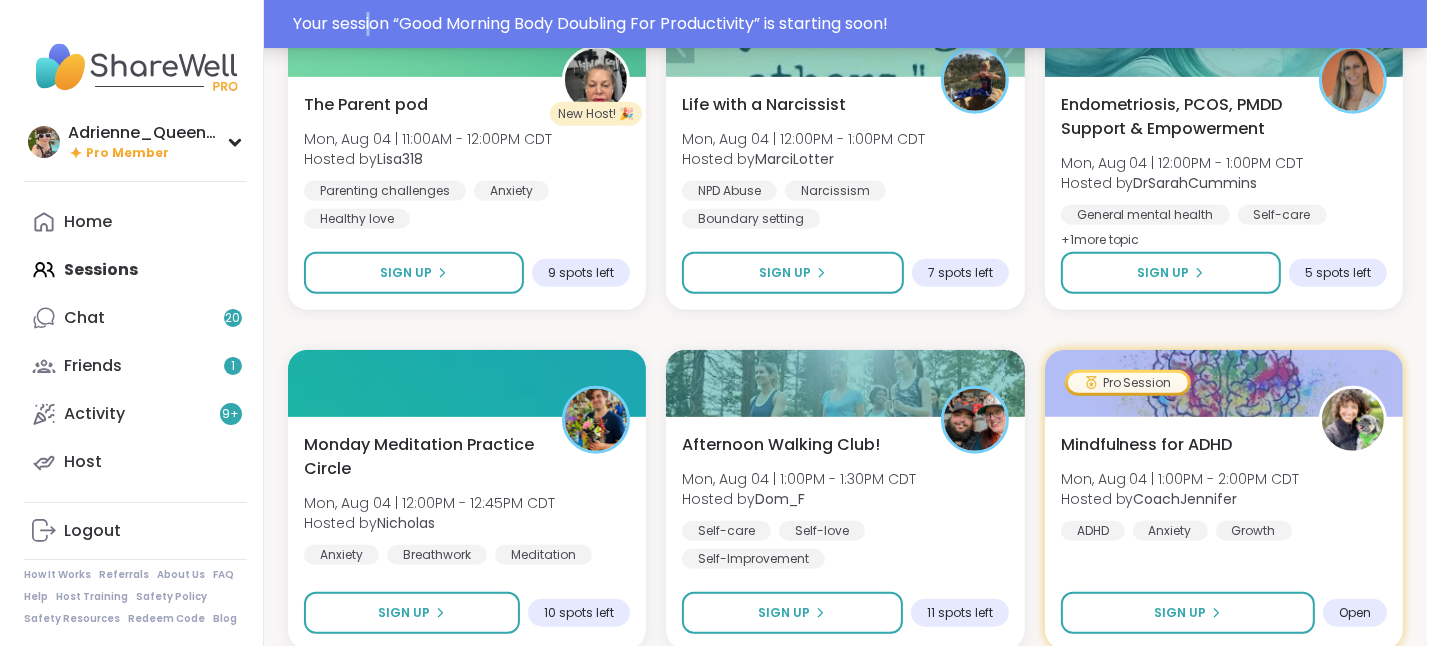 scroll, scrollTop: 0, scrollLeft: 0, axis: both 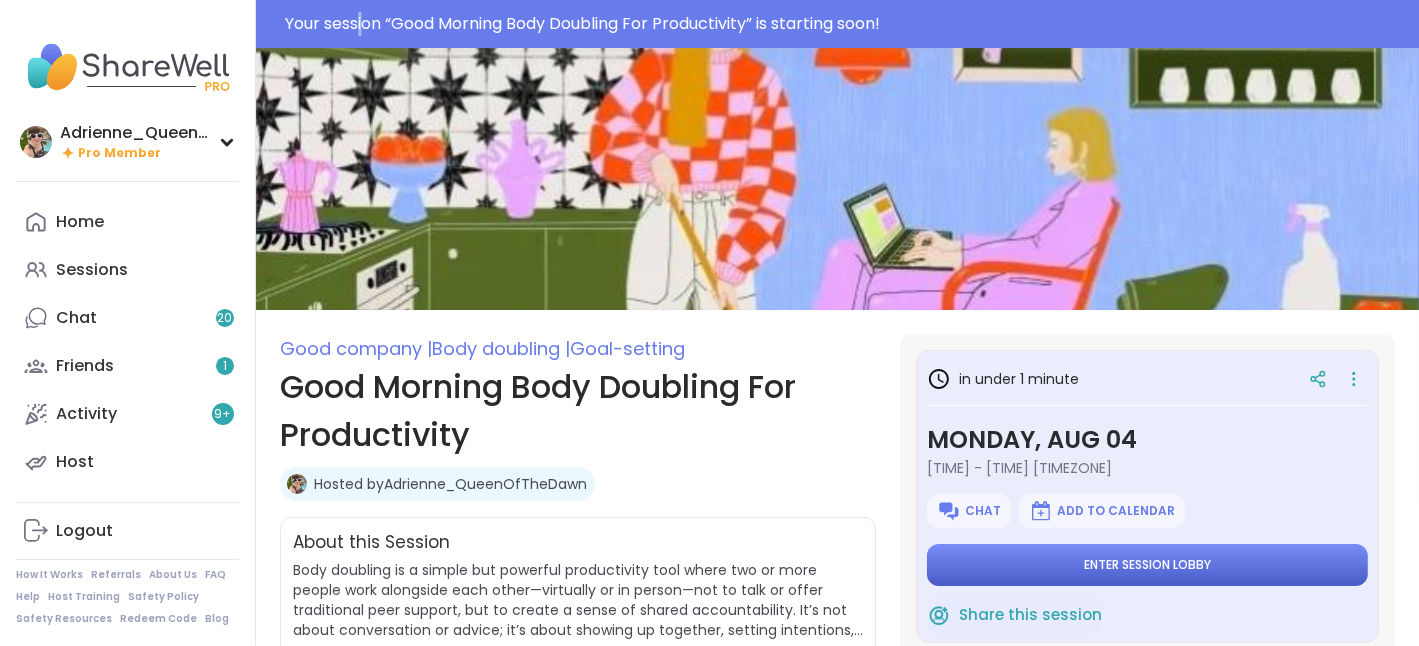 click on "Enter session lobby" at bounding box center (1147, 565) 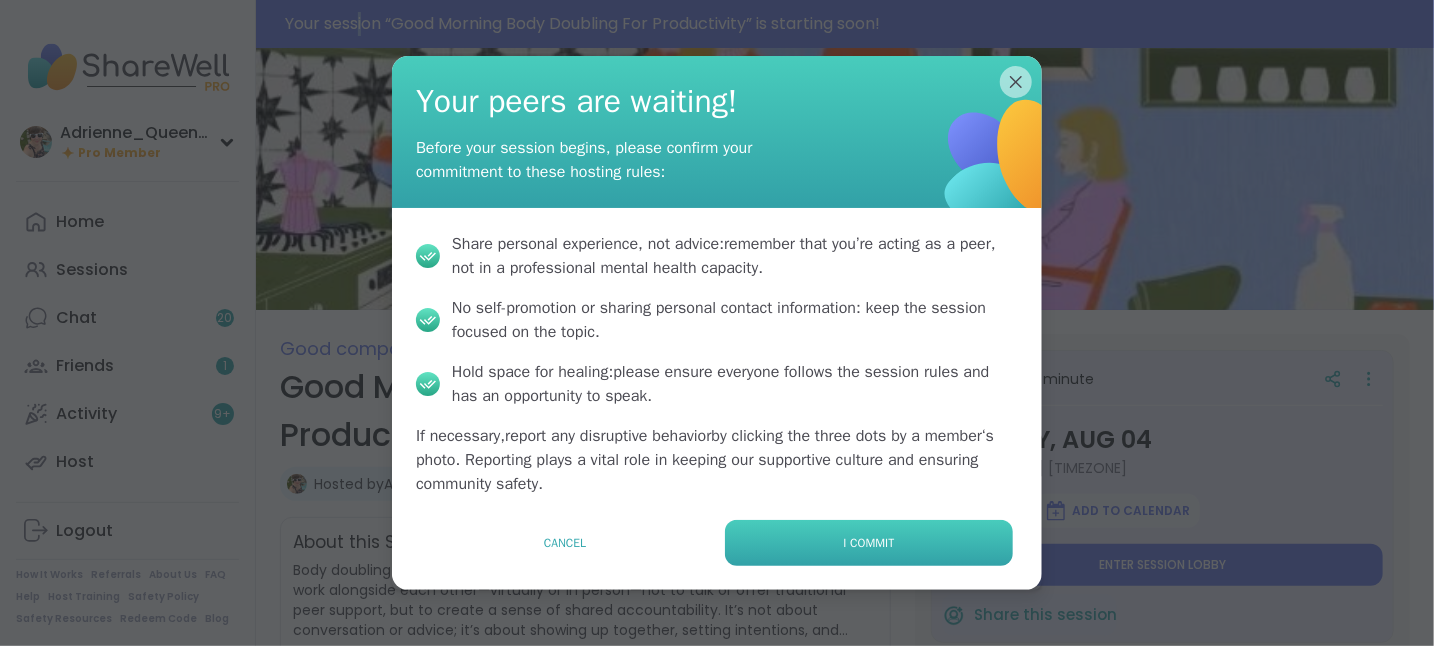 click on "I commit" at bounding box center (869, 543) 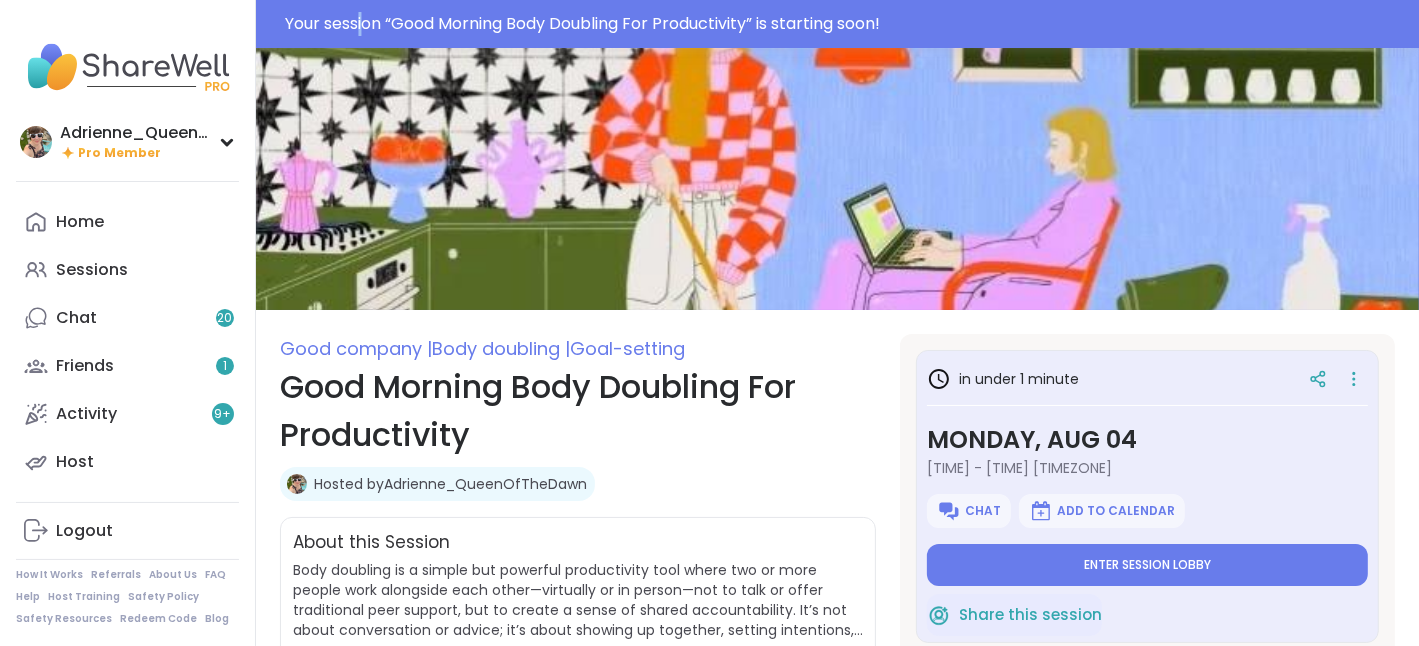 type on "*" 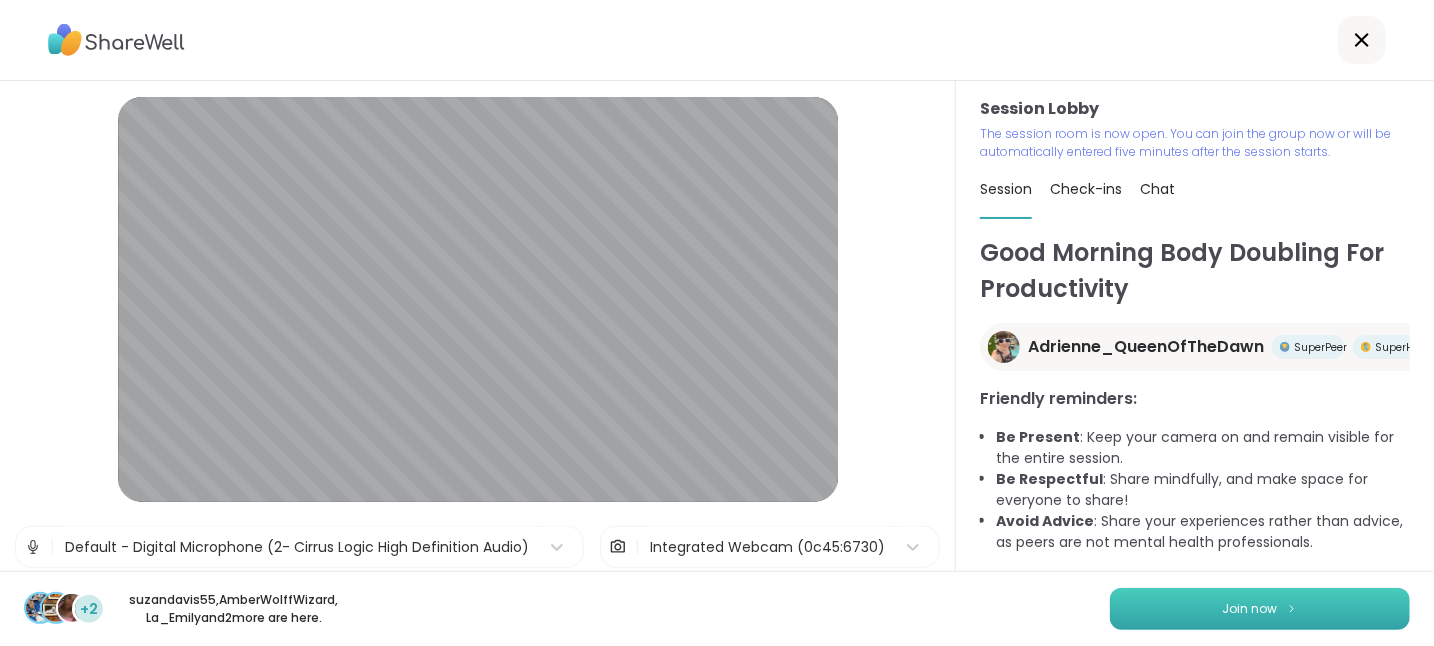 click on "Join now" at bounding box center [1260, 609] 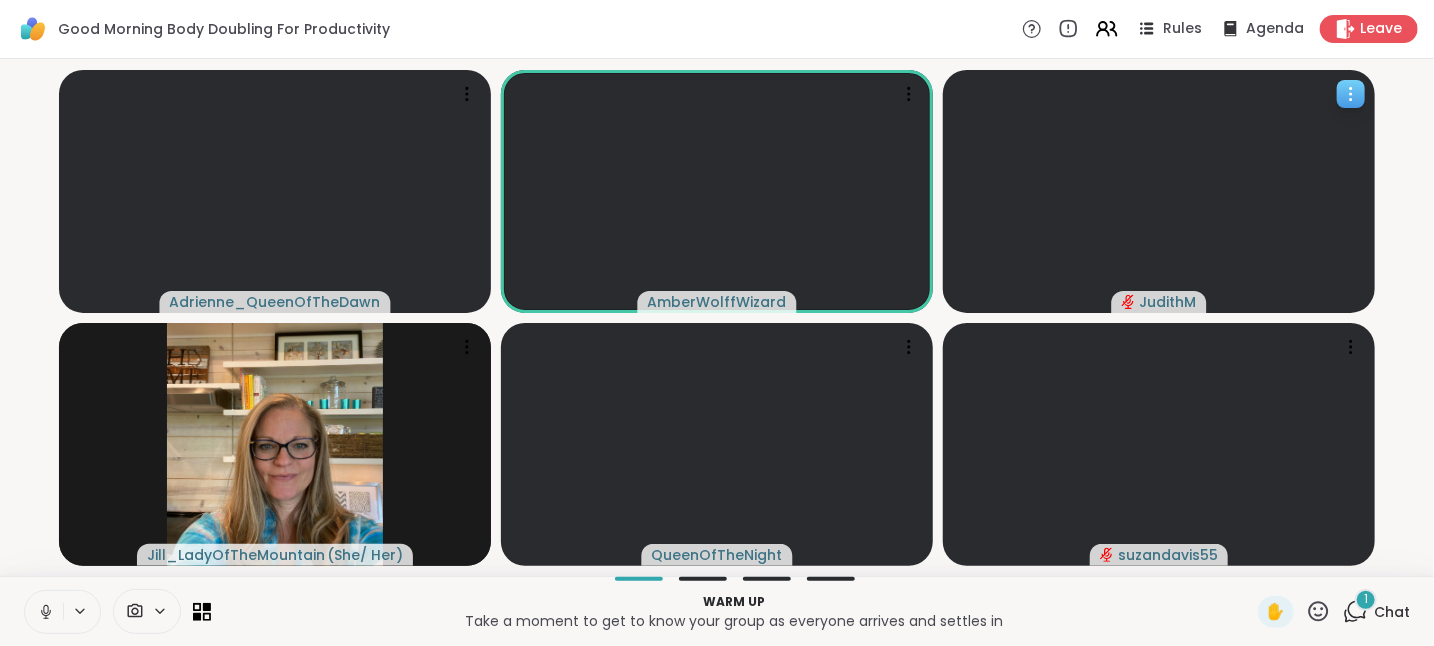 click on "JudithM" at bounding box center [1168, 302] 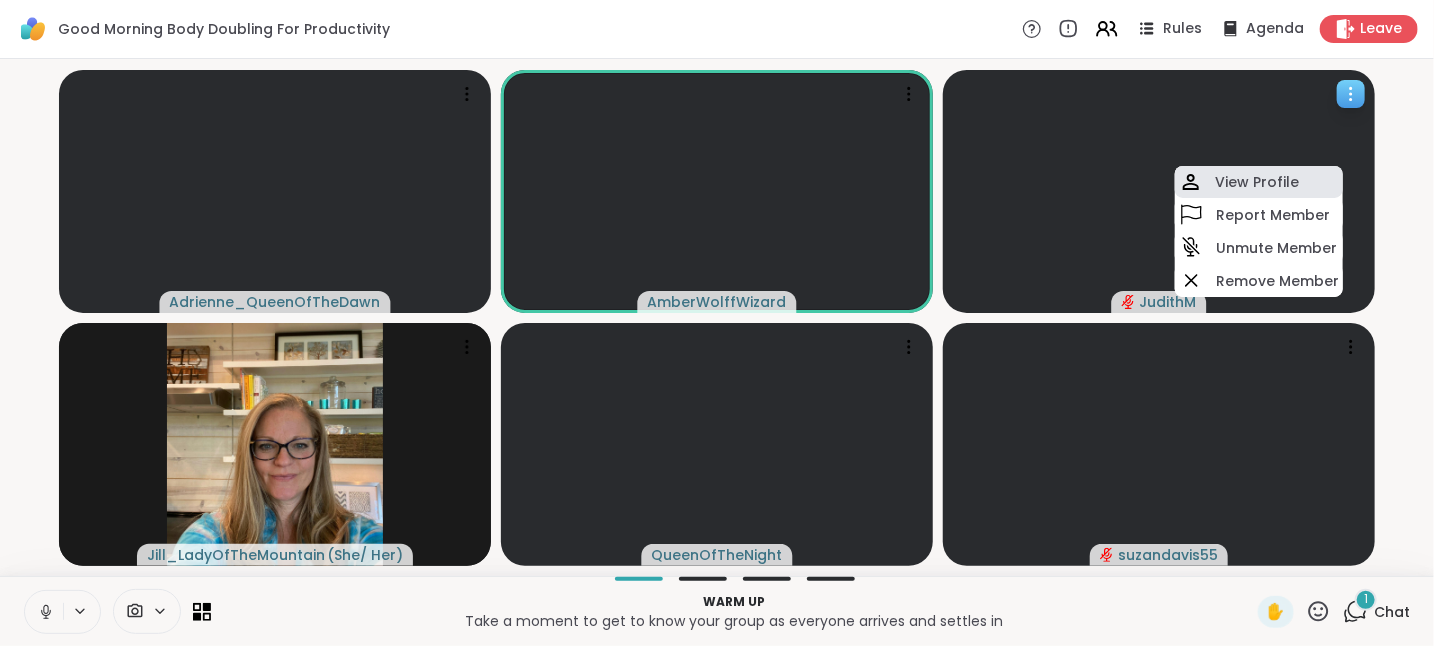 click on "View Profile" at bounding box center [1257, 182] 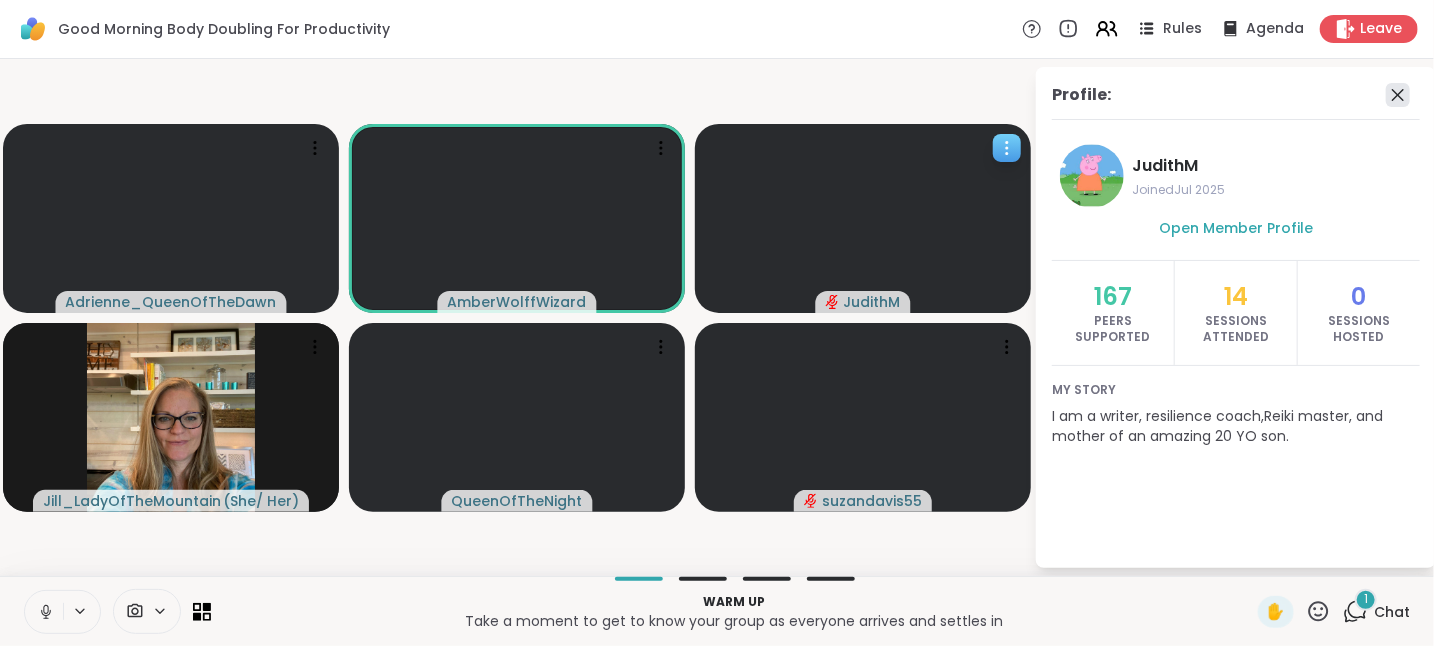click 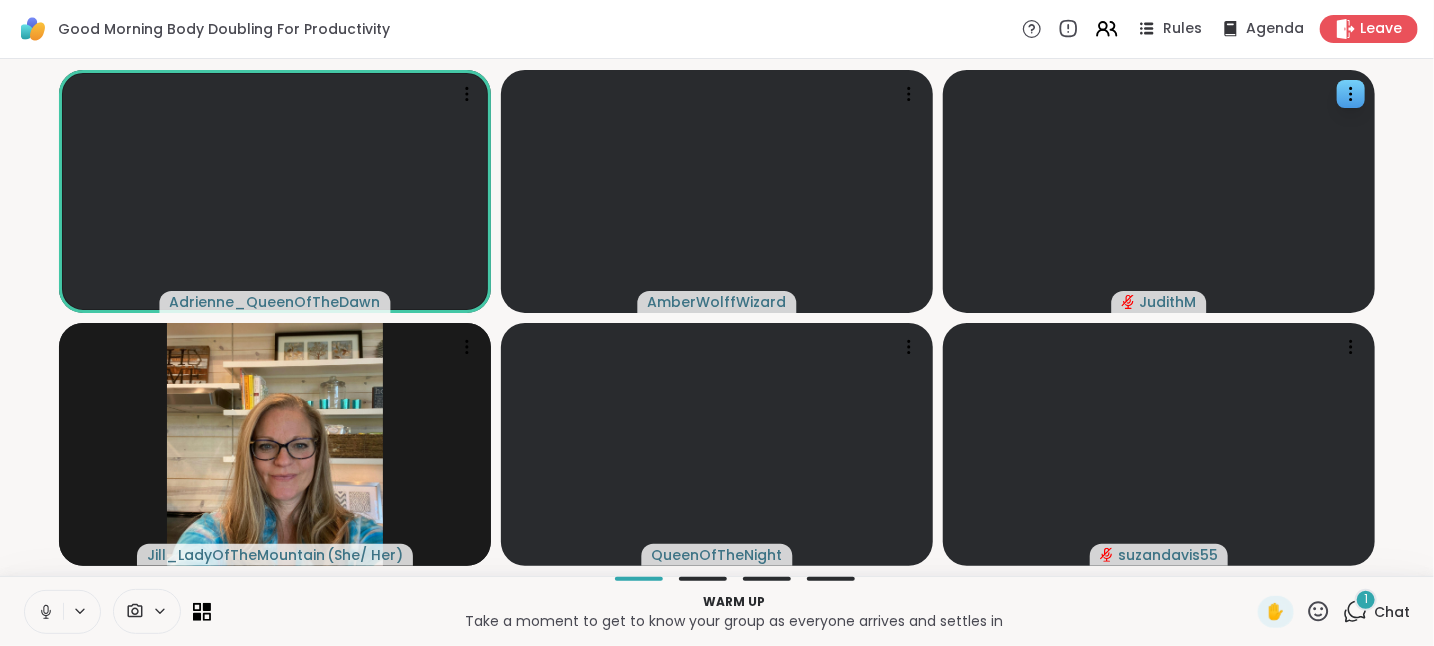 click on "1" at bounding box center [1366, 600] 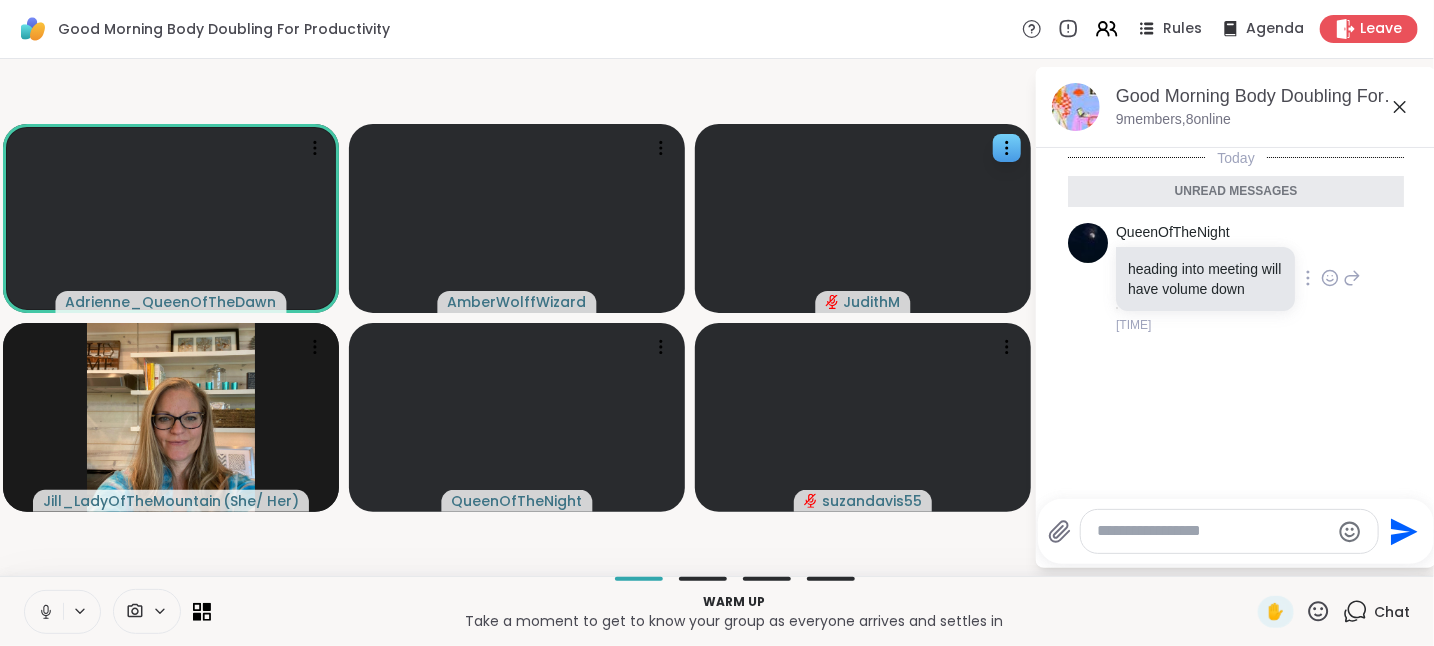 click 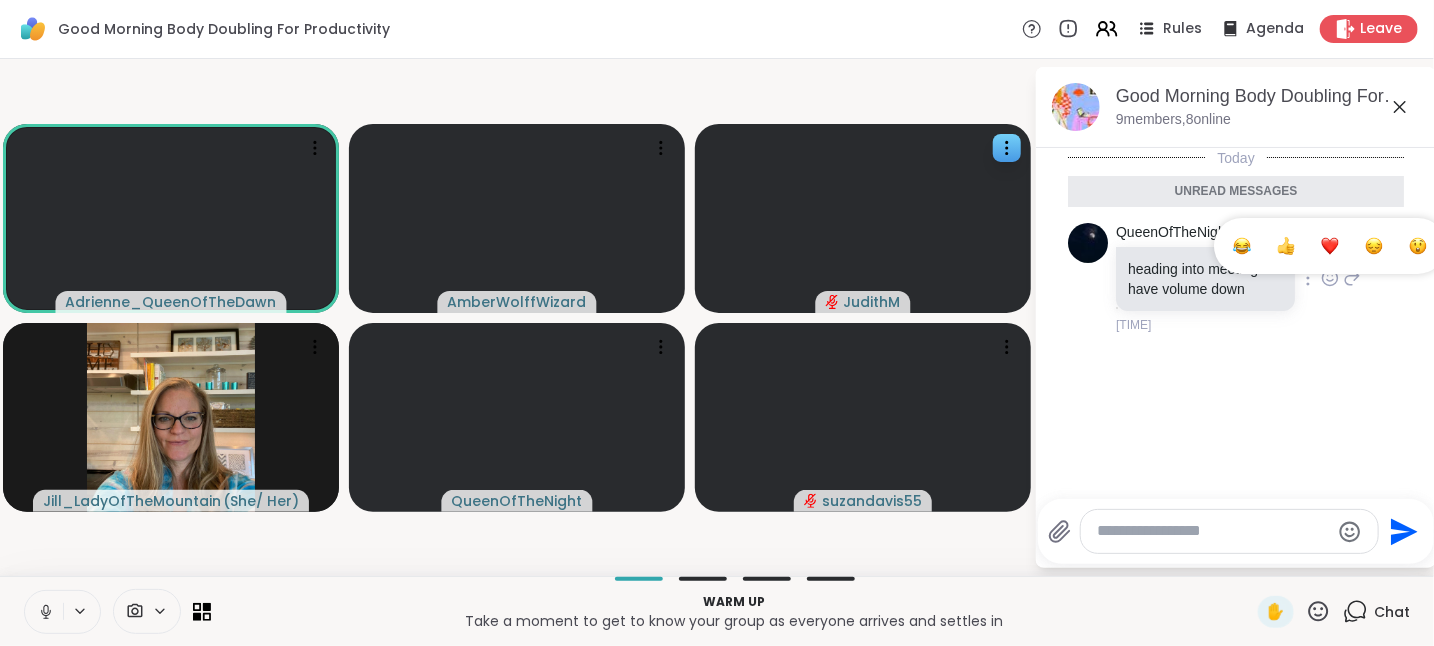 click at bounding box center (1330, 246) 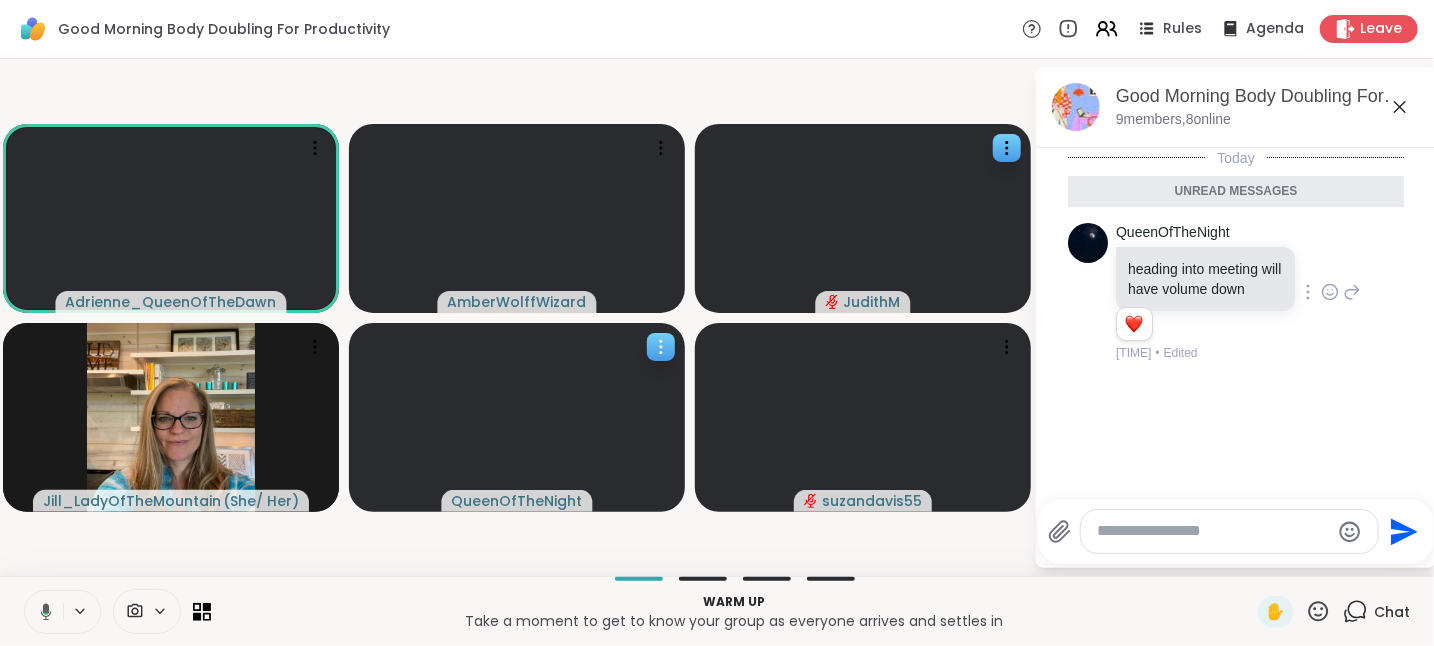 click 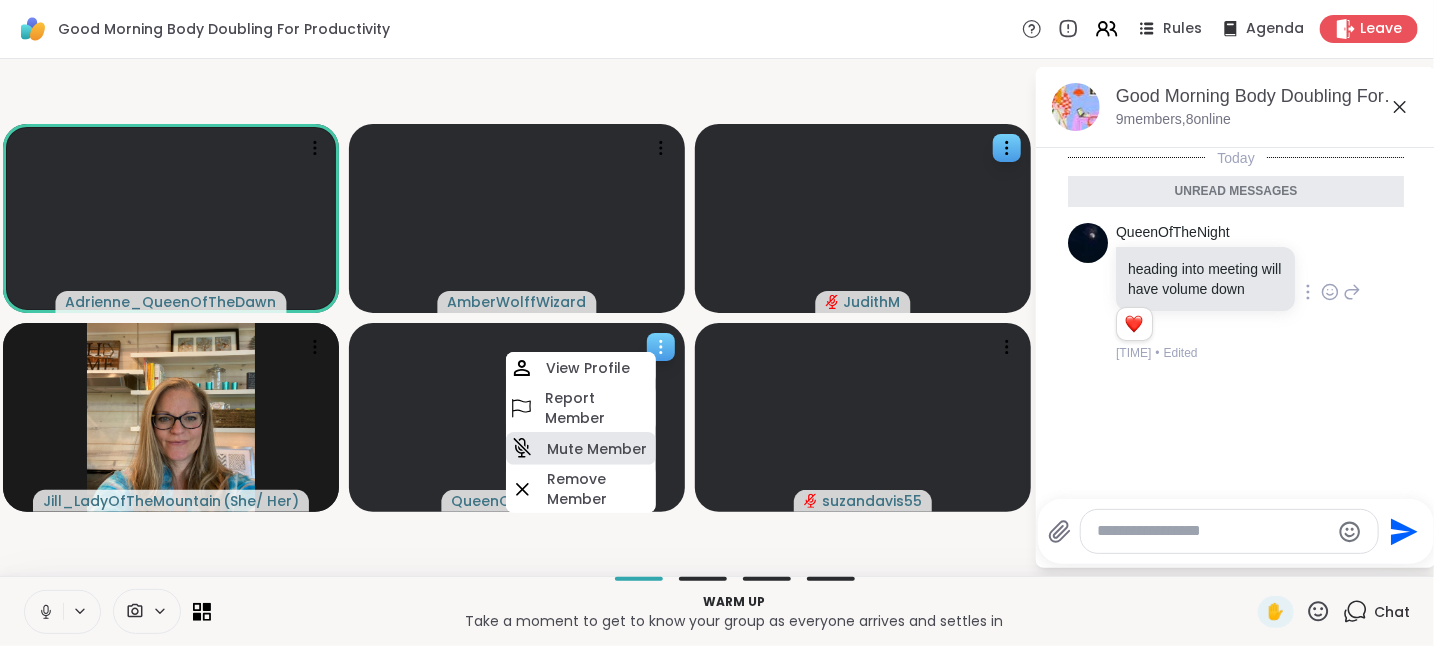 click on "Mute Member" at bounding box center (597, 449) 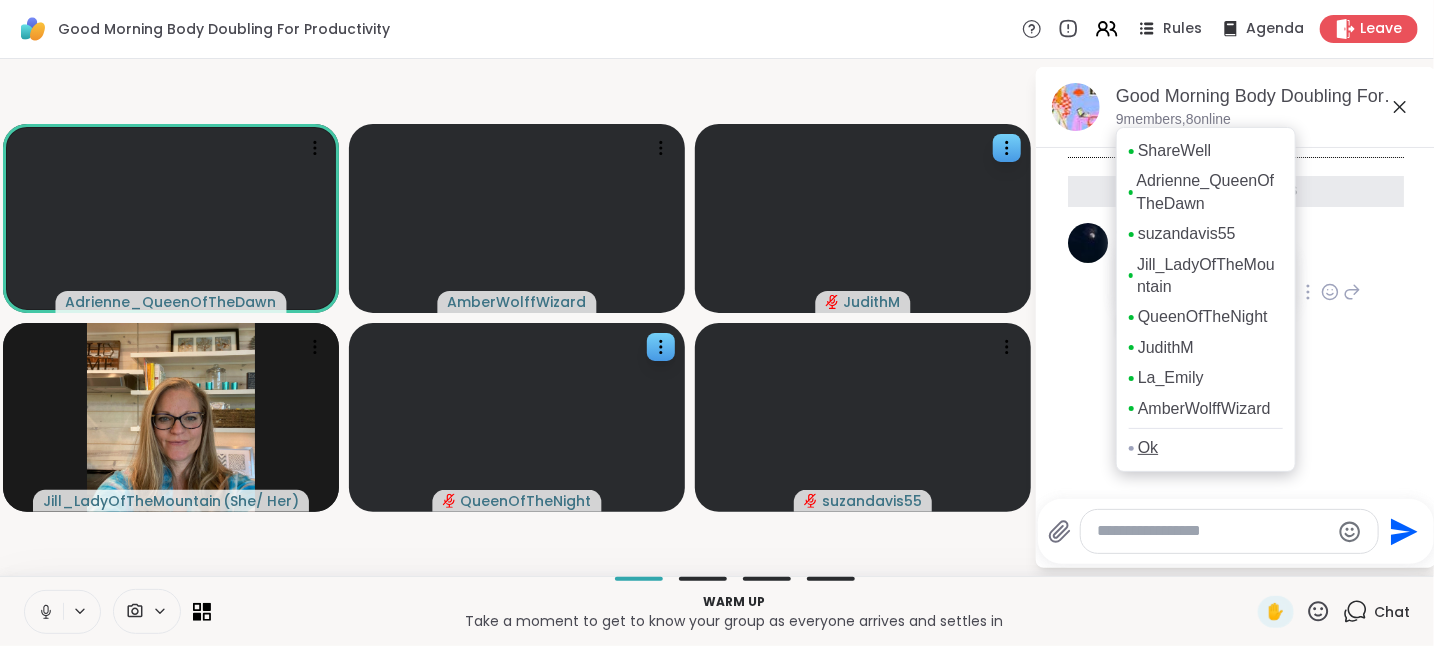 click on "Ok" at bounding box center (1148, 448) 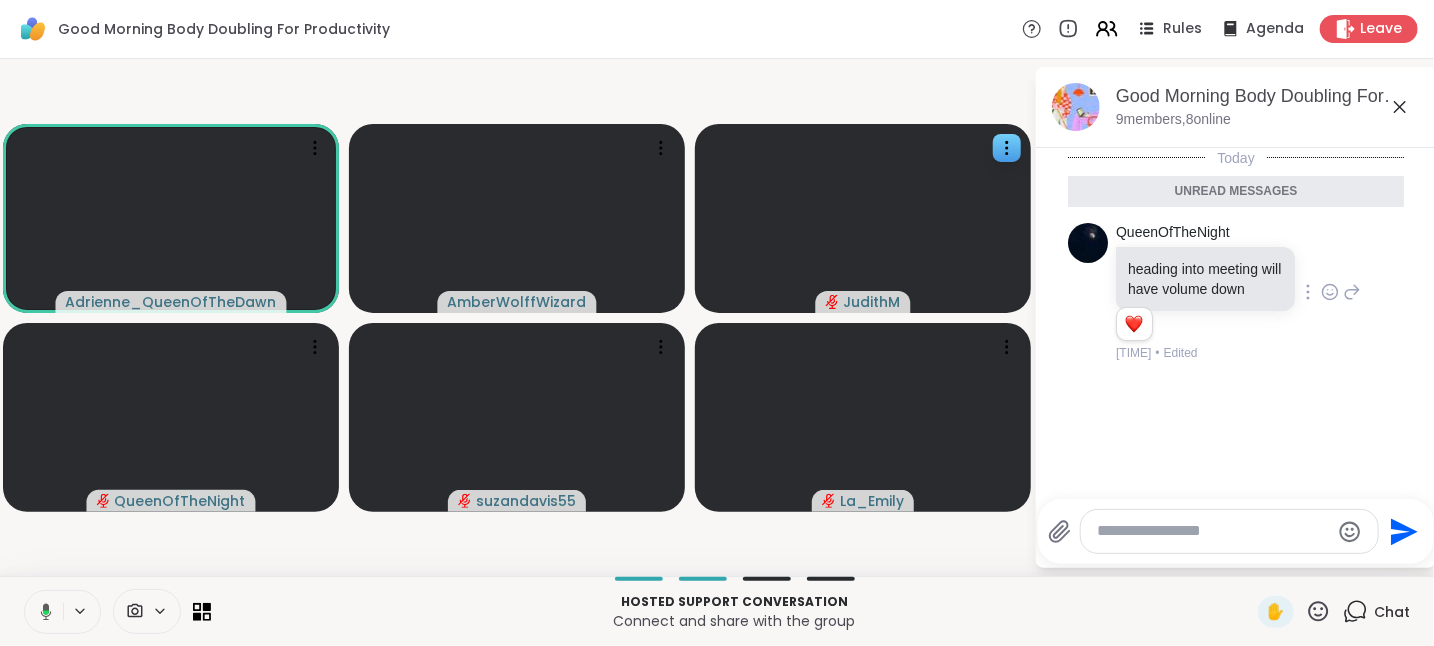 drag, startPoint x: 1140, startPoint y: 550, endPoint x: 1140, endPoint y: 520, distance: 30 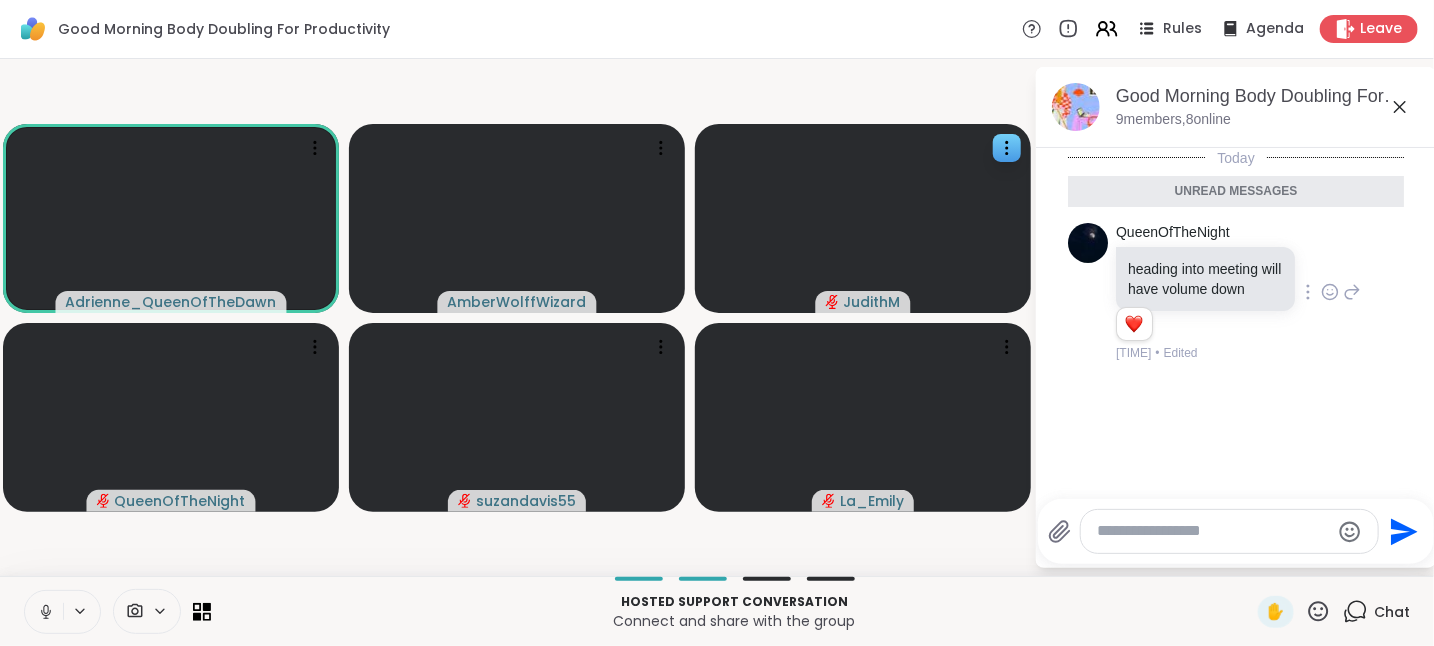 click at bounding box center [1213, 531] 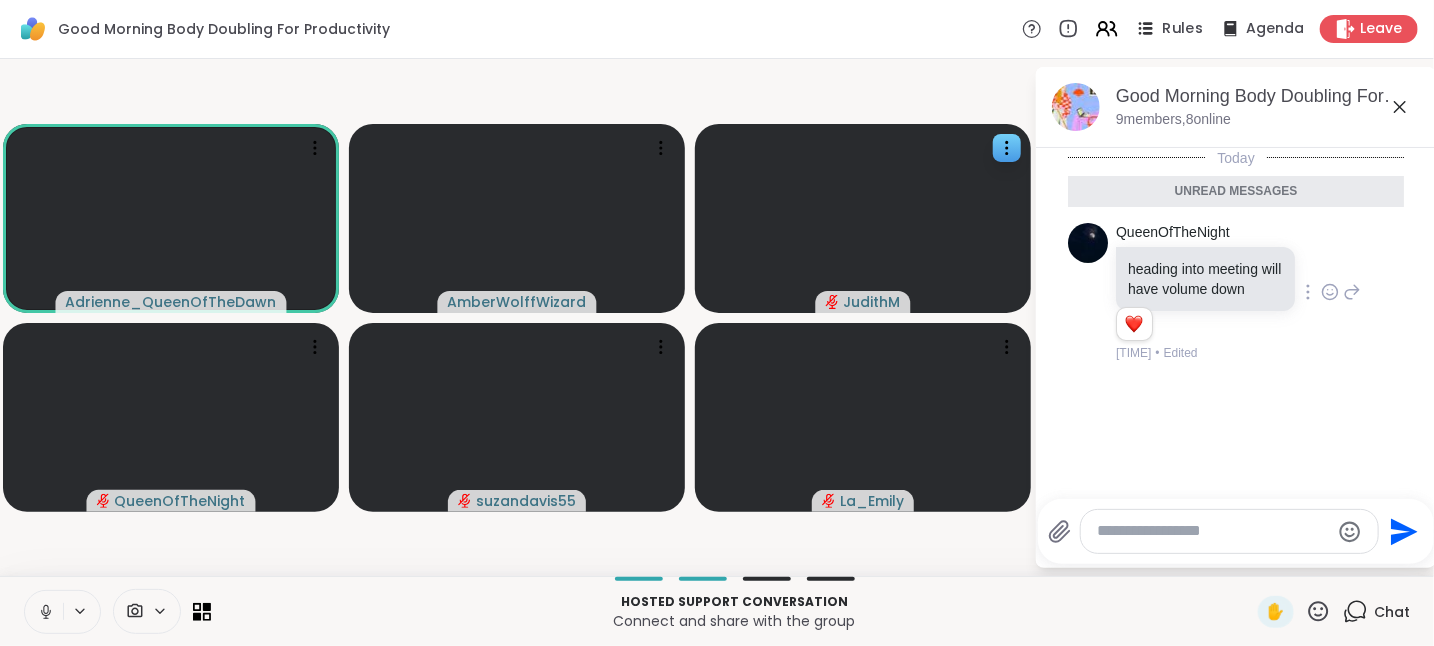 click on "Rules" at bounding box center (1183, 29) 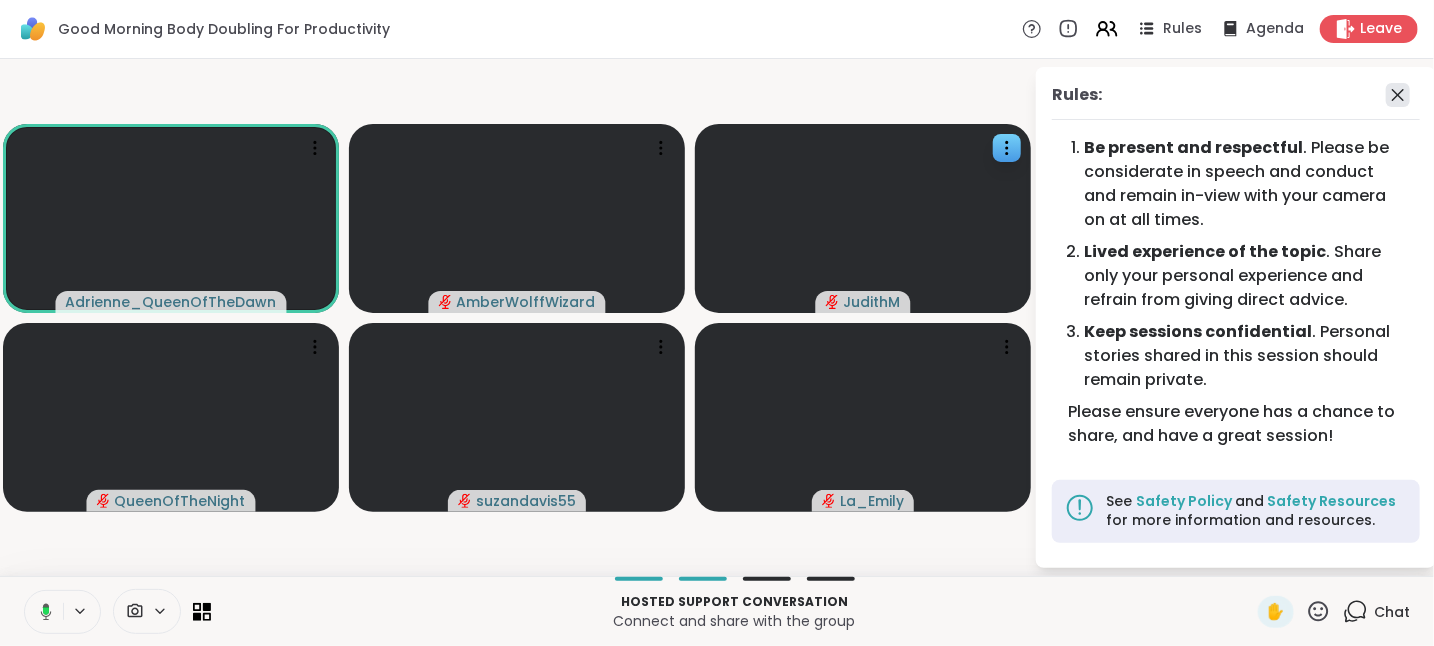 click 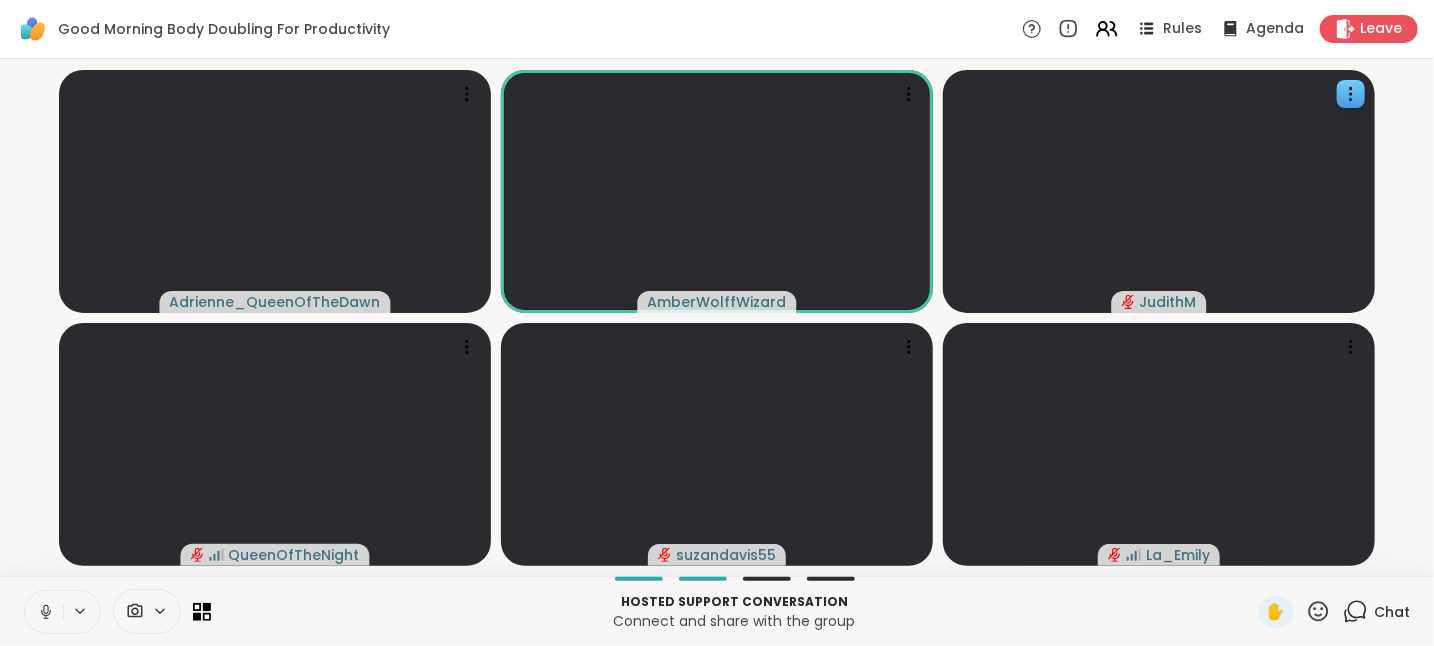 click on "Chat" at bounding box center [1392, 612] 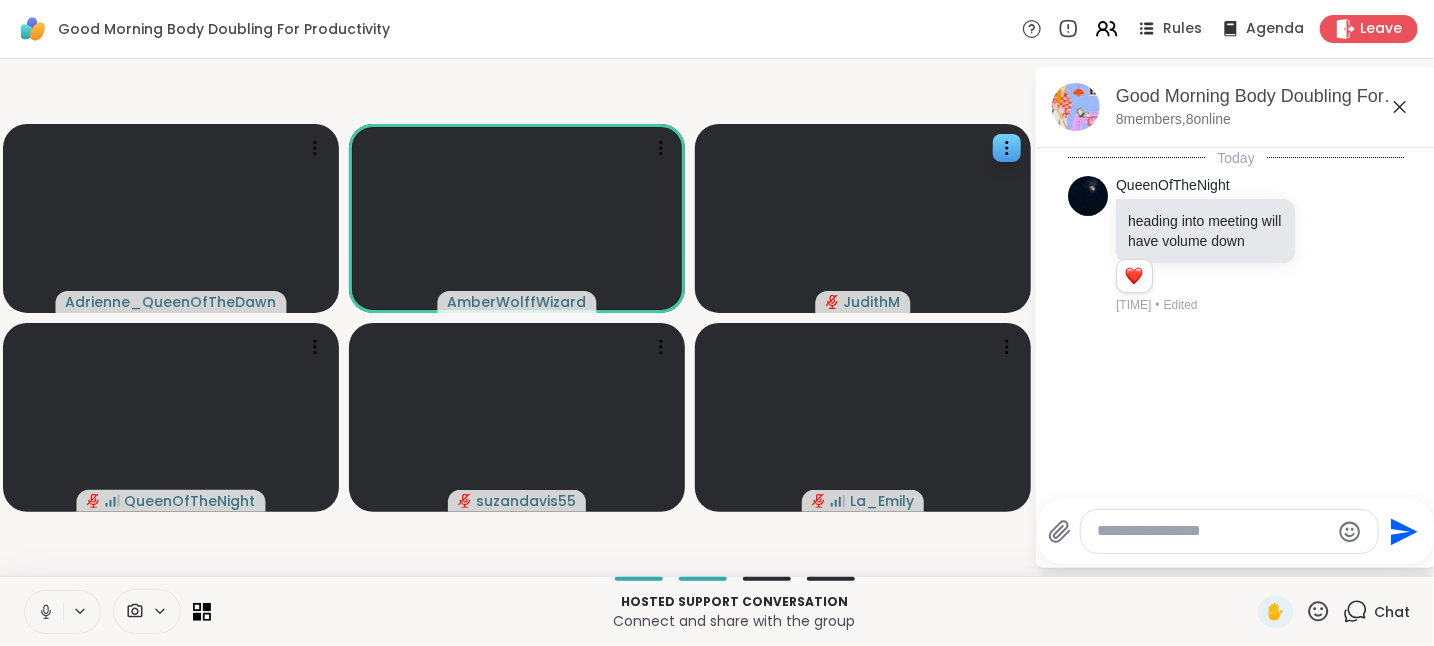 click at bounding box center (1213, 531) 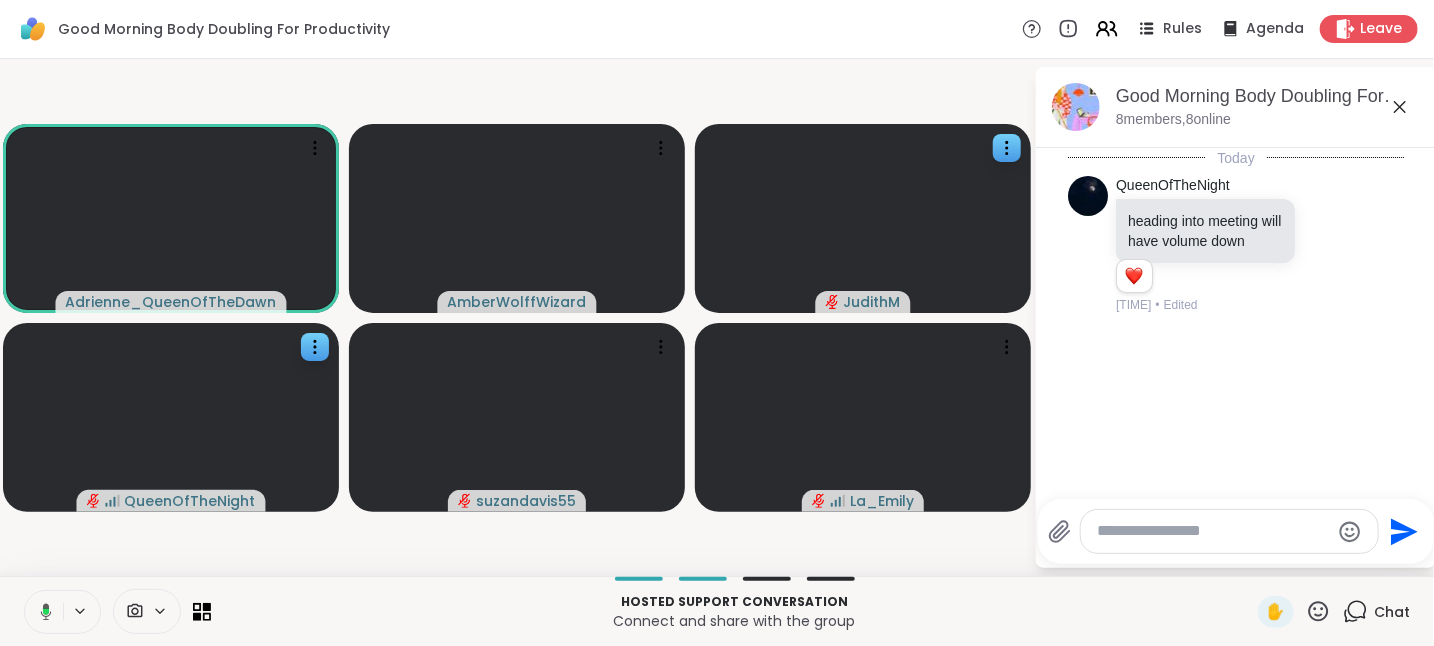 paste on "**********" 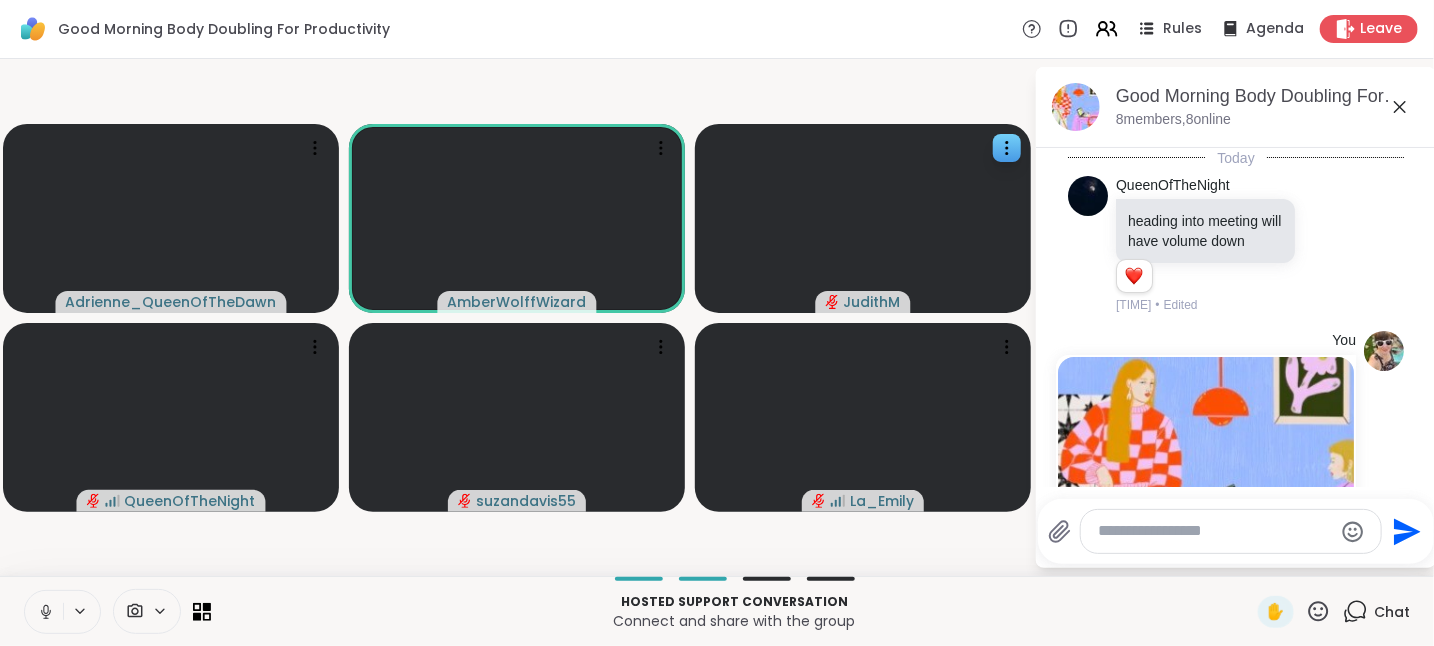 scroll, scrollTop: 347, scrollLeft: 0, axis: vertical 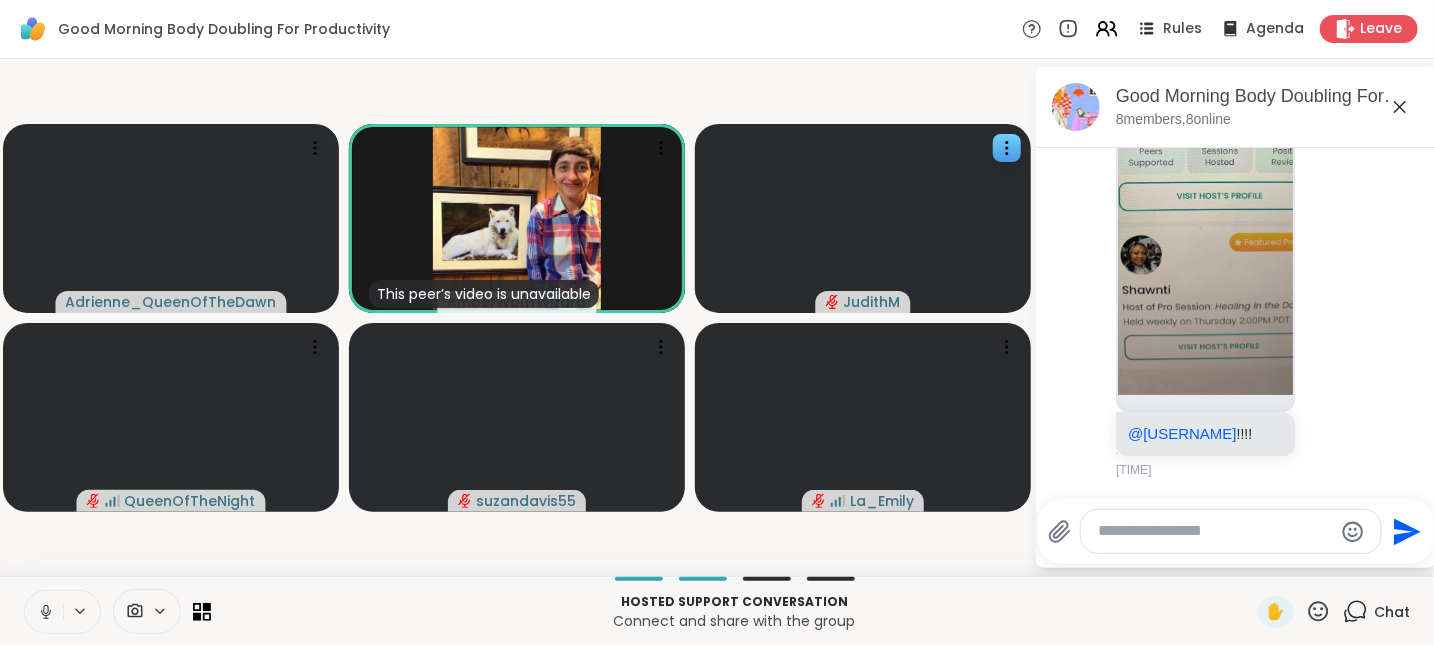 click at bounding box center [1215, 531] 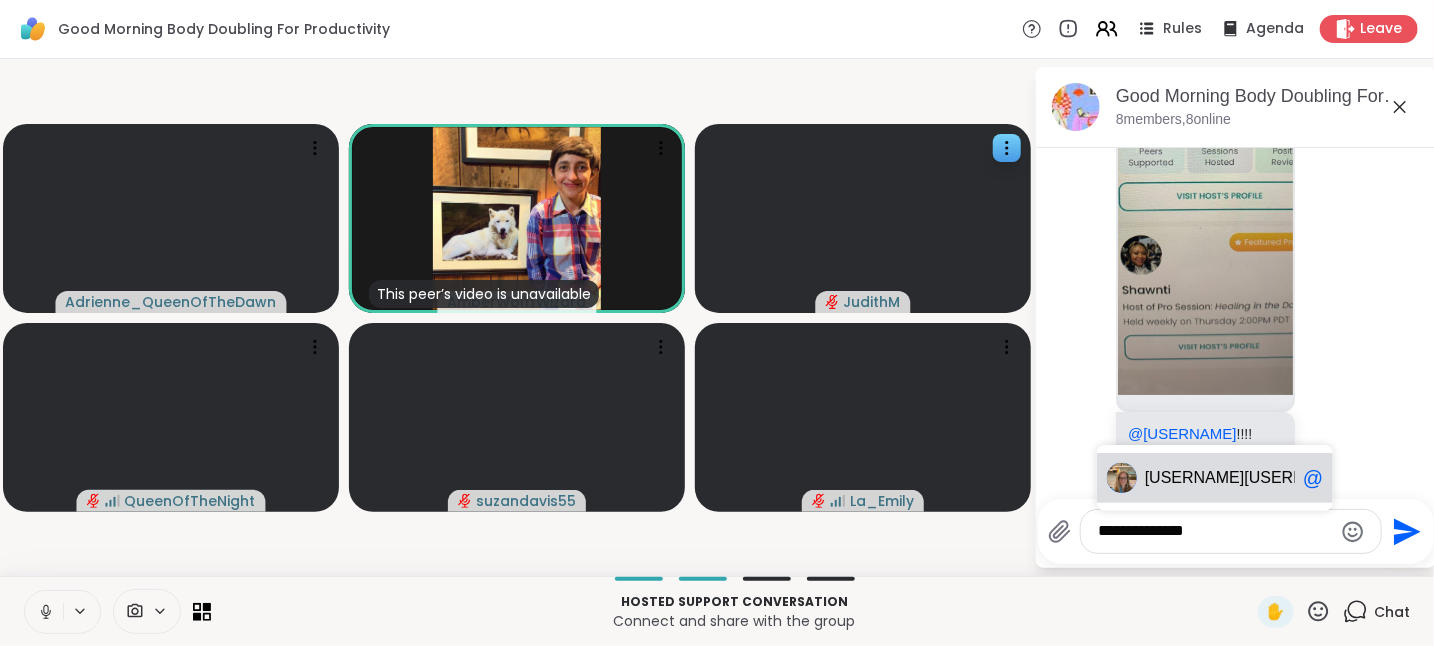 click on "_LadyOfTheMountain" at bounding box center [1295, 478] 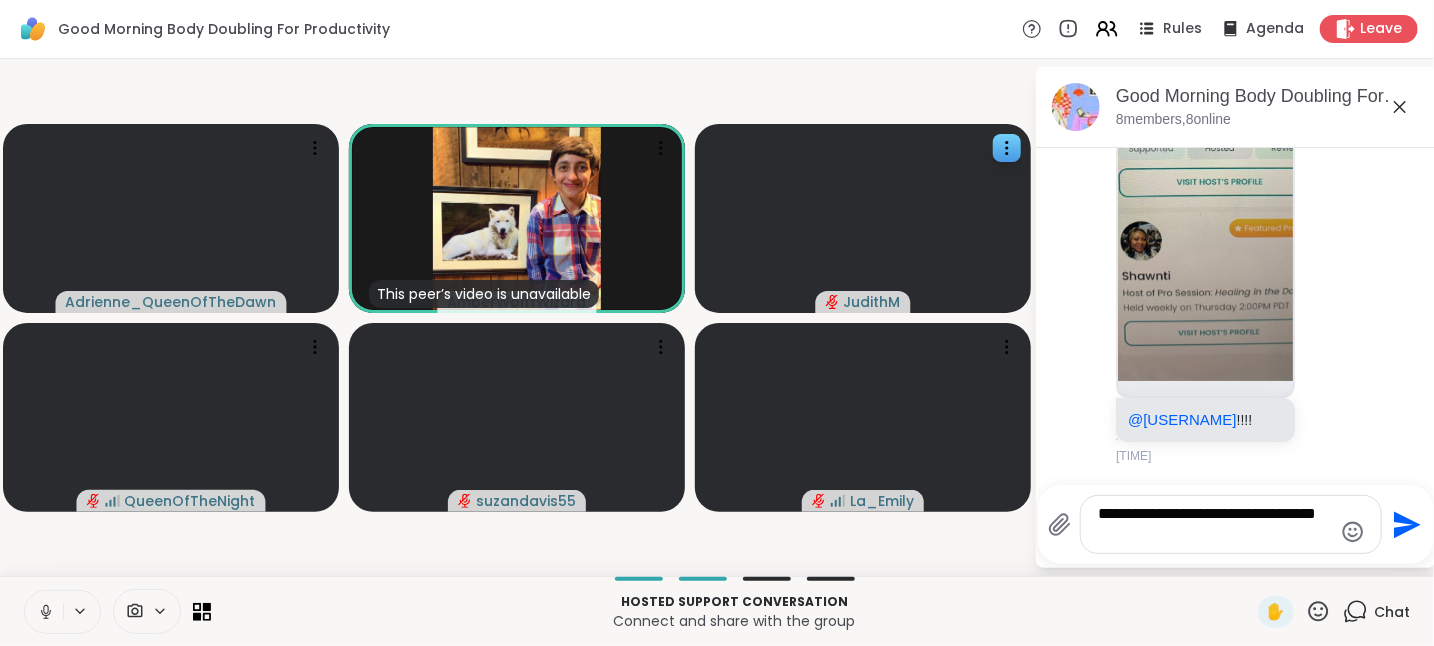 type on "**********" 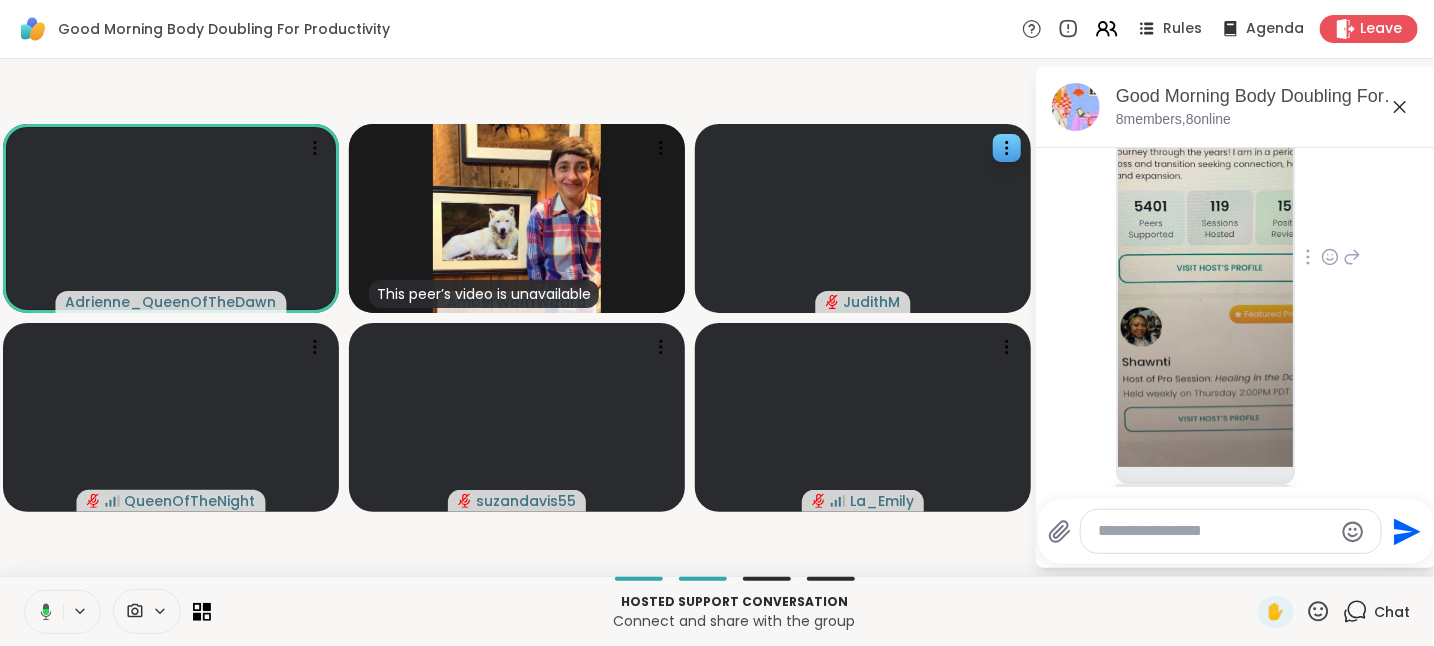 scroll, scrollTop: 735, scrollLeft: 0, axis: vertical 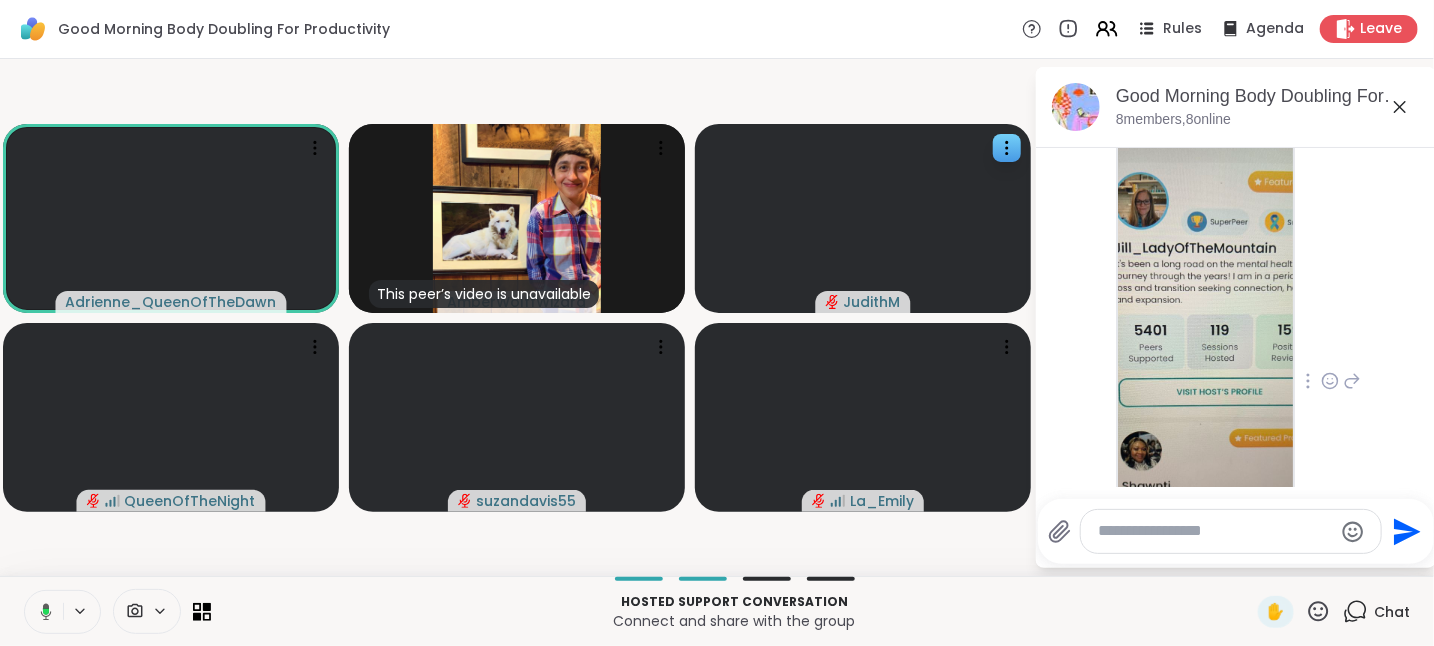 type 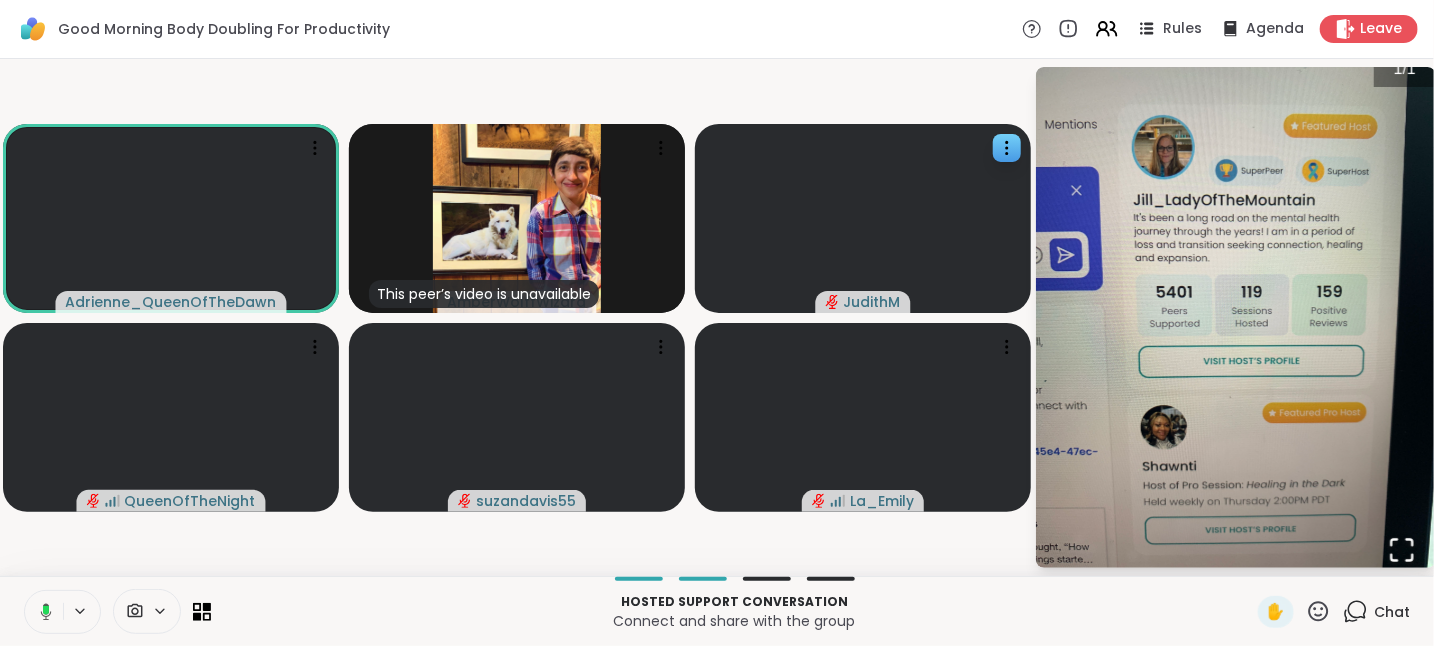 click 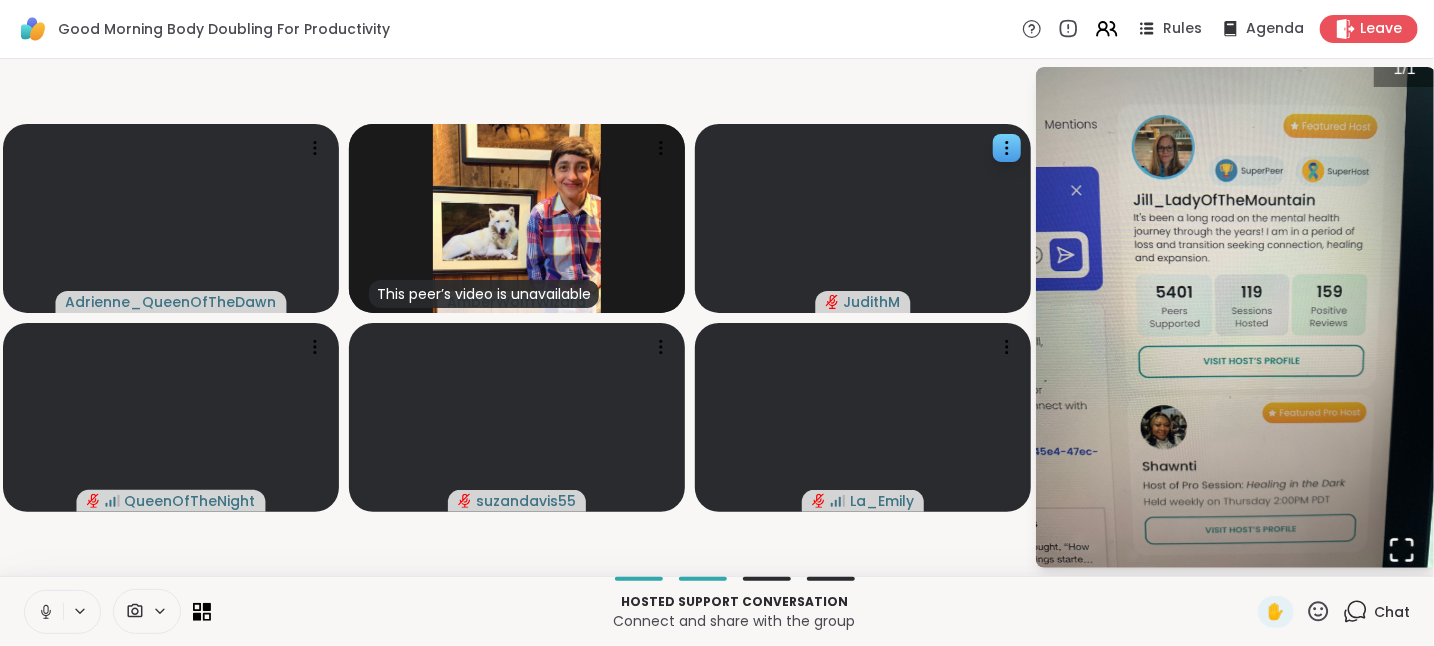 scroll, scrollTop: 15, scrollLeft: 0, axis: vertical 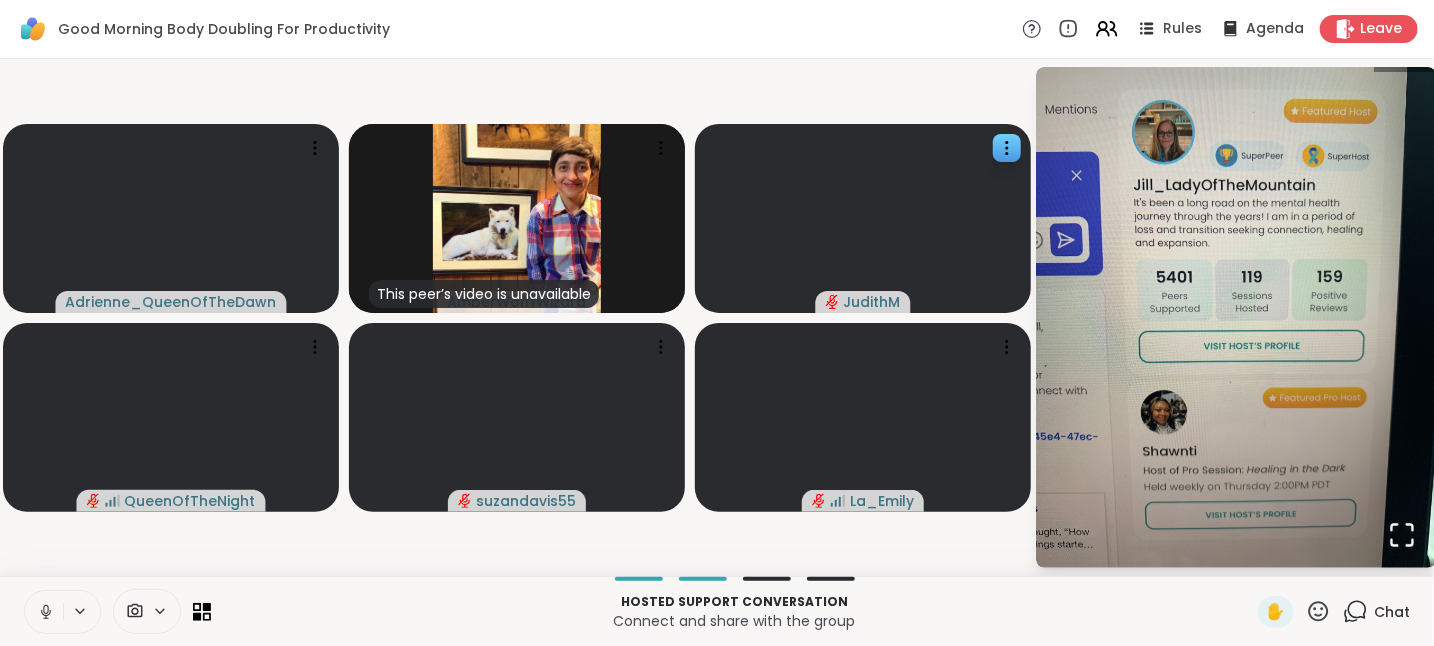 click on "Chat" at bounding box center (1392, 612) 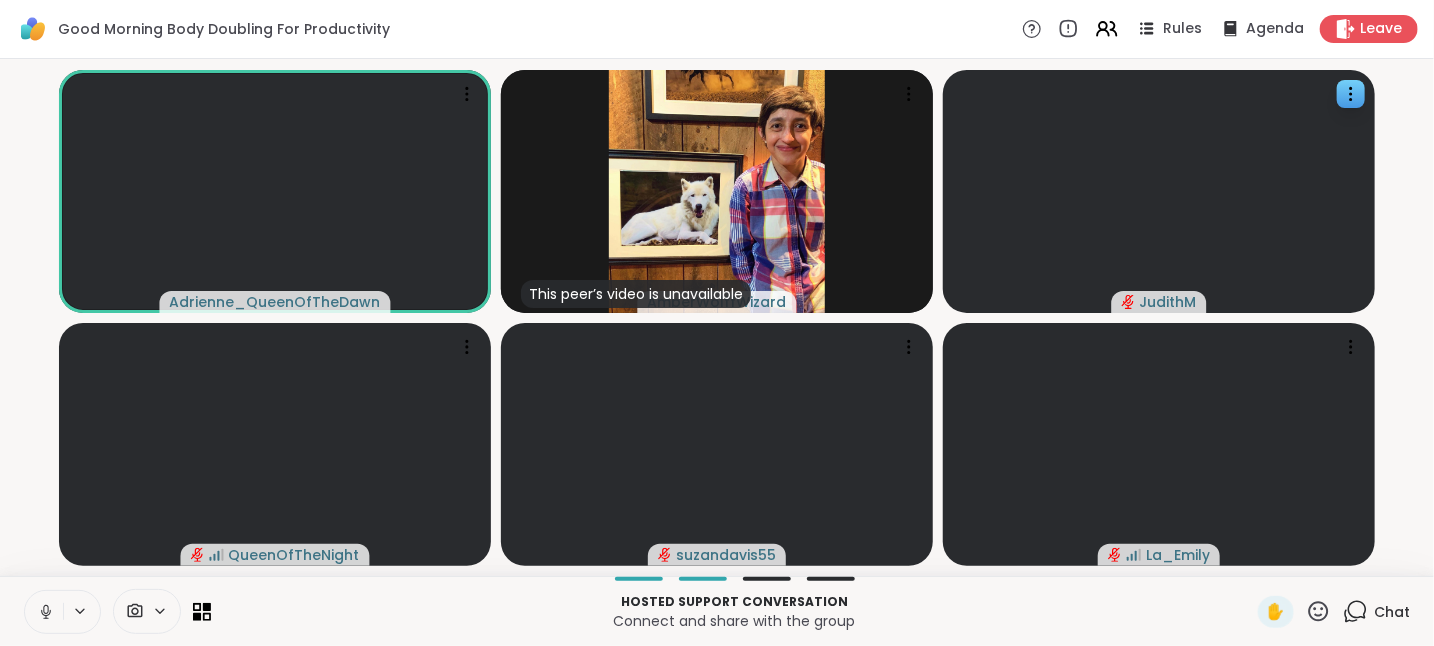 click on "Chat" at bounding box center [1376, 612] 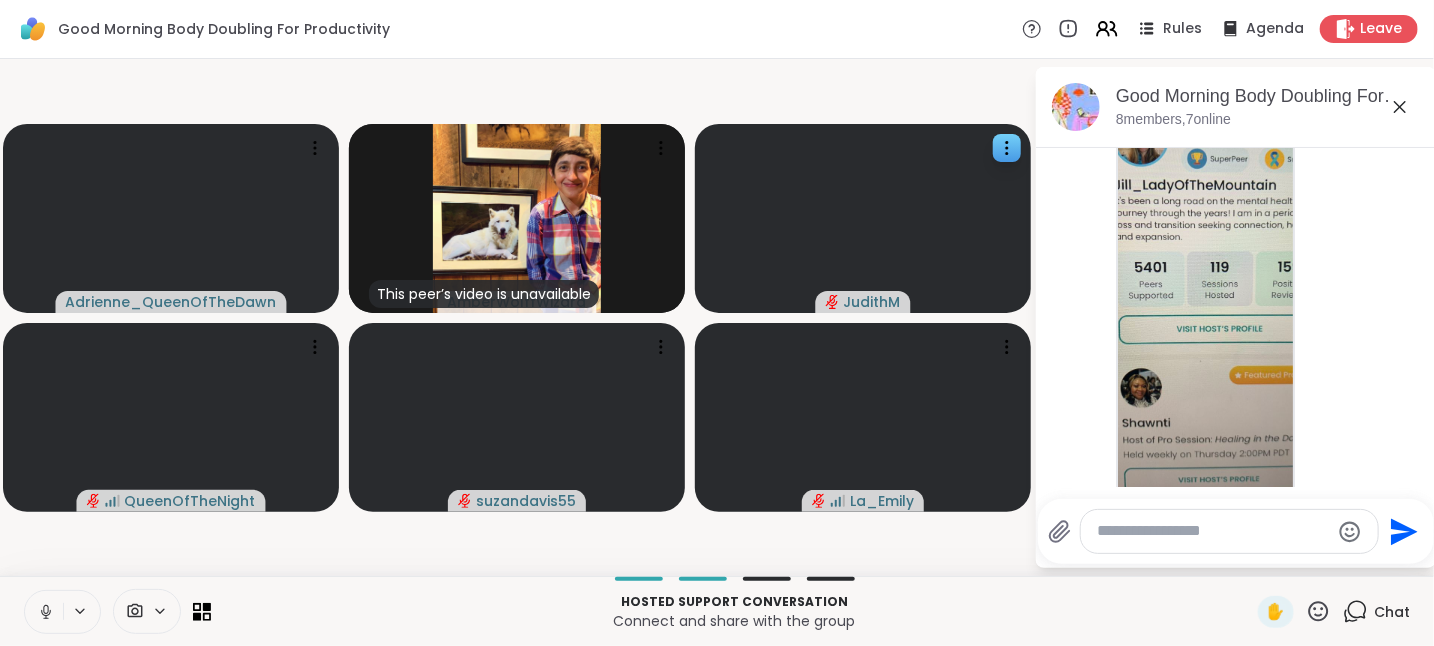 scroll, scrollTop: 796, scrollLeft: 0, axis: vertical 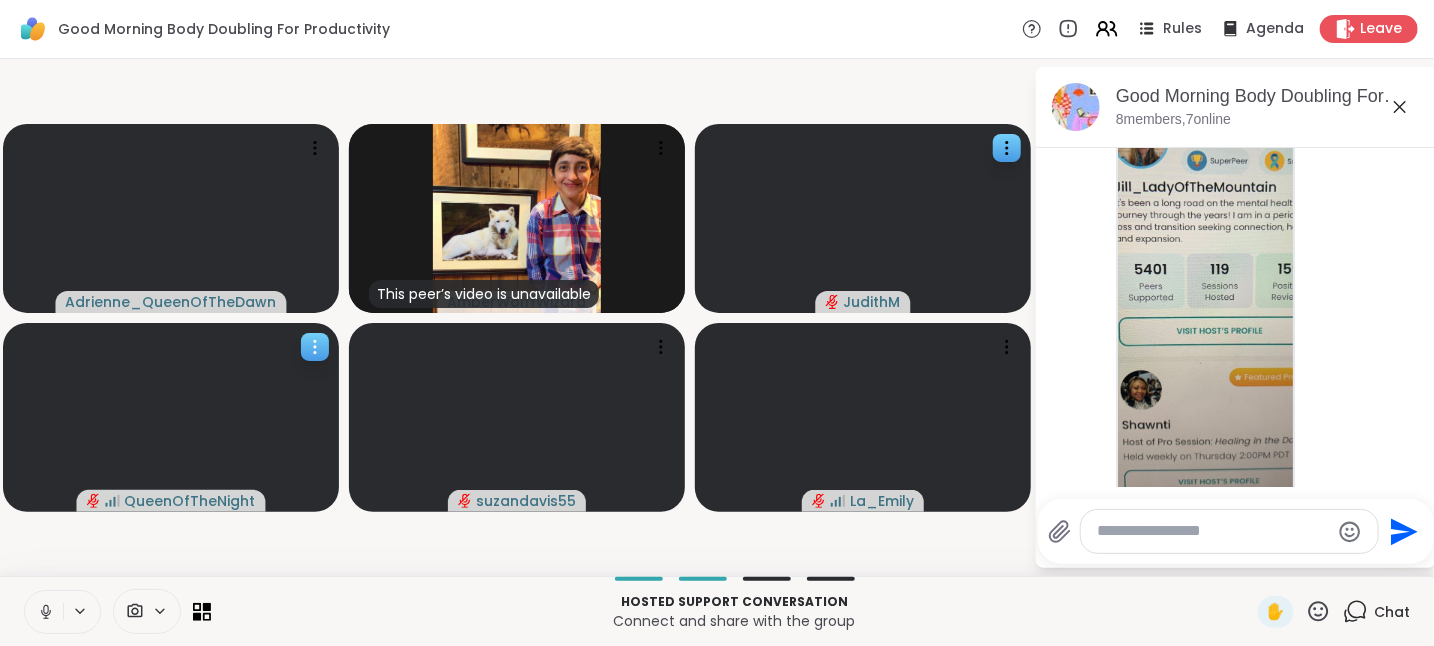 click at bounding box center (171, 417) 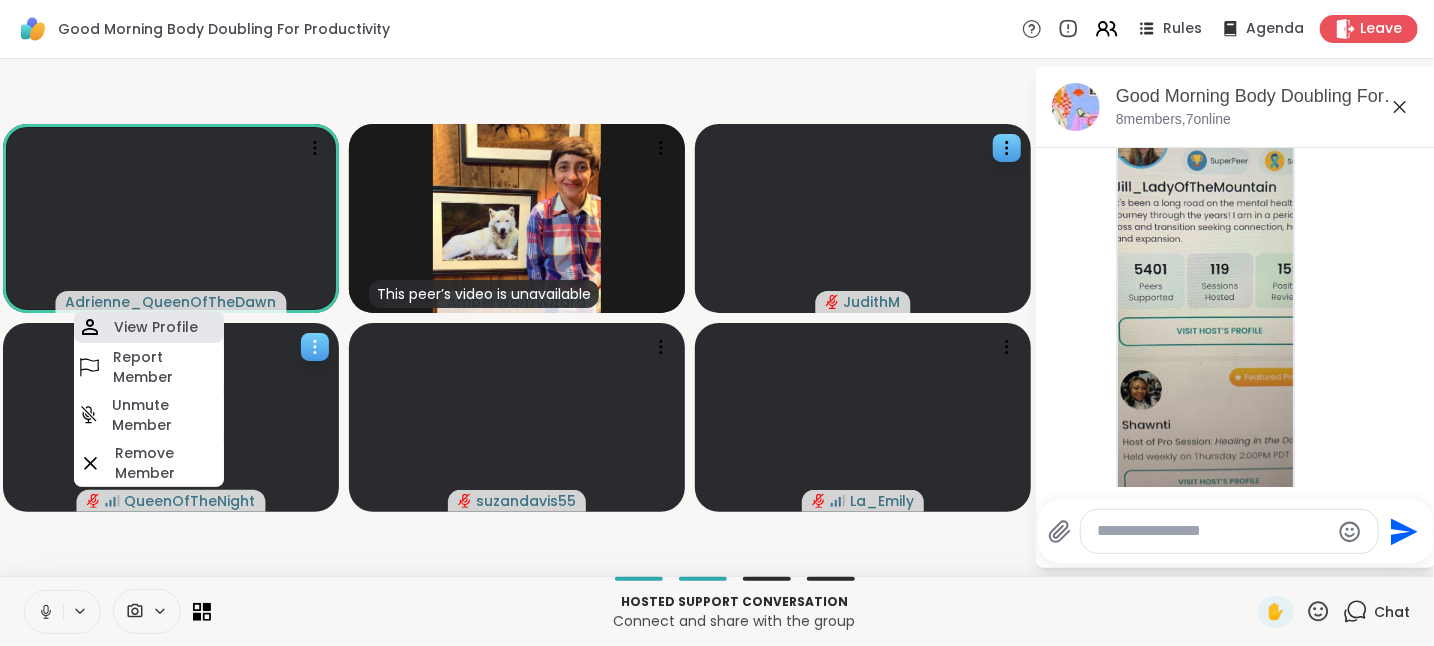 click on "View Profile" at bounding box center (149, 327) 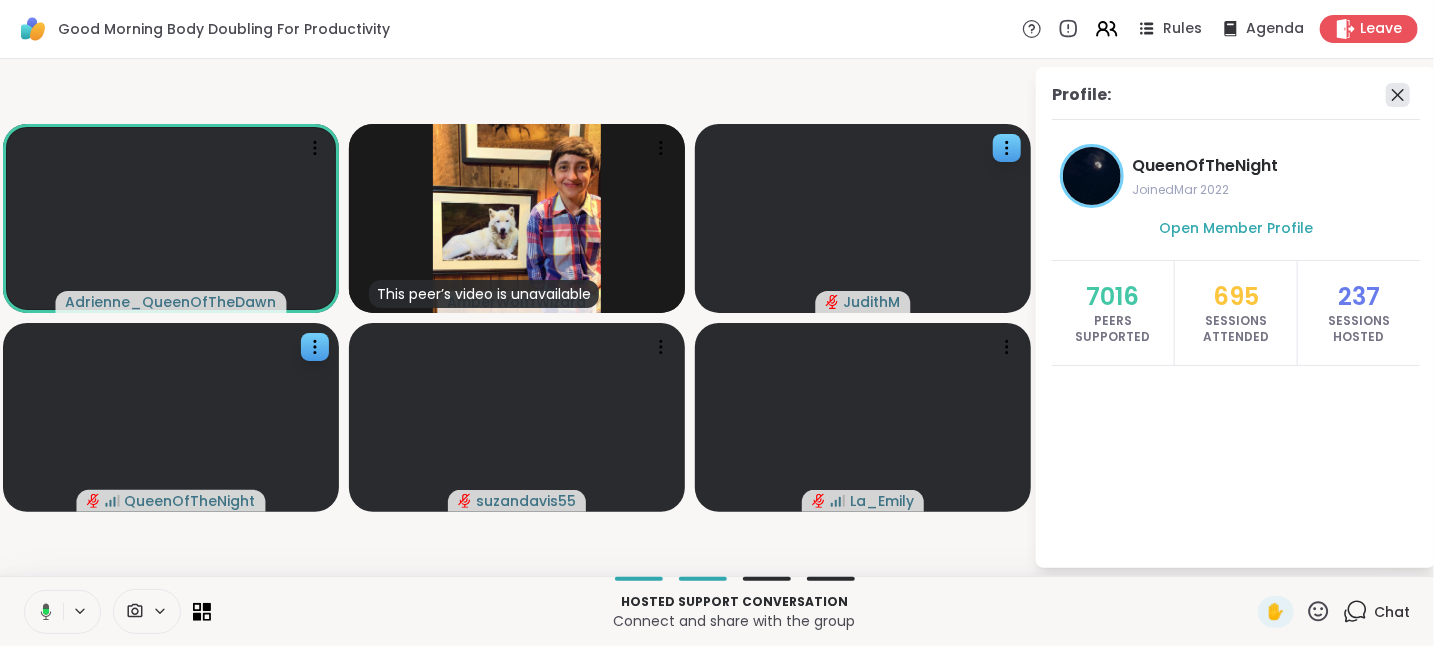 click 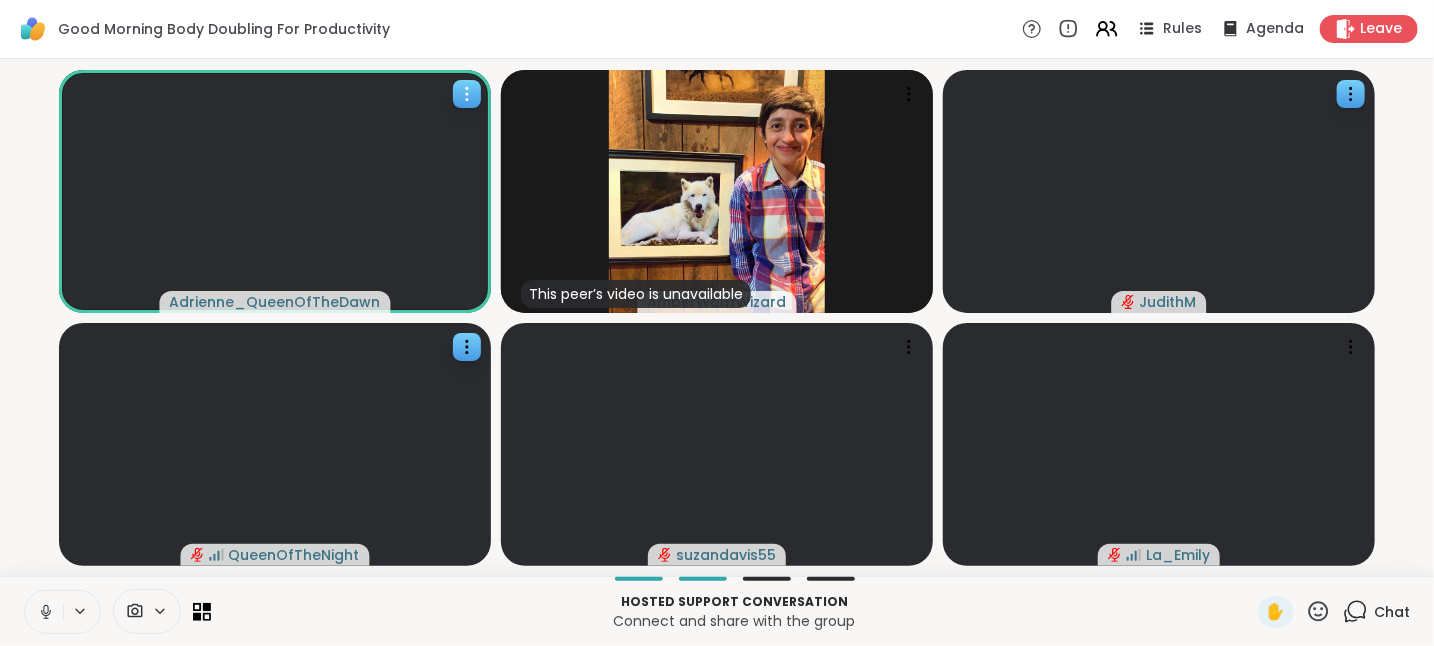click on "Adrienne_QueenOfTheDawn" at bounding box center (275, 302) 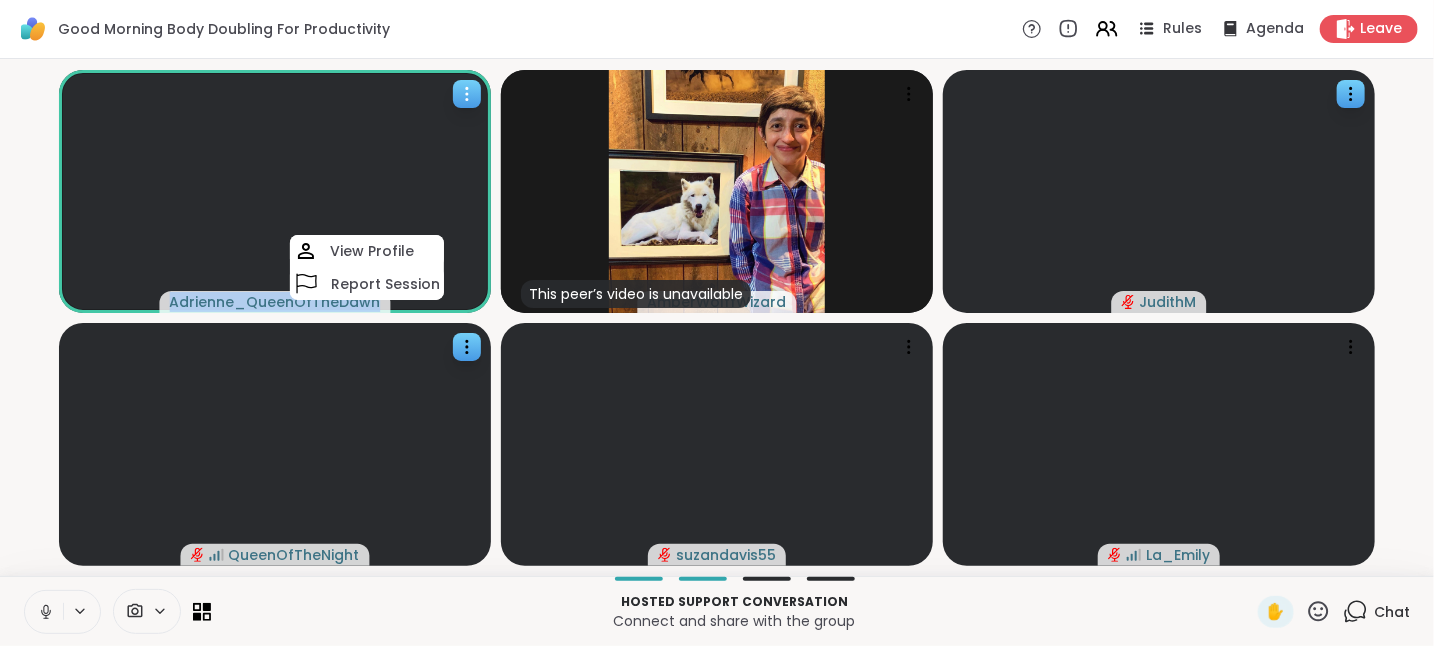 click on "Adrienne_QueenOfTheDawn" at bounding box center [275, 302] 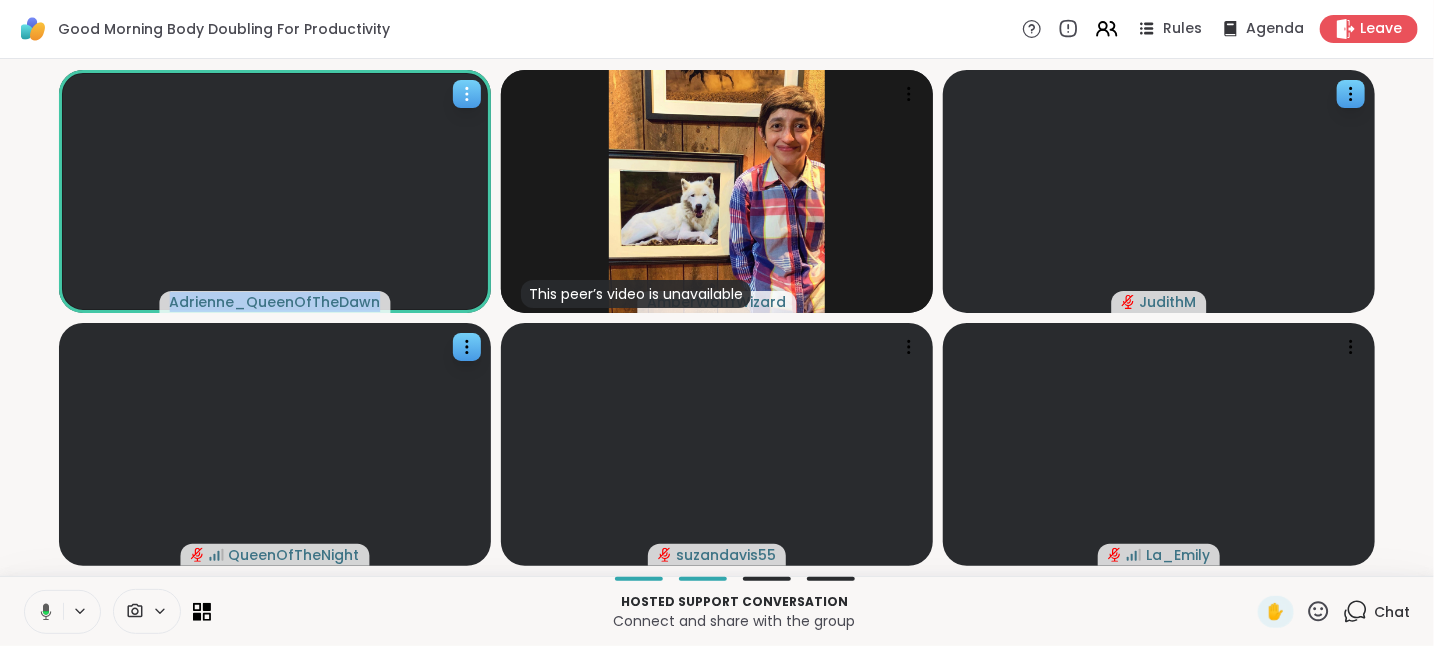 click on "Adrienne_QueenOfTheDawn" at bounding box center [275, 302] 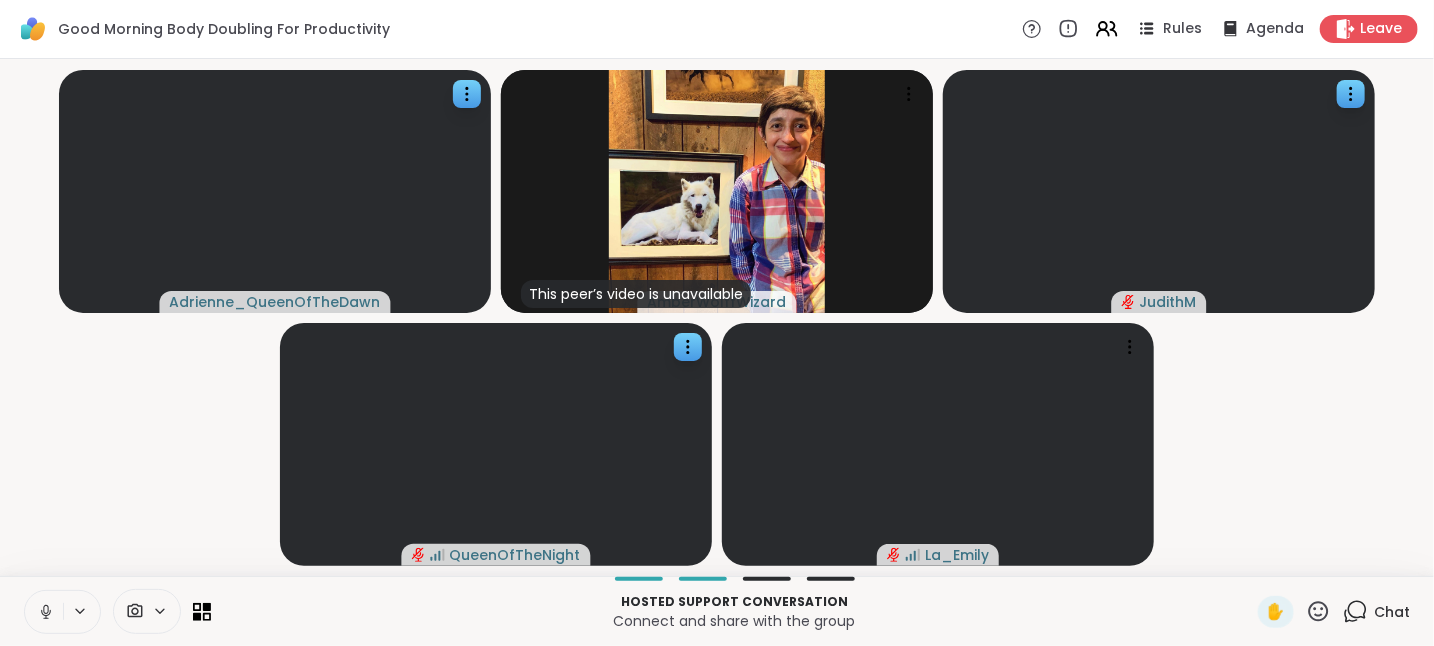 click on "Adrienne_QueenOfTheDawn This peer’s video is unavailable AmberWolffWizard JudithM QueenOfTheNight La_Emily" at bounding box center (717, 317) 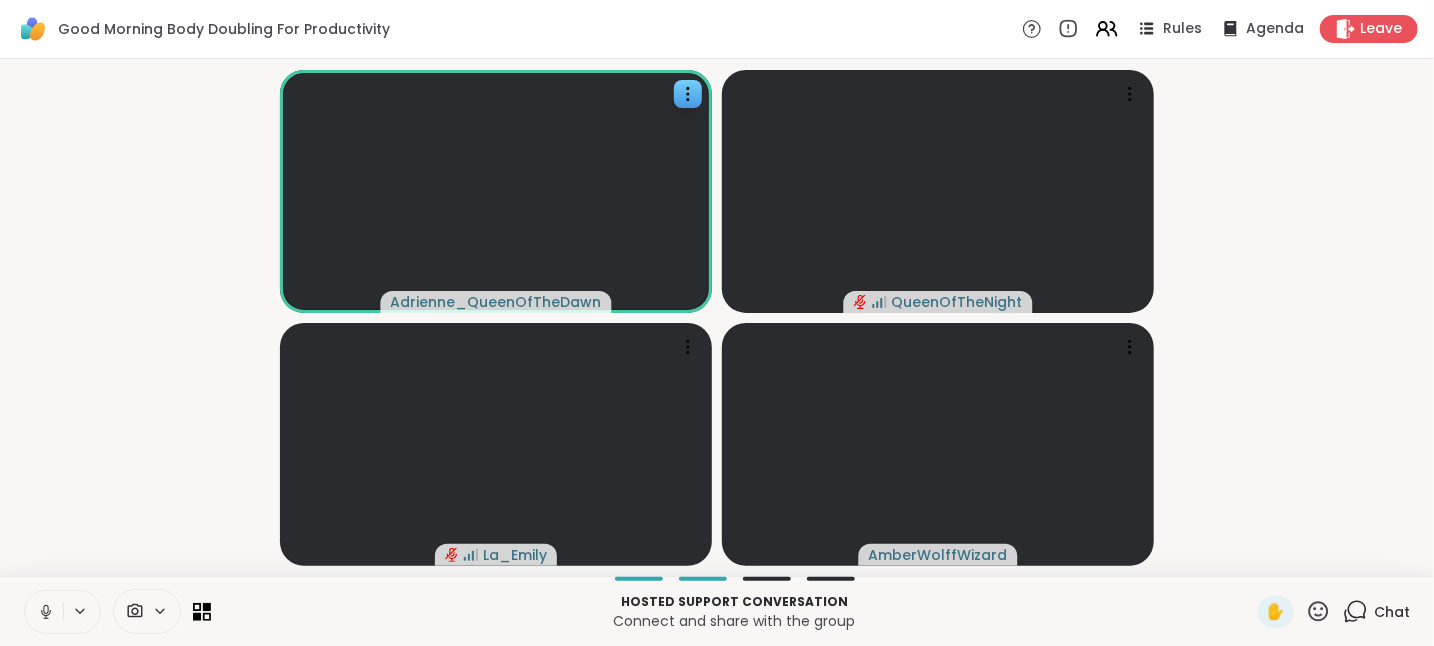 click on "Chat" at bounding box center [1376, 612] 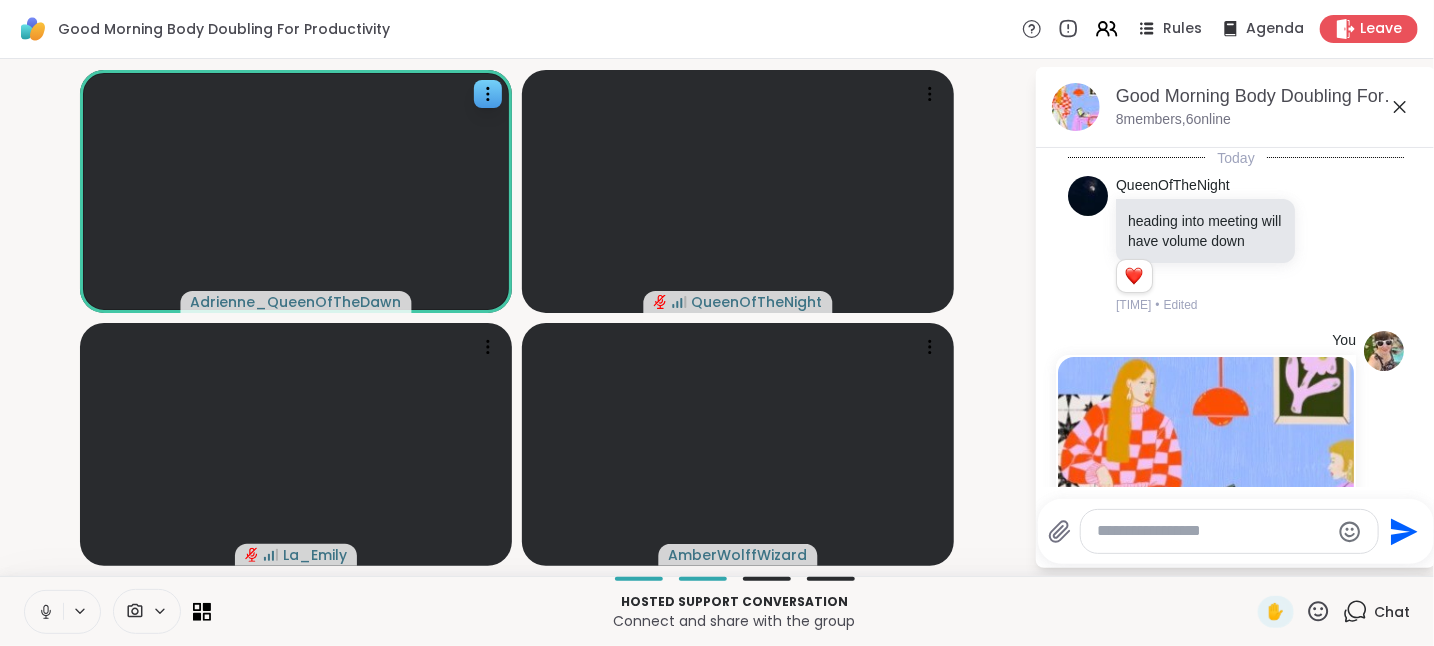scroll, scrollTop: 1114, scrollLeft: 0, axis: vertical 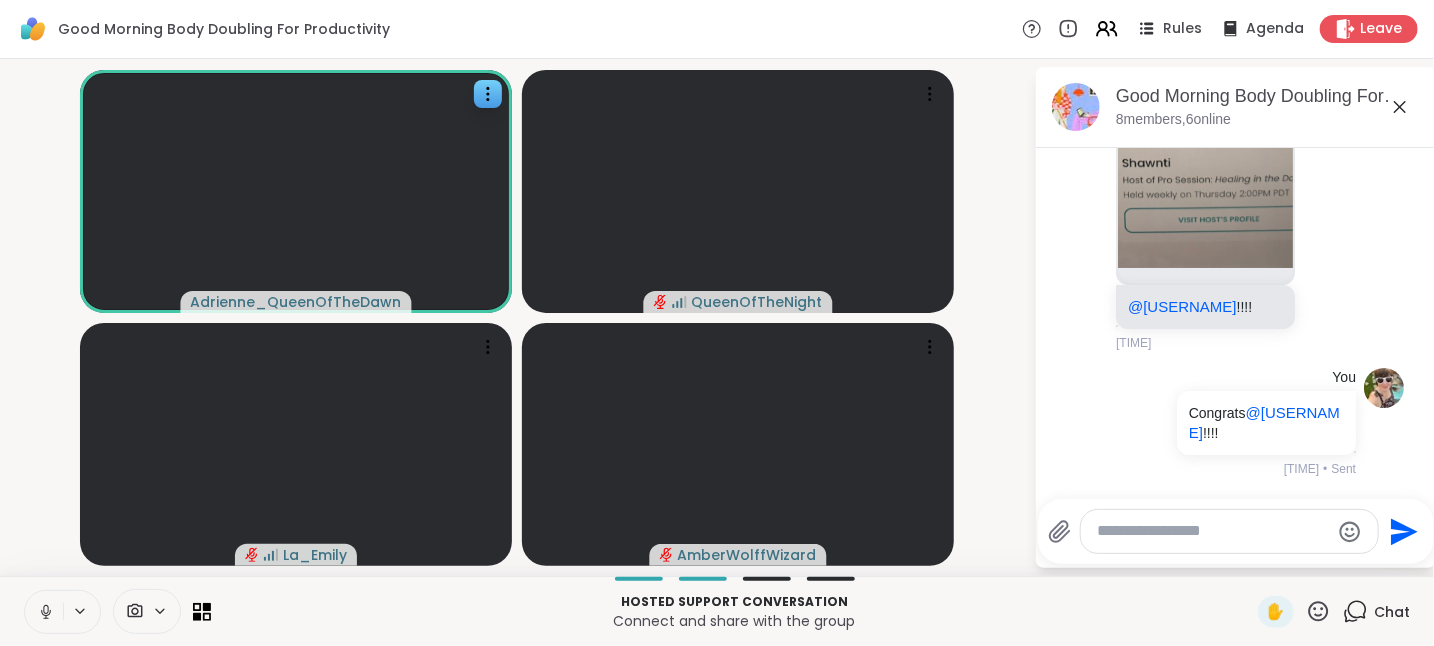 click at bounding box center (1213, 531) 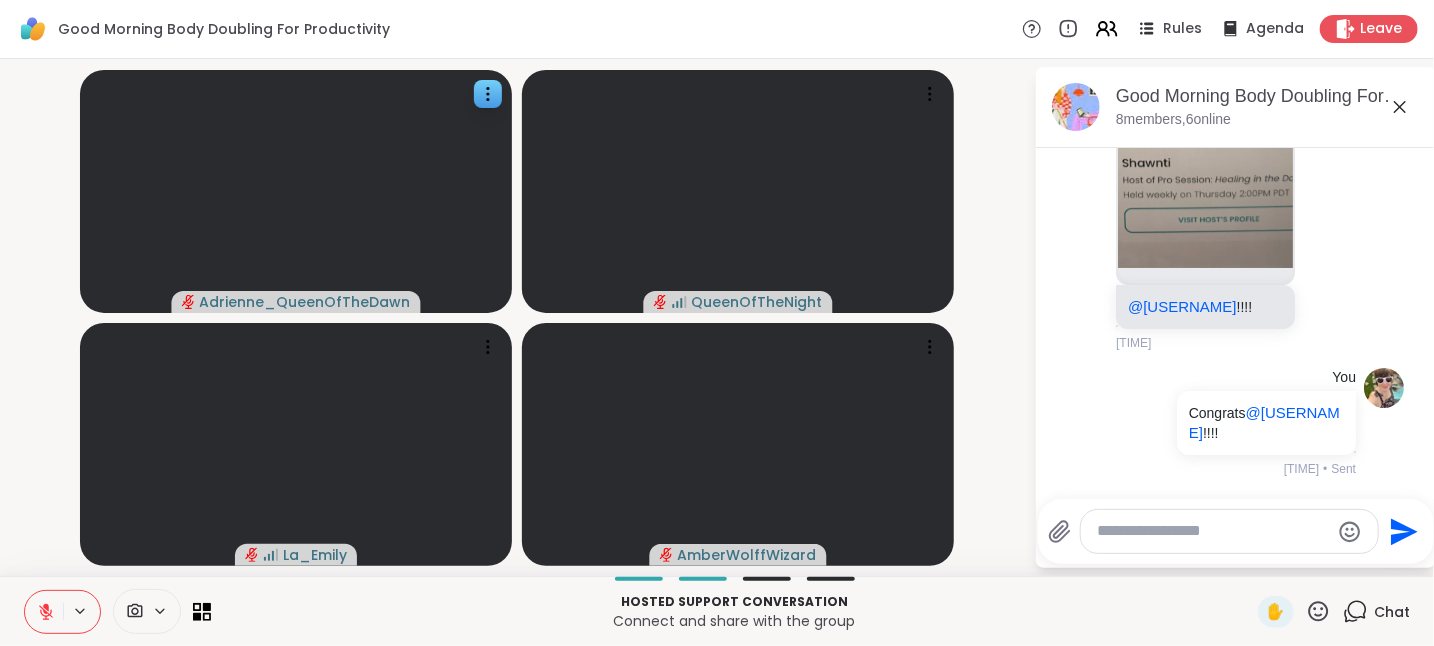 click at bounding box center (1213, 531) 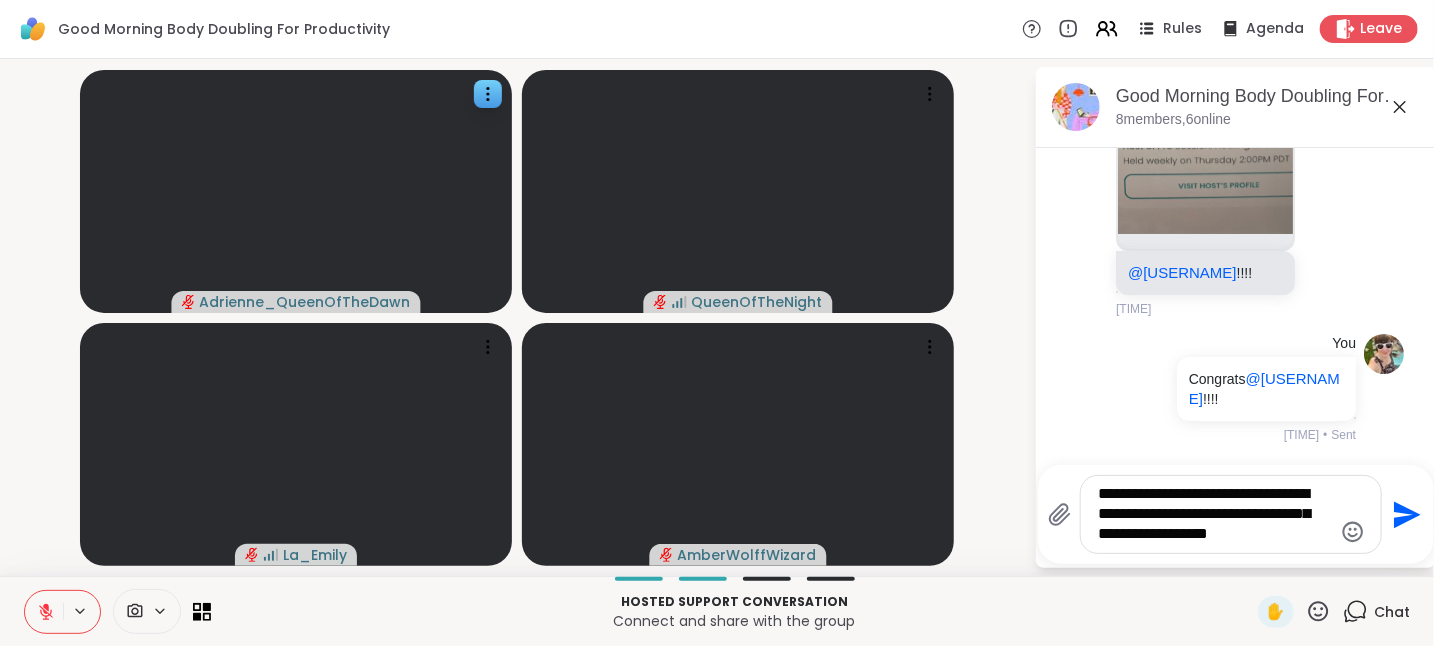 type on "**********" 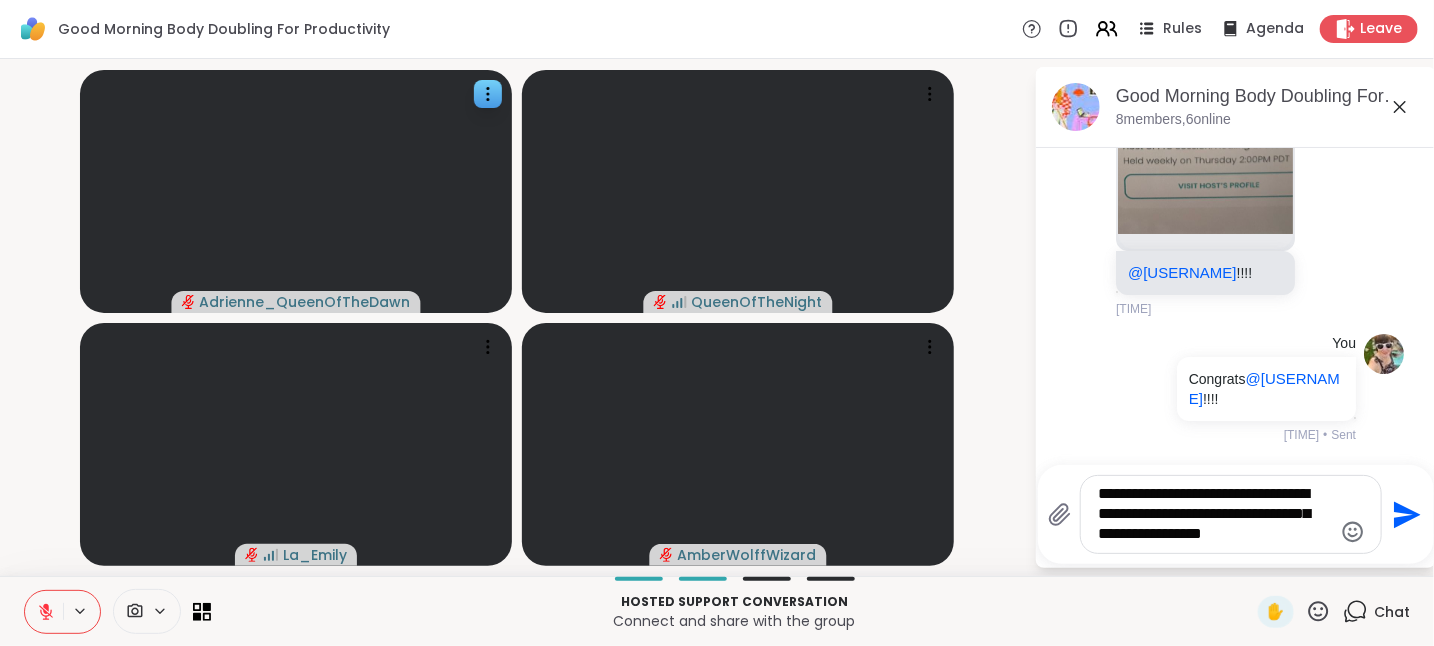 type 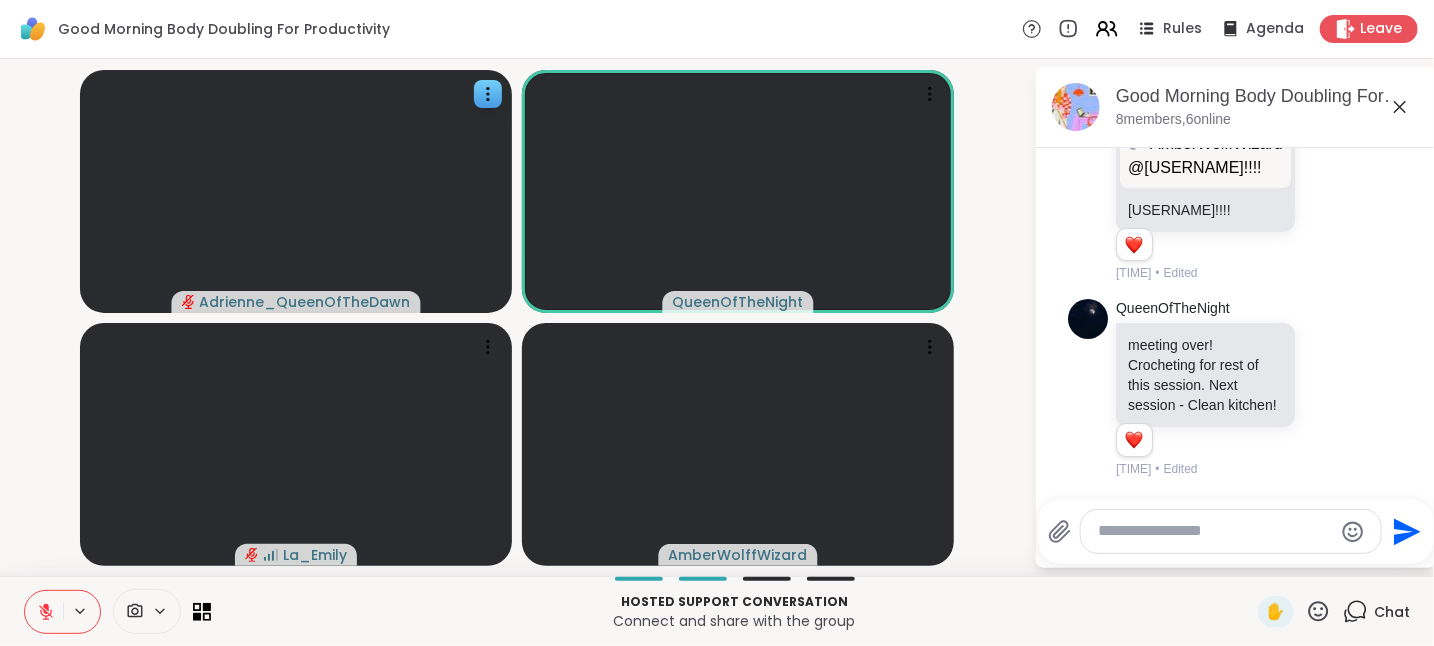 scroll, scrollTop: 1799, scrollLeft: 0, axis: vertical 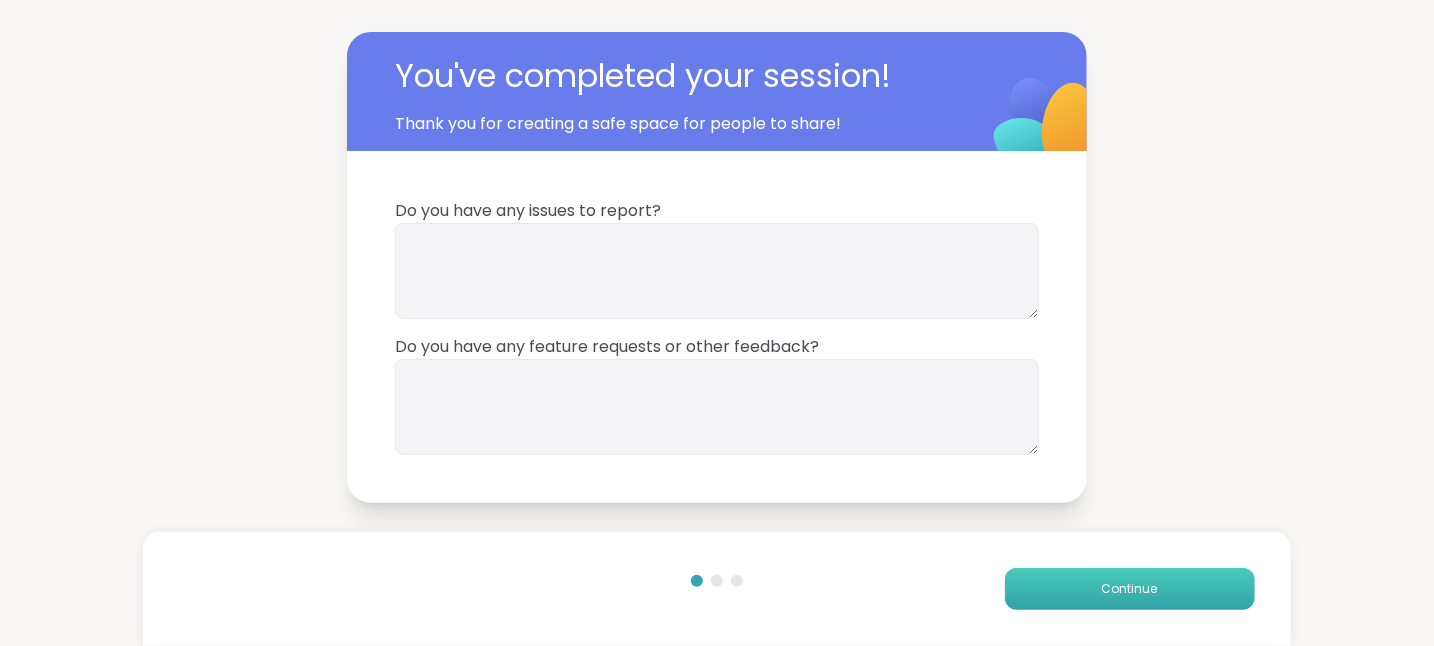click on "Continue" at bounding box center [1130, 589] 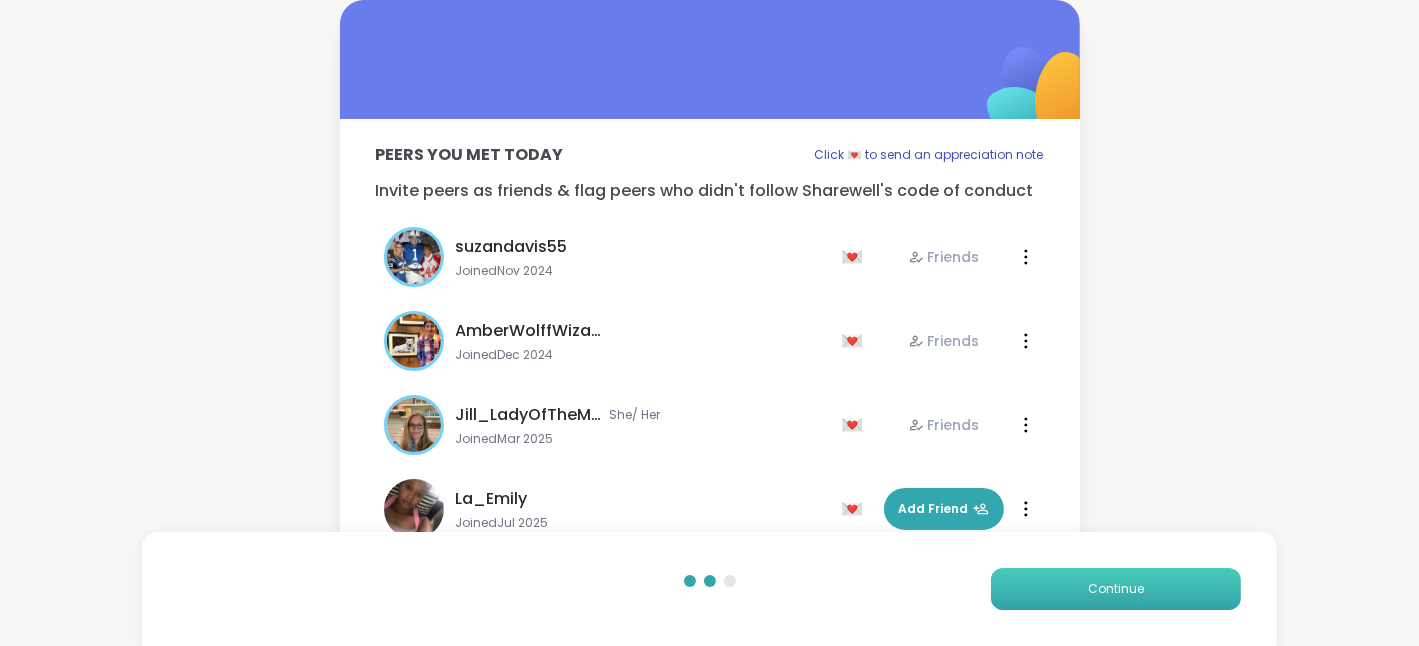 click on "Continue" at bounding box center [1116, 589] 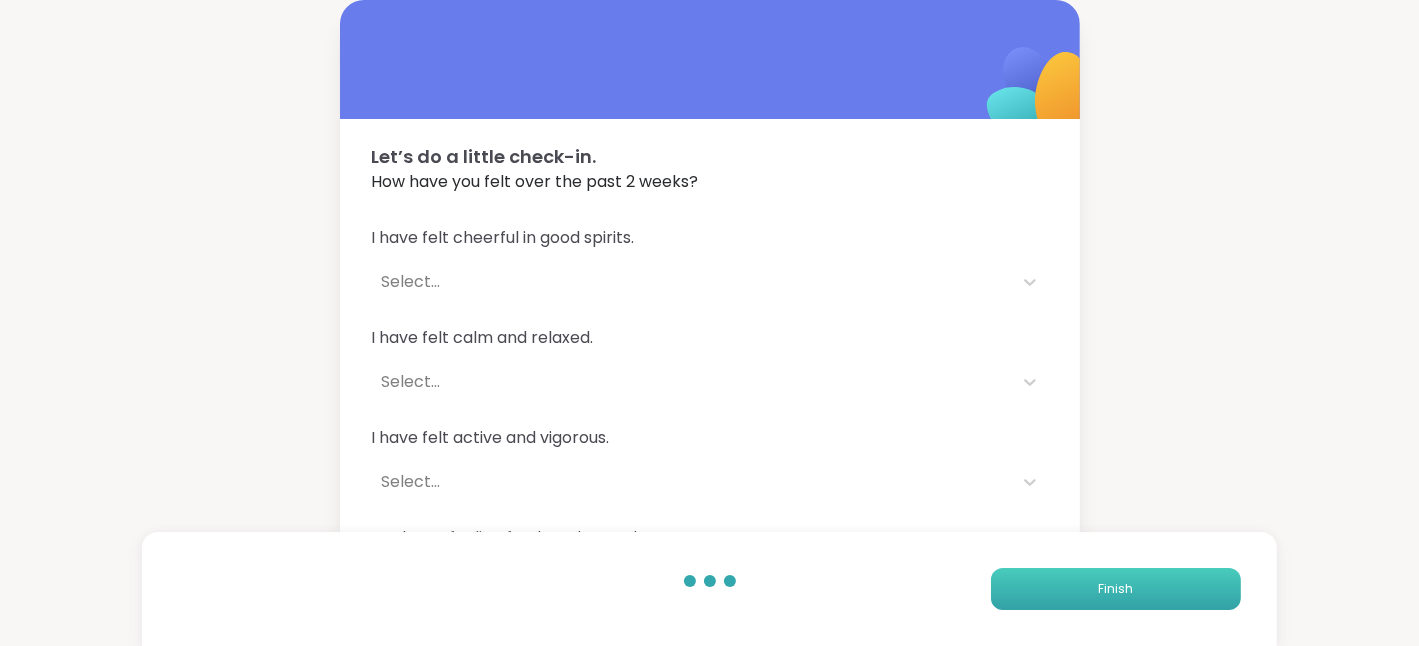 click on "Finish" at bounding box center [1116, 589] 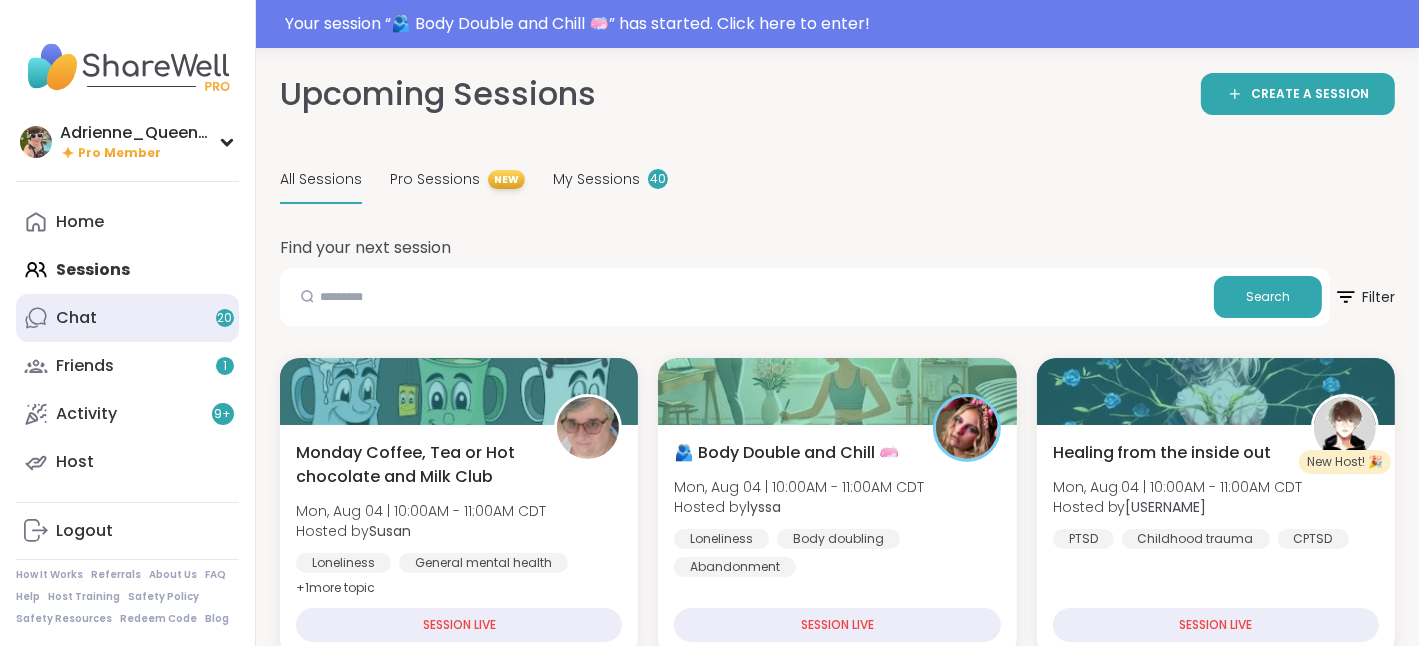 click on "Chat 20" at bounding box center (127, 318) 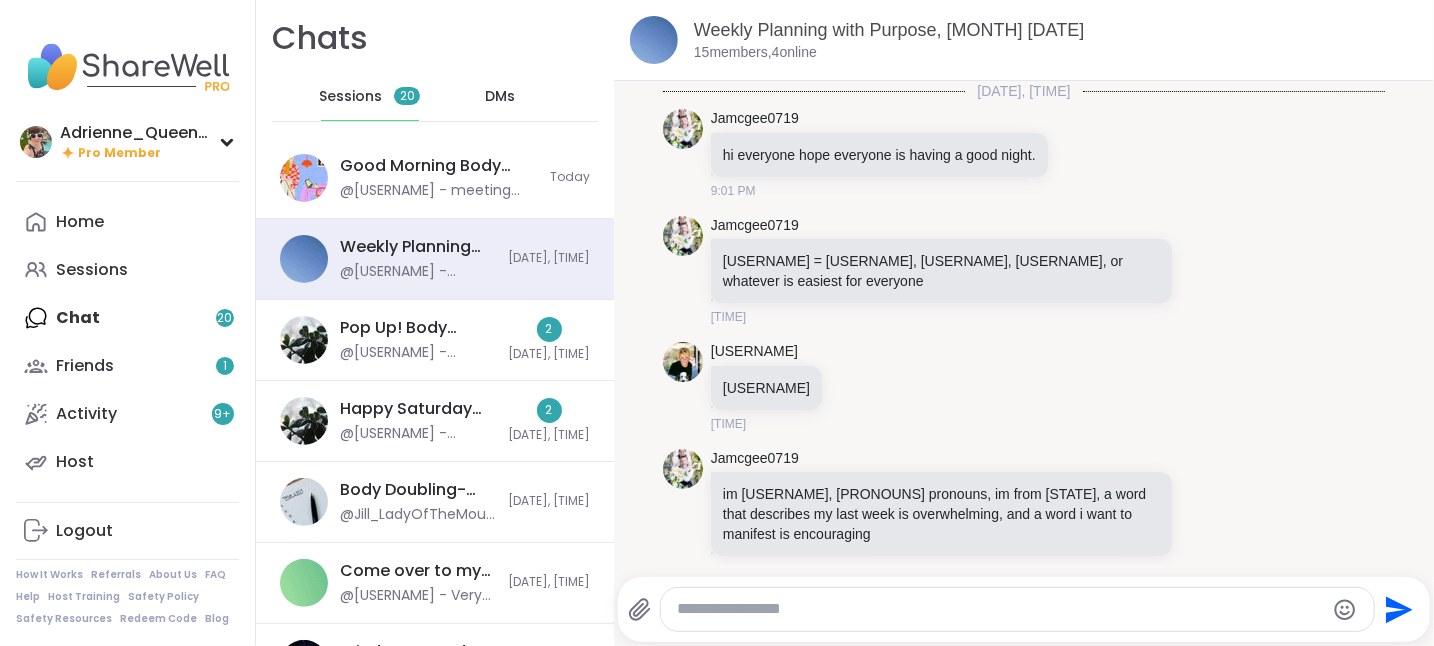 scroll, scrollTop: 6935, scrollLeft: 0, axis: vertical 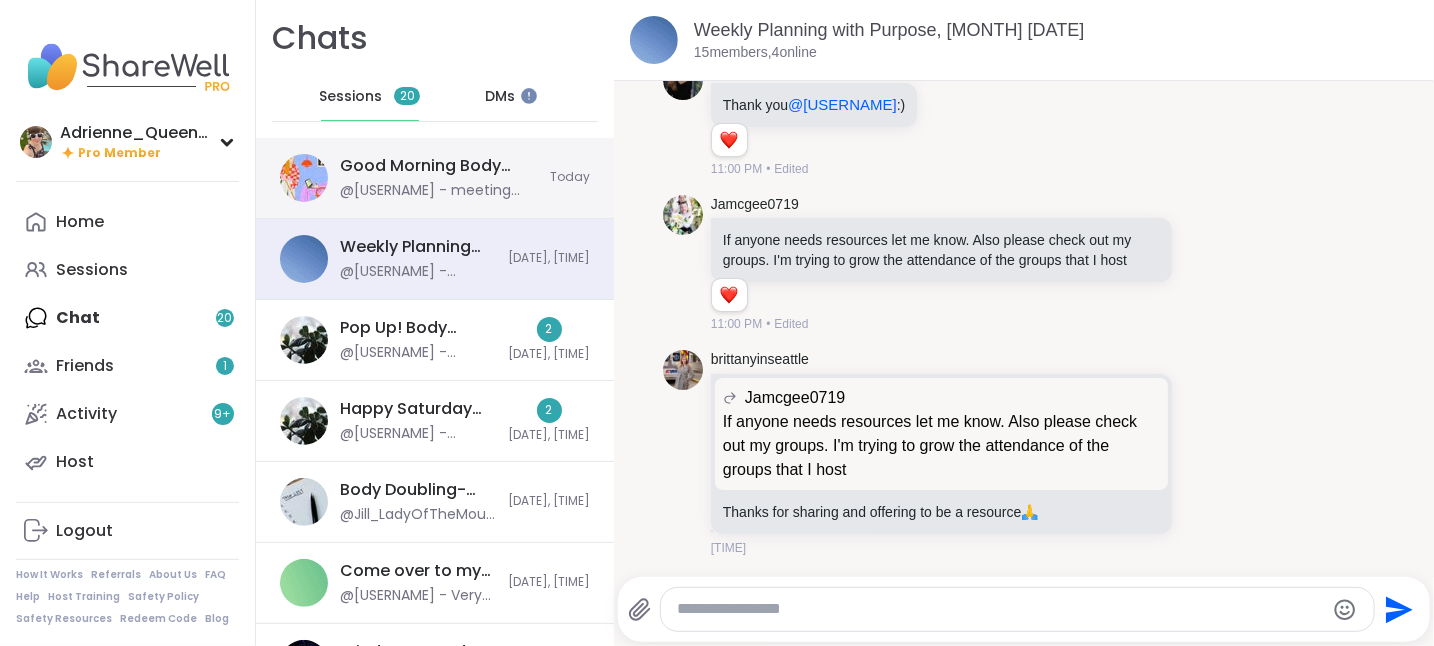 click on "Good Morning Body Doubling For Productivity, Aug 04" at bounding box center [439, 166] 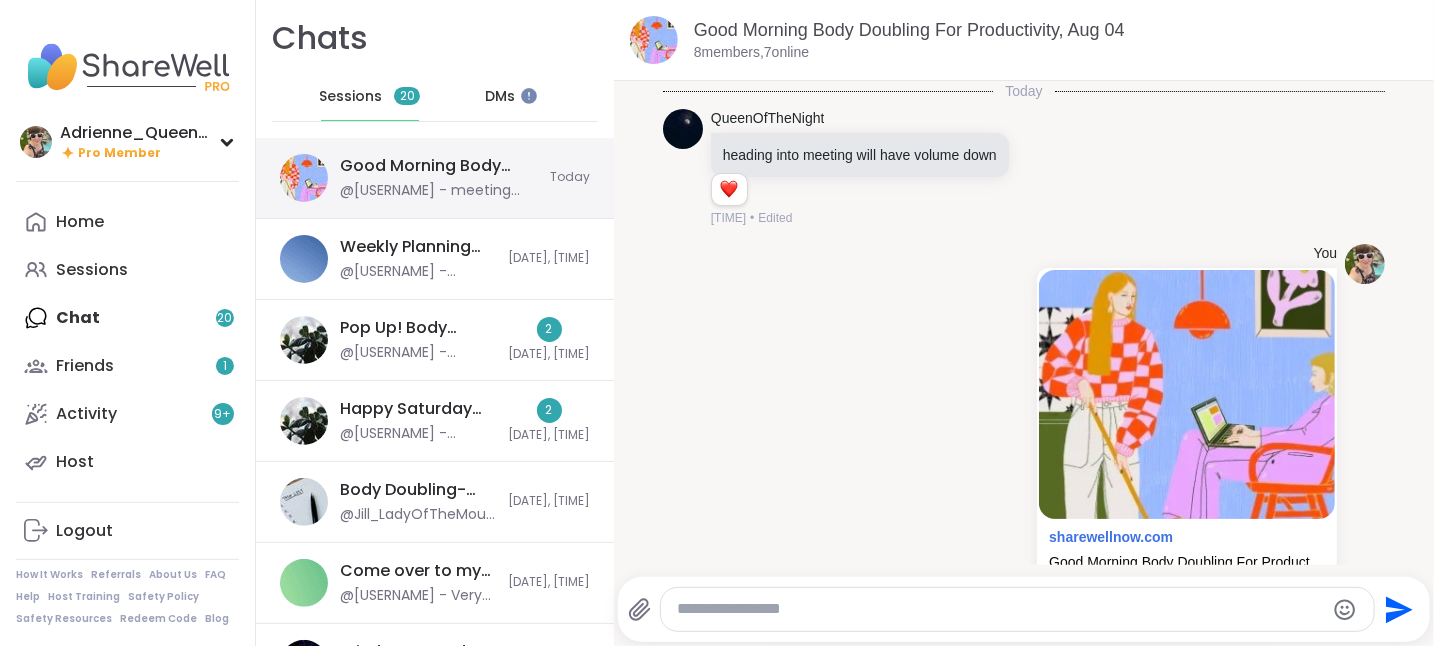 scroll, scrollTop: 1391, scrollLeft: 0, axis: vertical 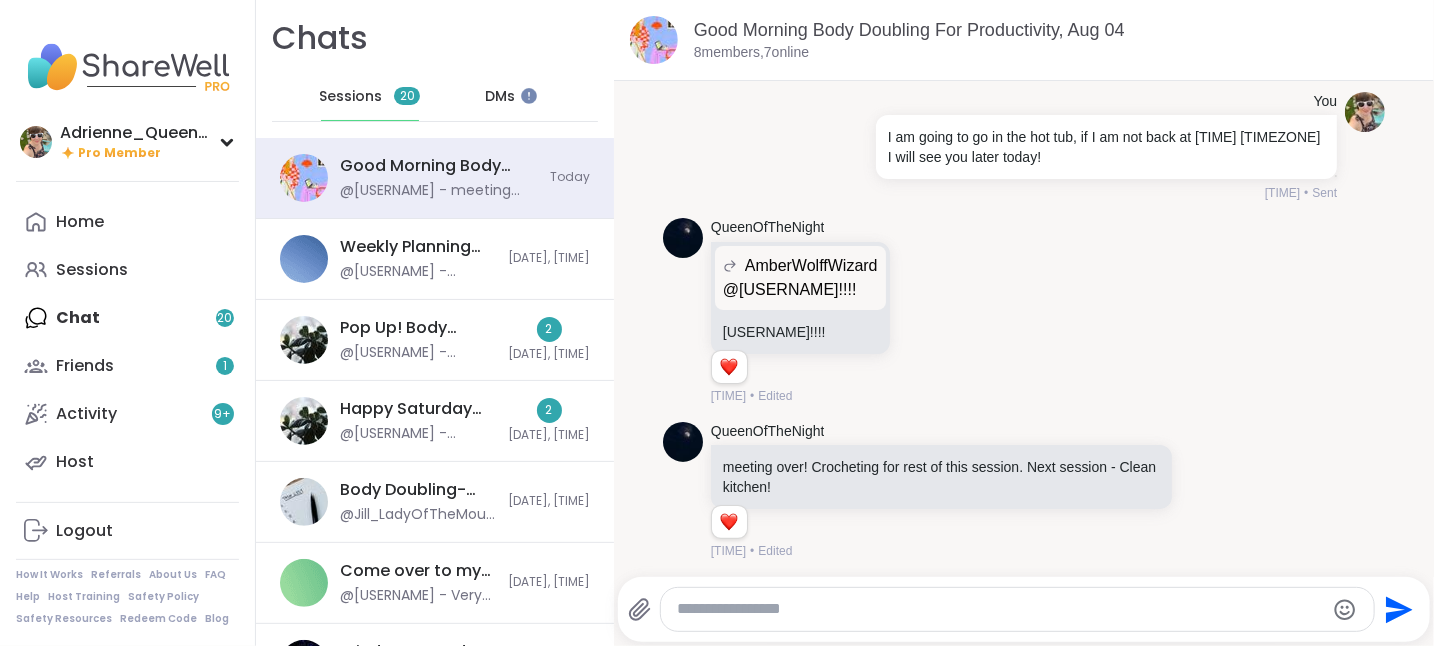 click at bounding box center [1000, 609] 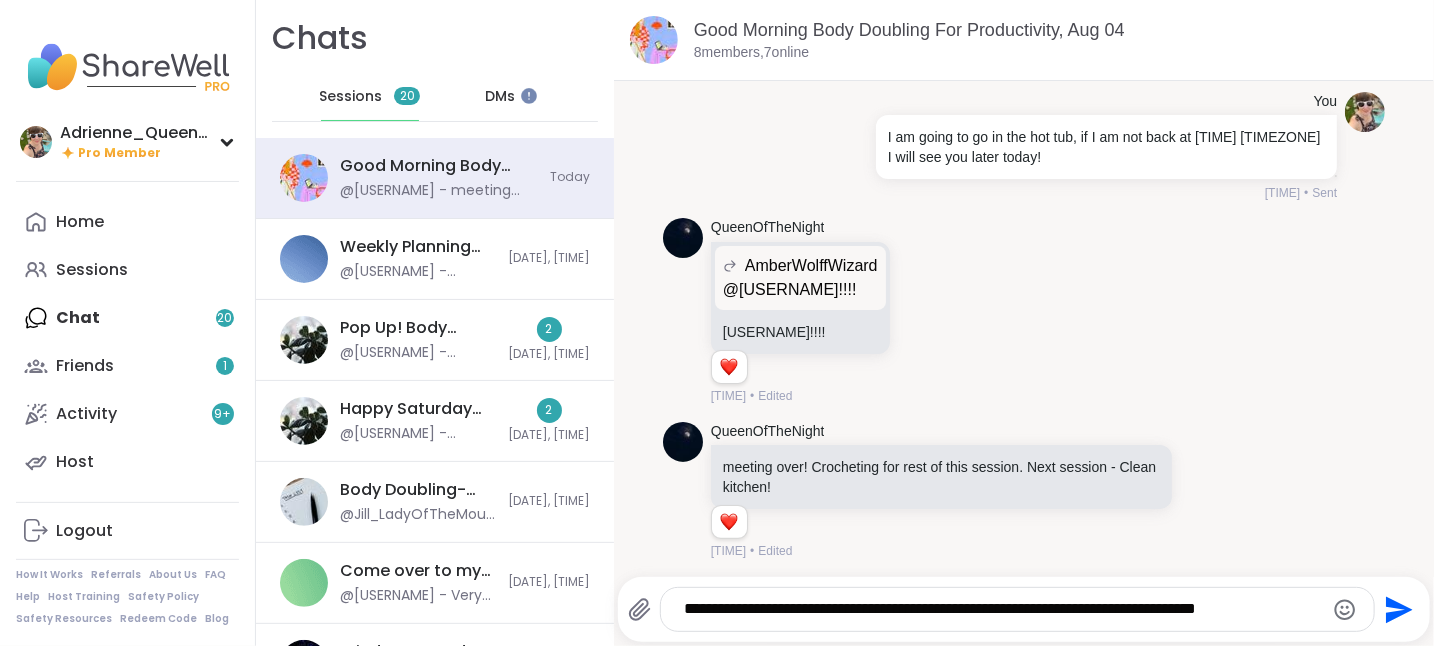 type on "**********" 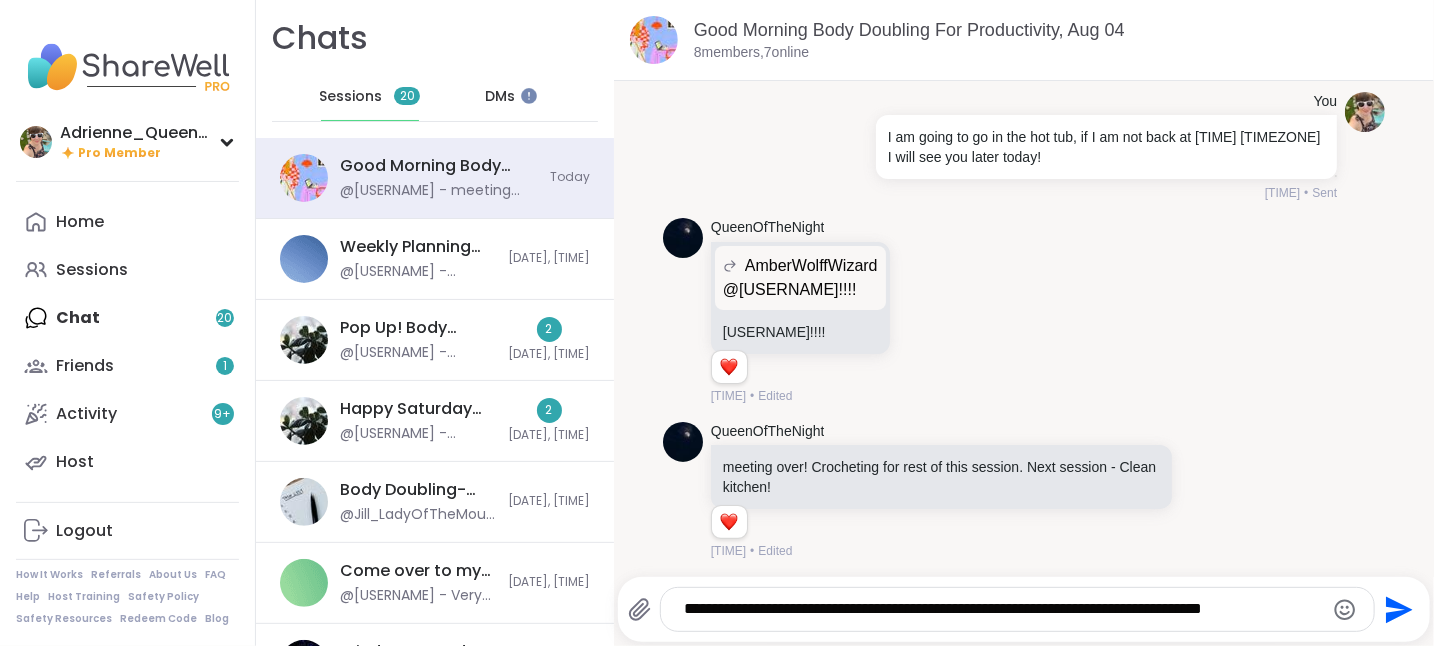 type 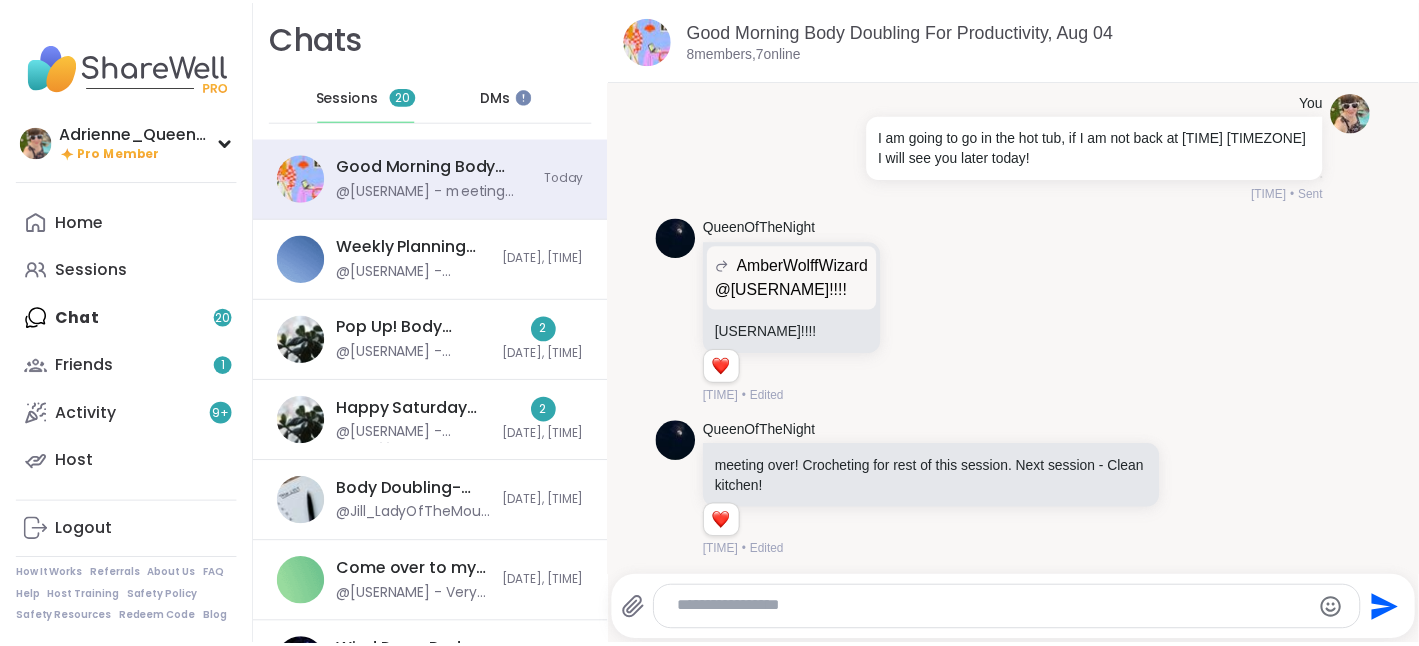 scroll, scrollTop: 1517, scrollLeft: 0, axis: vertical 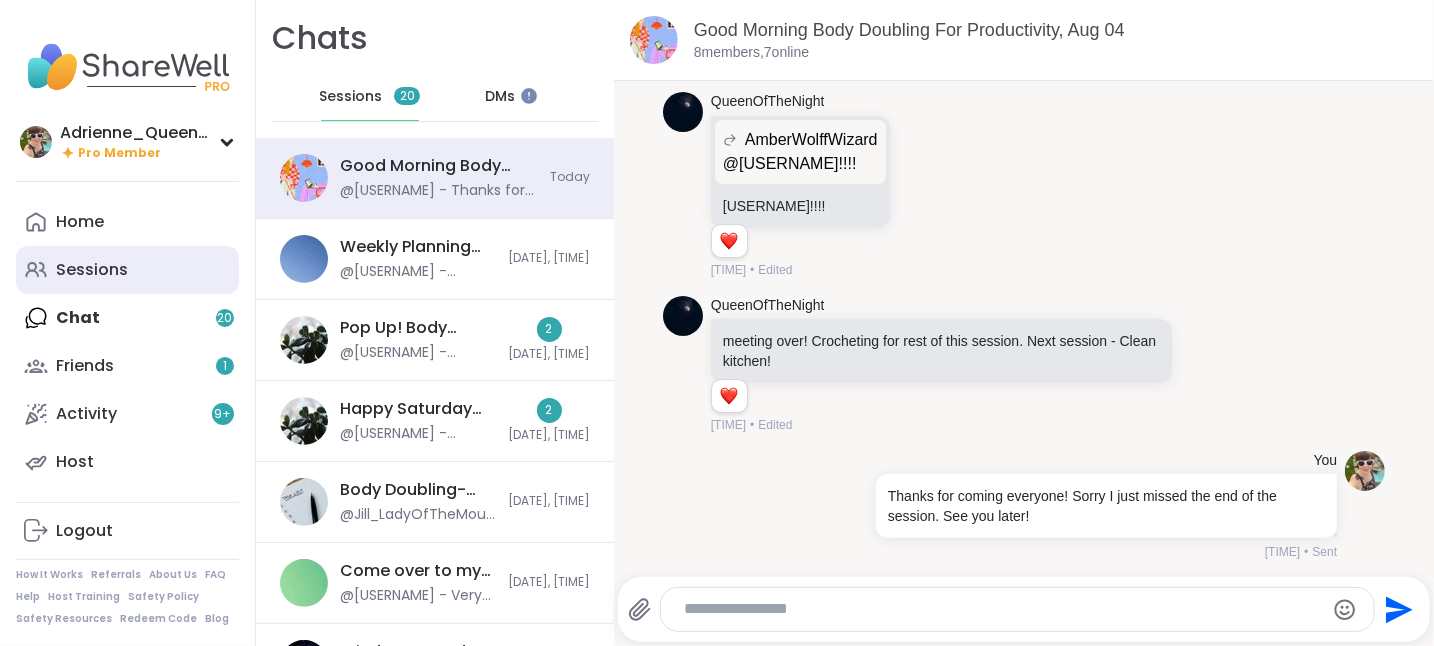 click on "Sessions" at bounding box center (127, 270) 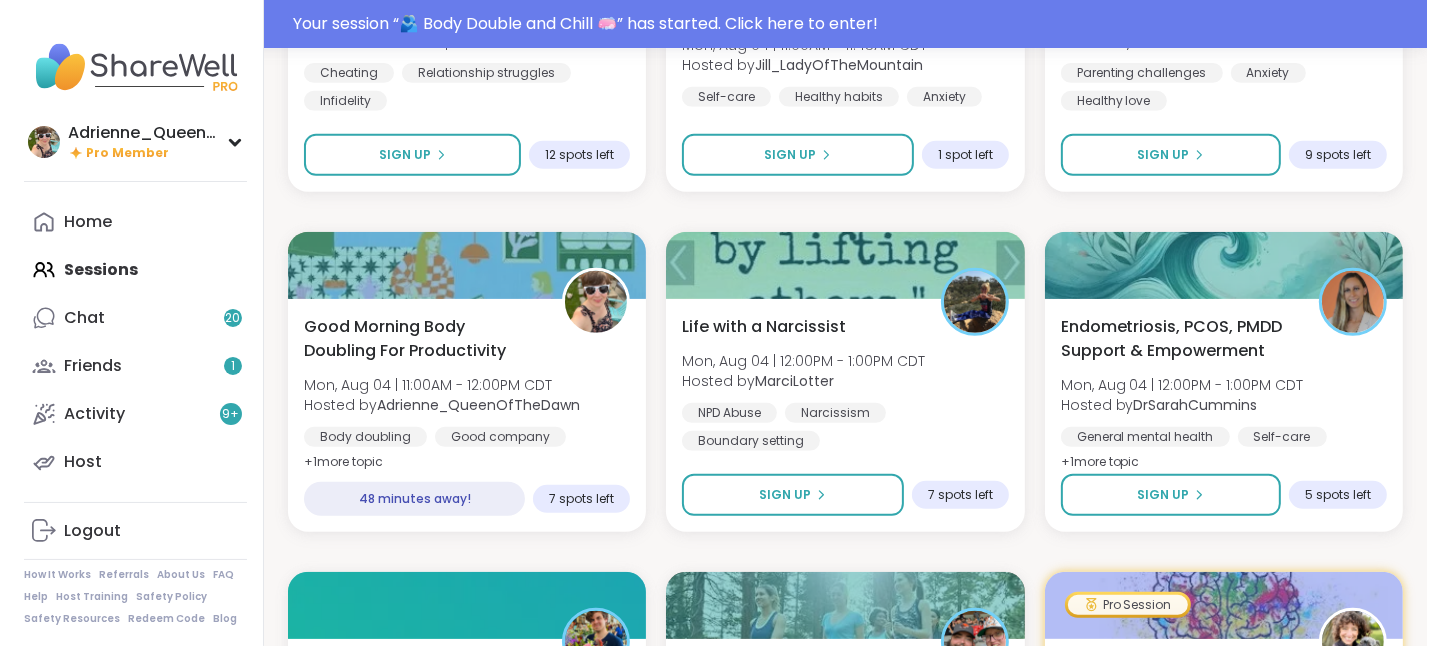 scroll, scrollTop: 828, scrollLeft: 0, axis: vertical 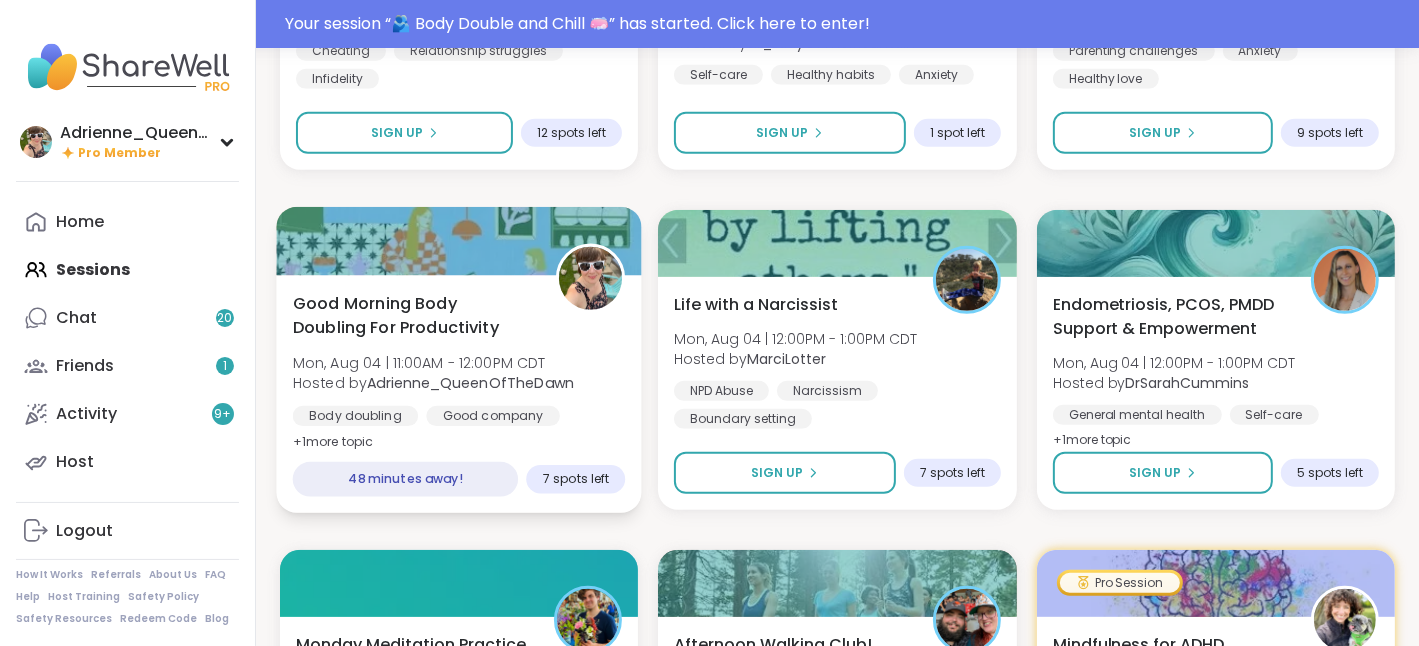 click on "Adrienne_QueenOfTheDawn" at bounding box center [470, 383] 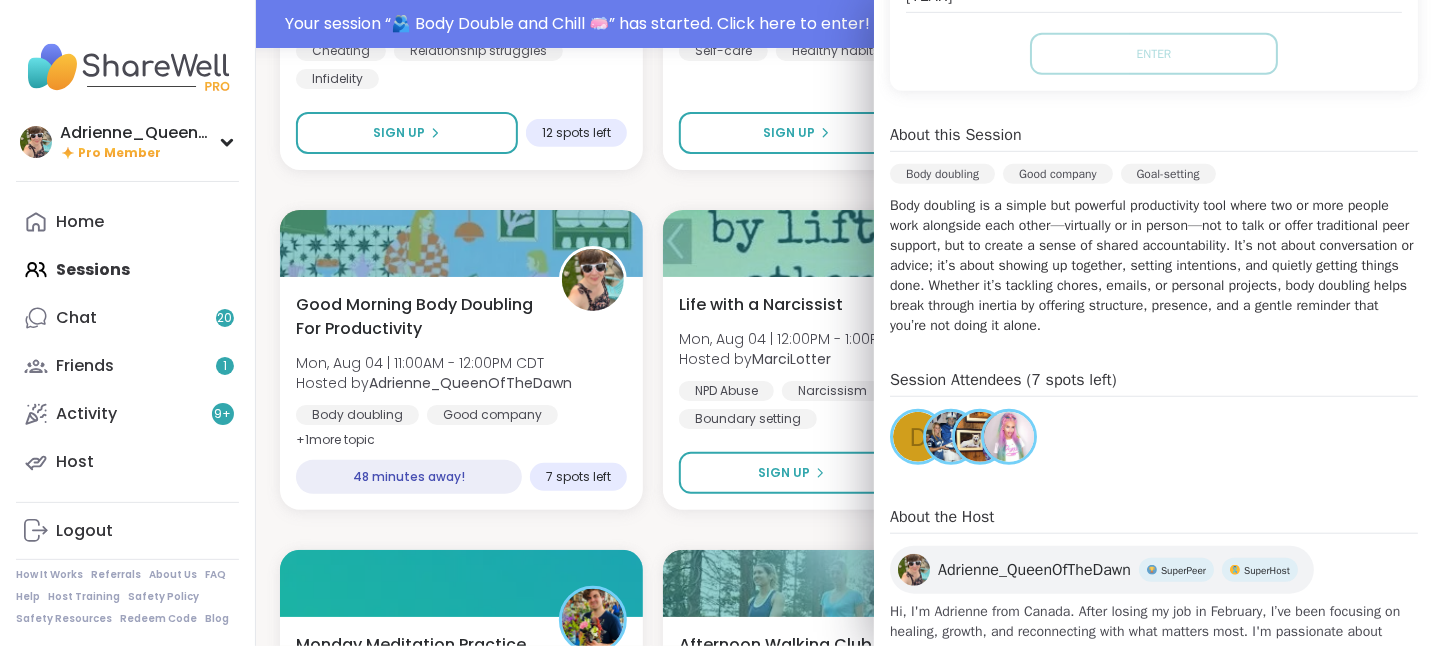 scroll, scrollTop: 518, scrollLeft: 0, axis: vertical 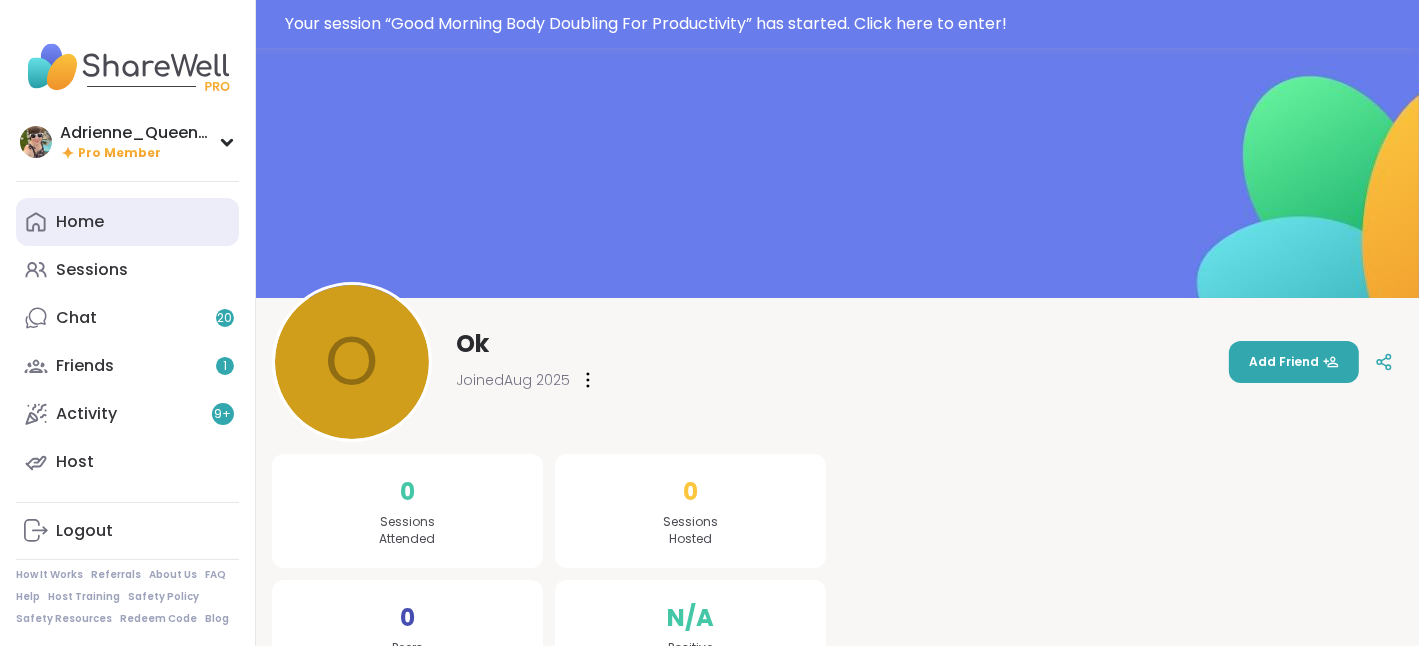 click on "Home" at bounding box center (127, 222) 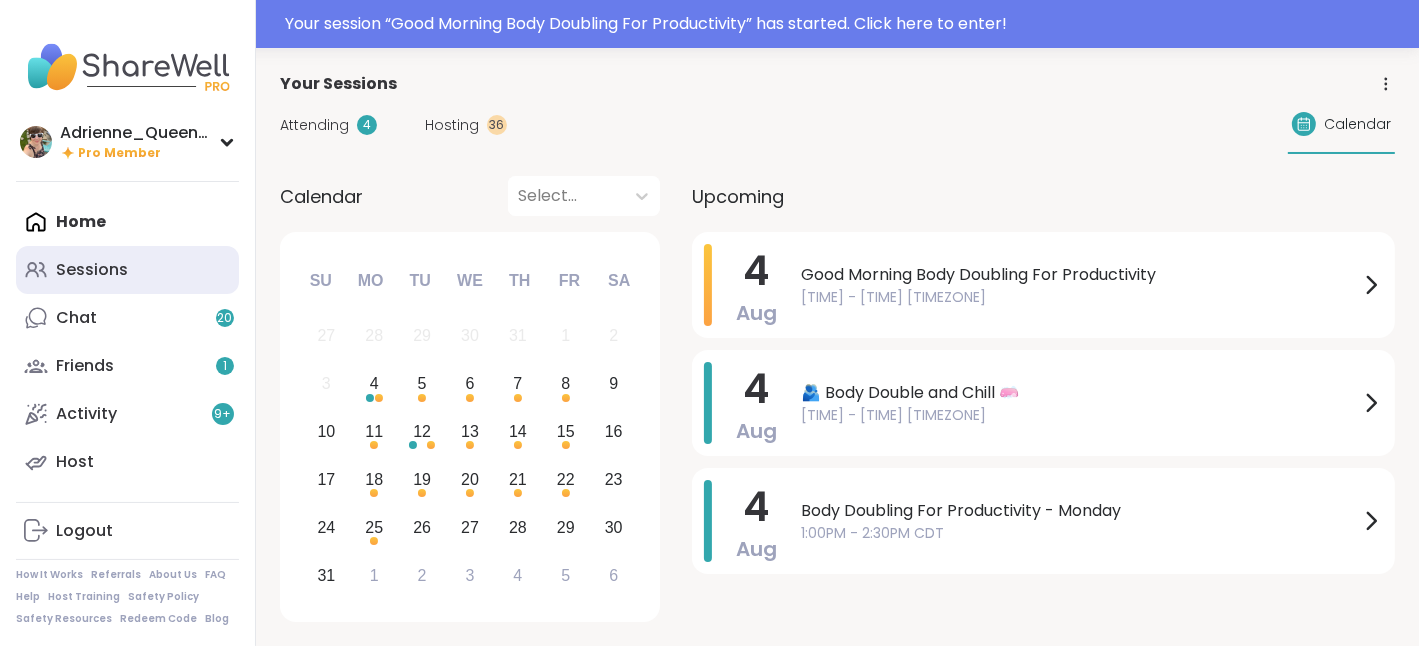 click on "Sessions" at bounding box center (127, 270) 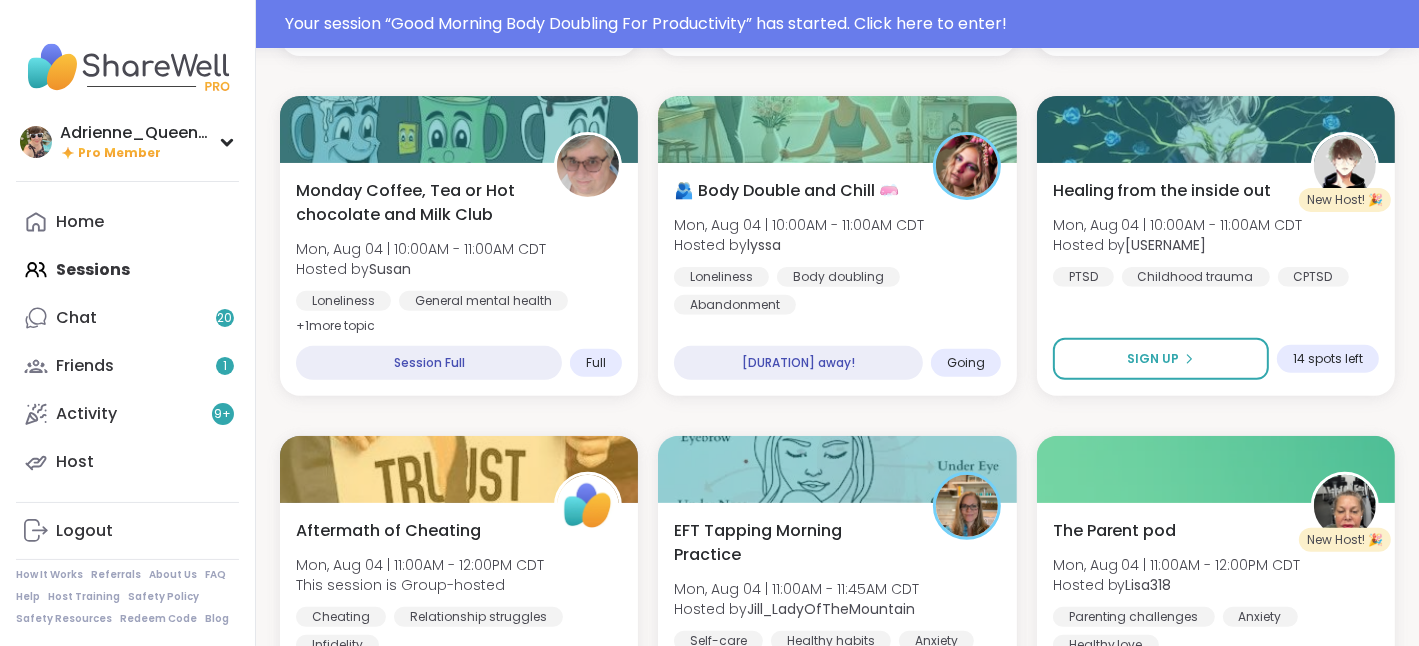 scroll, scrollTop: 603, scrollLeft: 0, axis: vertical 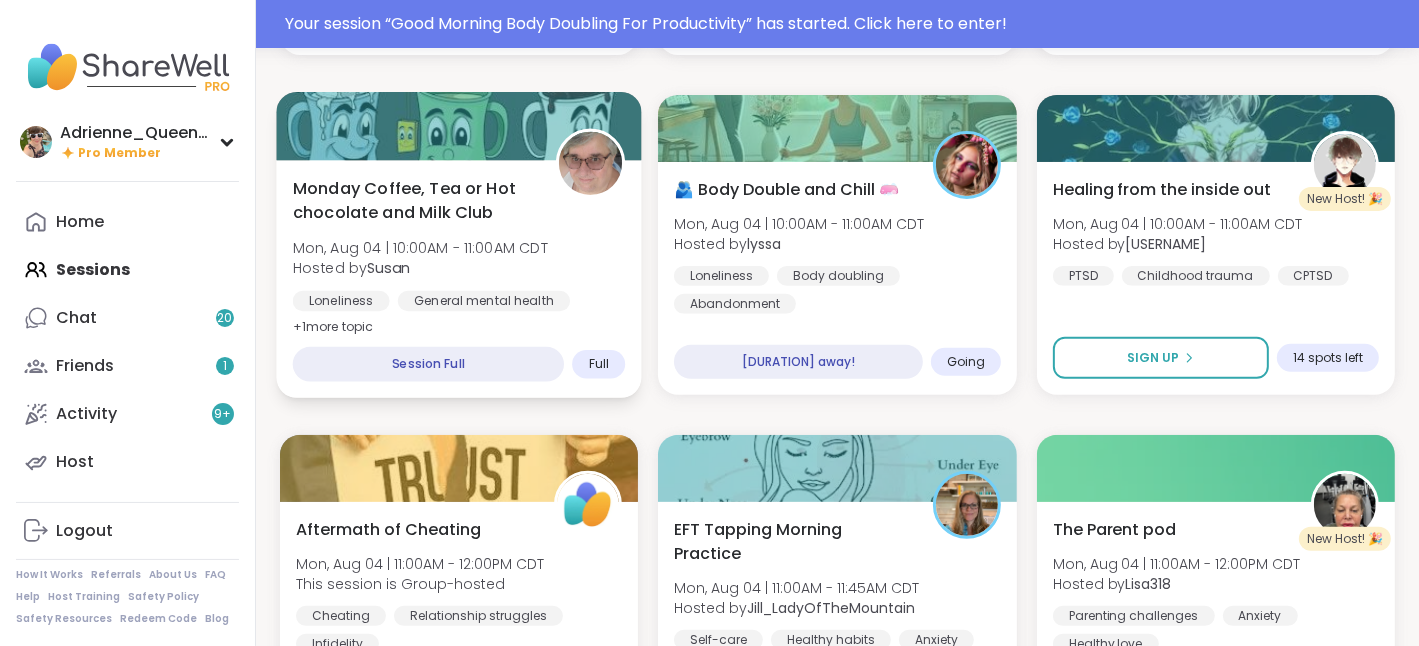 click on "Monday Coffee, Tea or Hot chocolate and Milk Club" at bounding box center [413, 200] 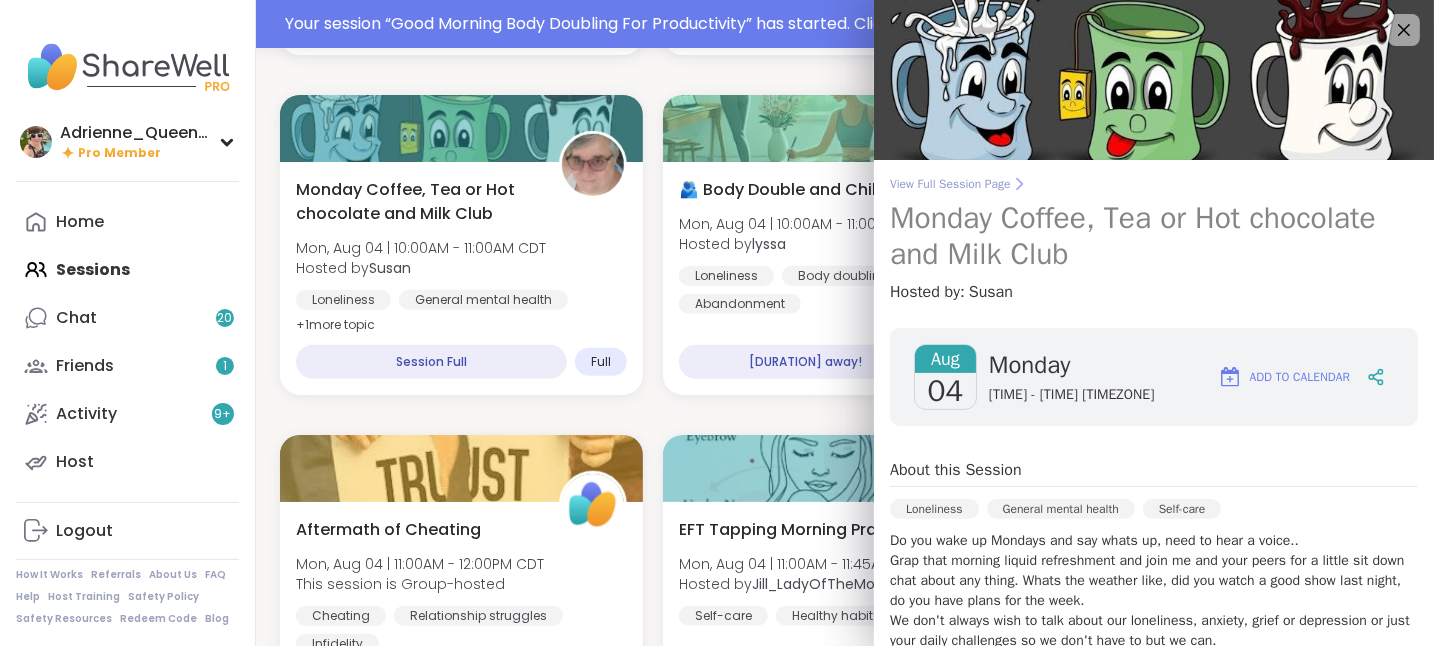 click on "View Full Session Page" at bounding box center (1154, 184) 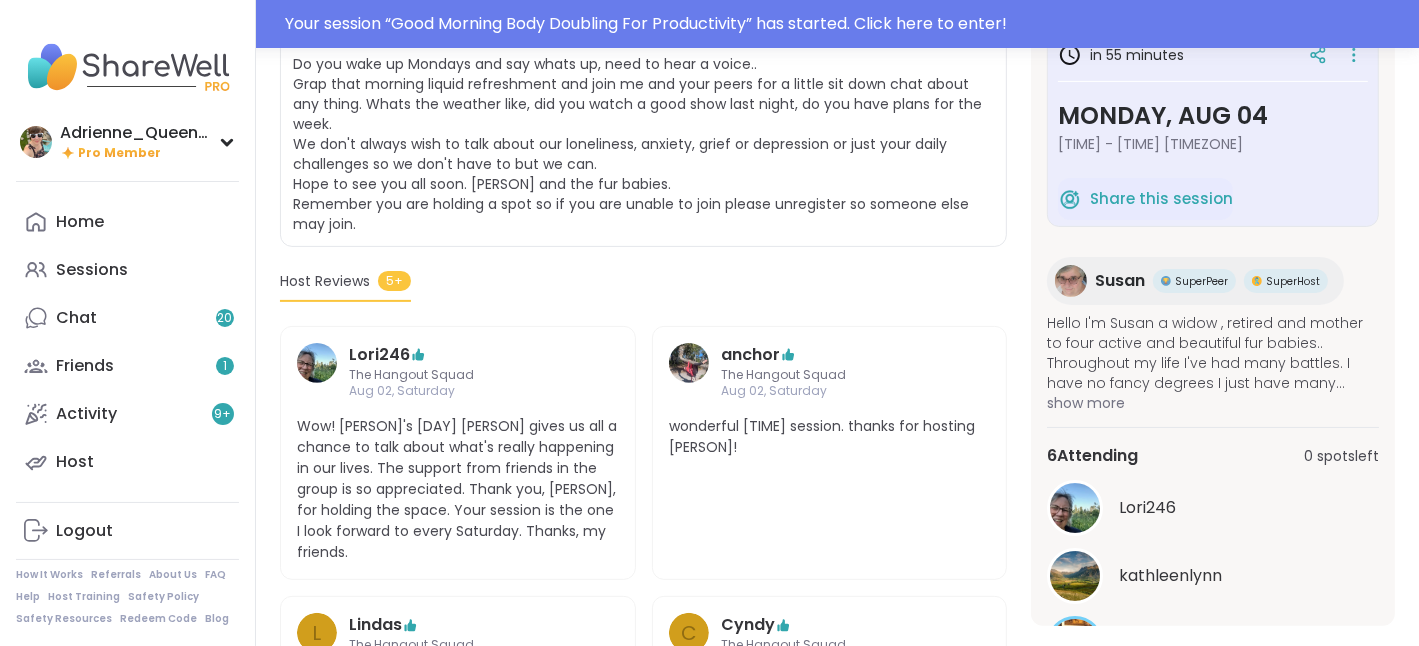 scroll, scrollTop: 507, scrollLeft: 0, axis: vertical 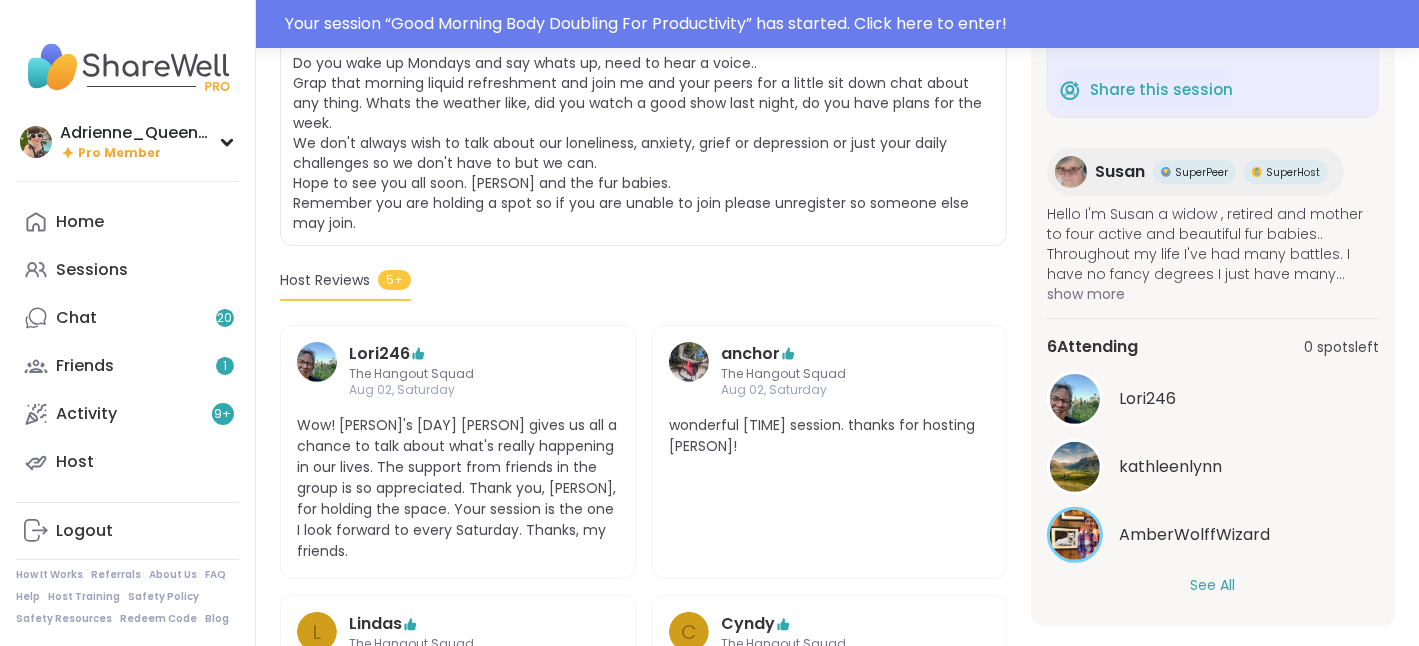 click on "See All" at bounding box center (1213, 585) 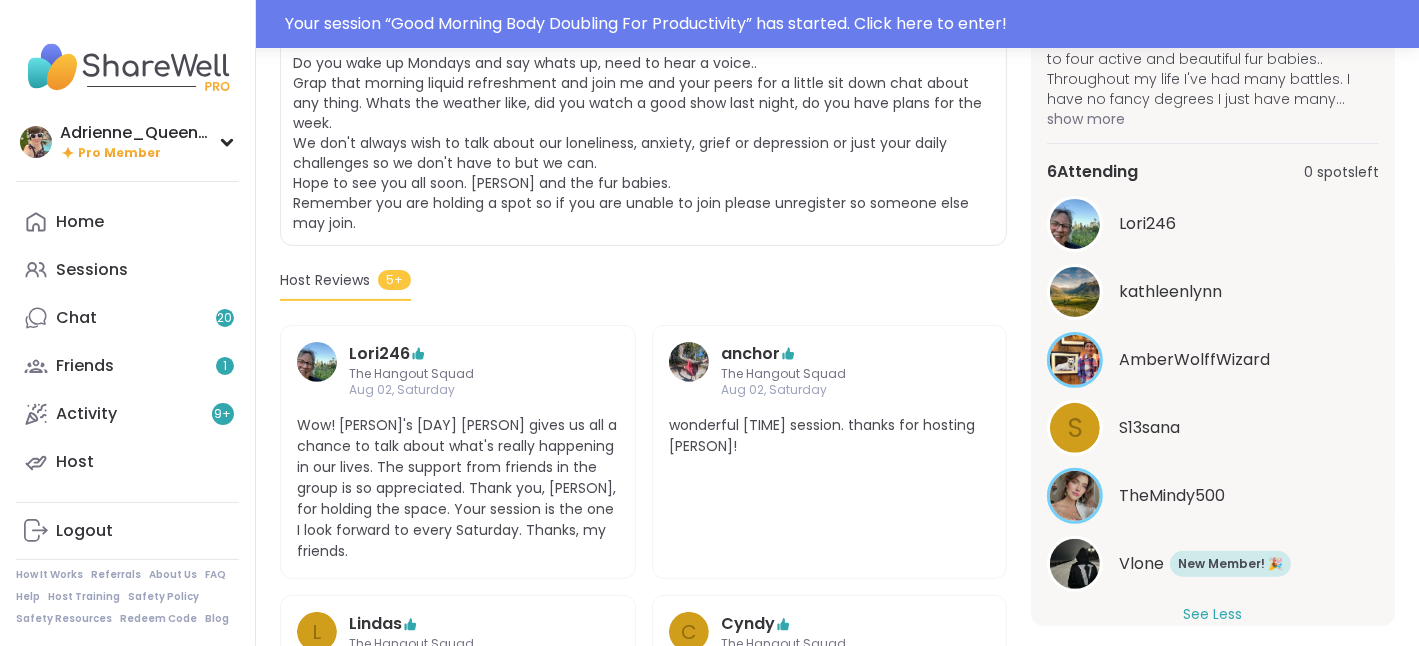 scroll, scrollTop: 313, scrollLeft: 0, axis: vertical 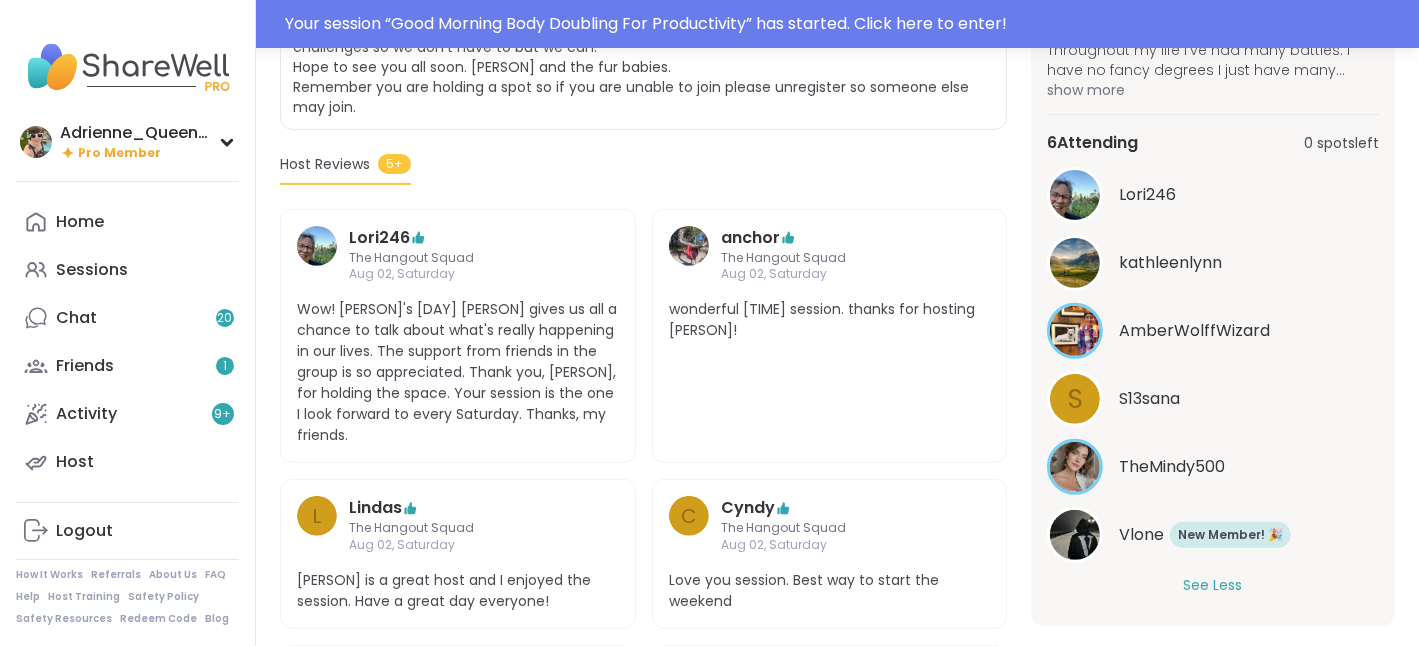 click on "Vlone" at bounding box center (1141, 535) 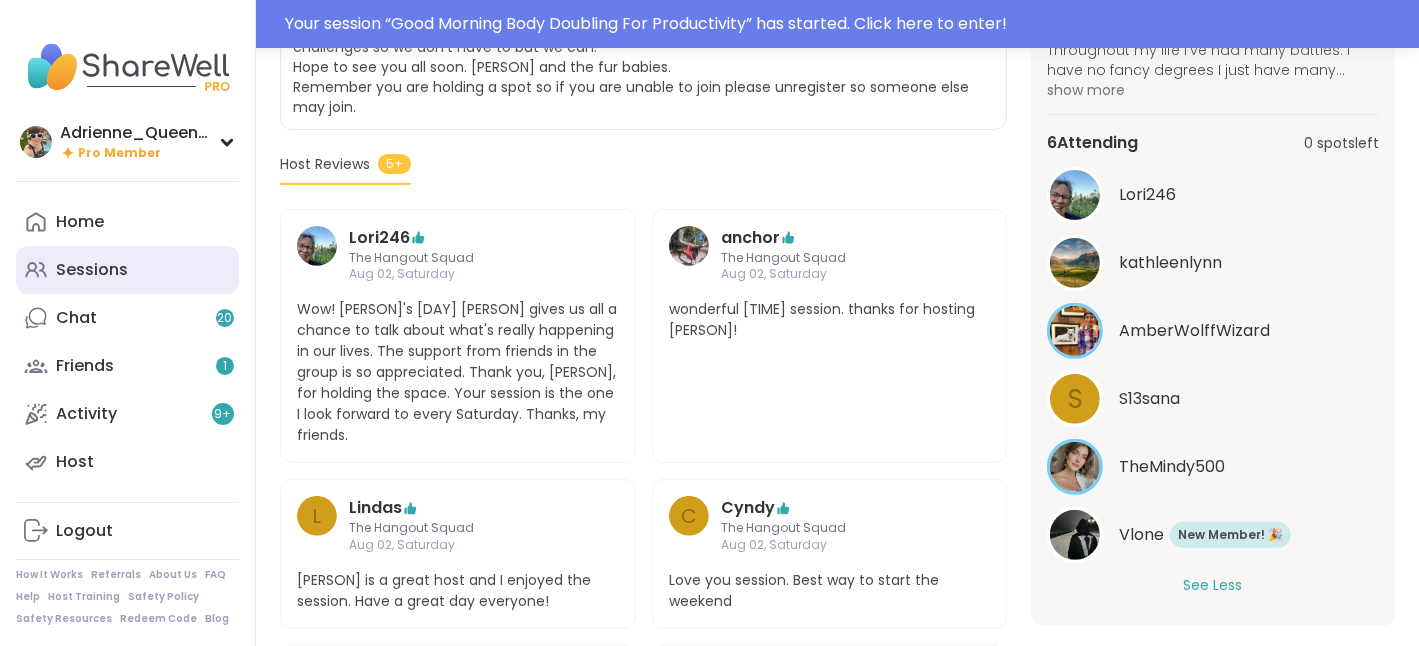 click on "Sessions" at bounding box center (92, 270) 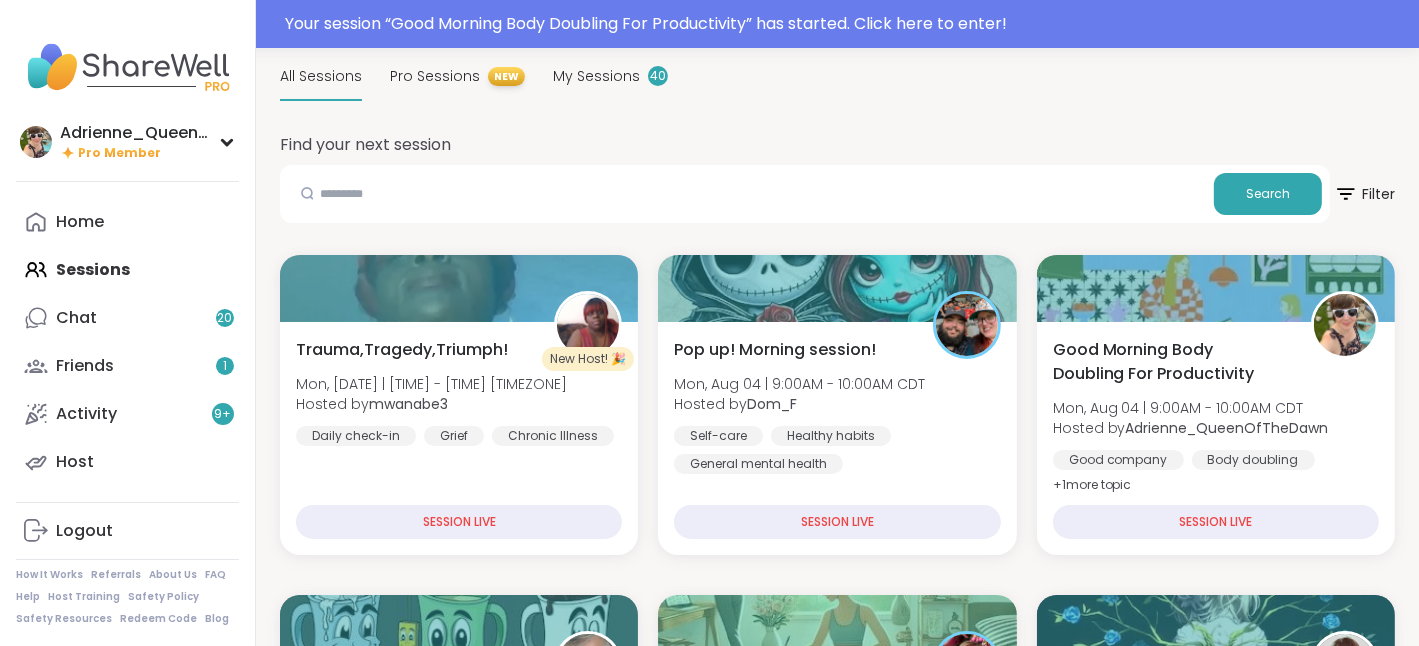 scroll, scrollTop: 387, scrollLeft: 0, axis: vertical 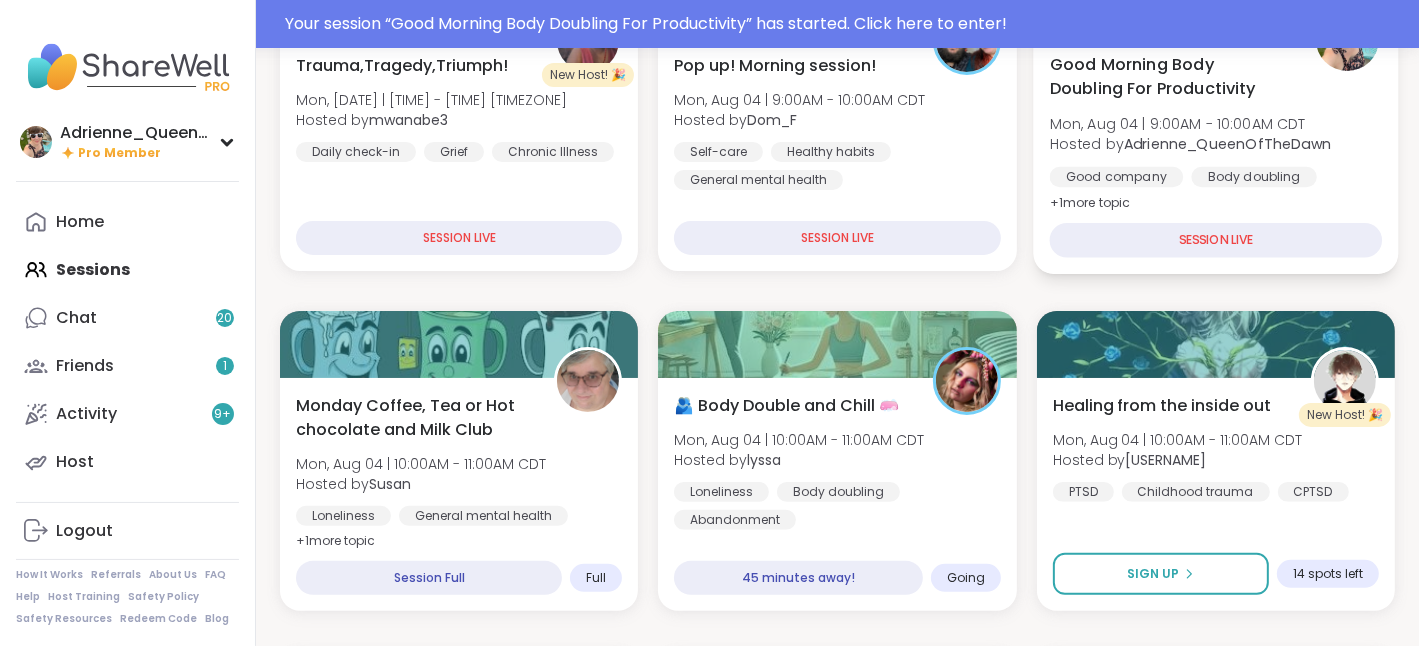 click on "Good Morning Body Doubling For Productivity" at bounding box center [1169, 76] 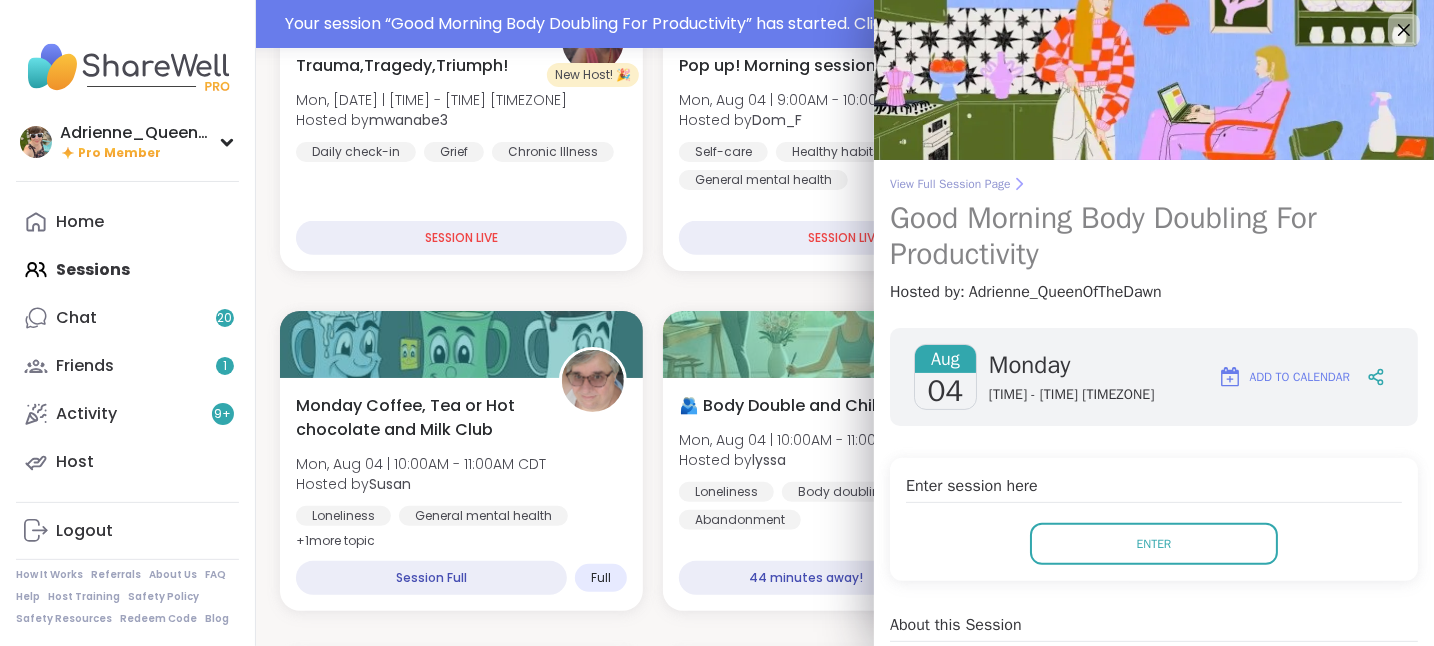 click on "View Full Session Page" at bounding box center [1154, 184] 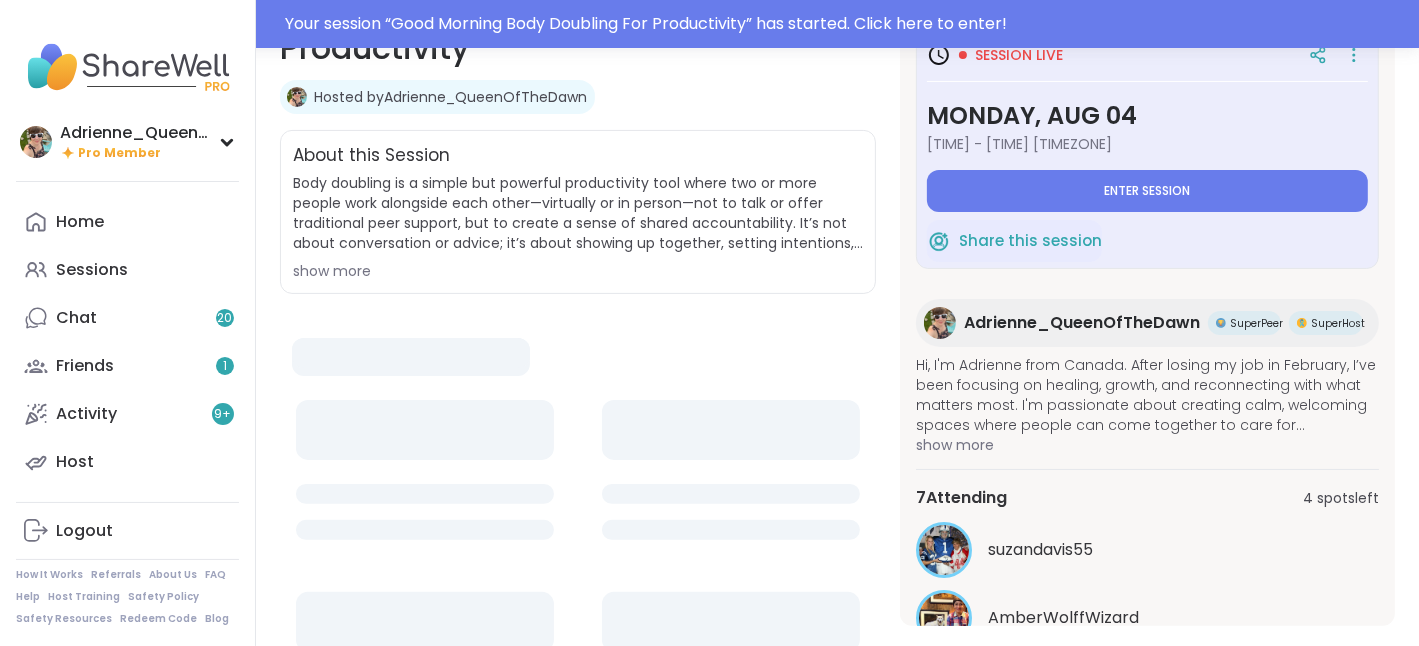 scroll, scrollTop: 0, scrollLeft: 0, axis: both 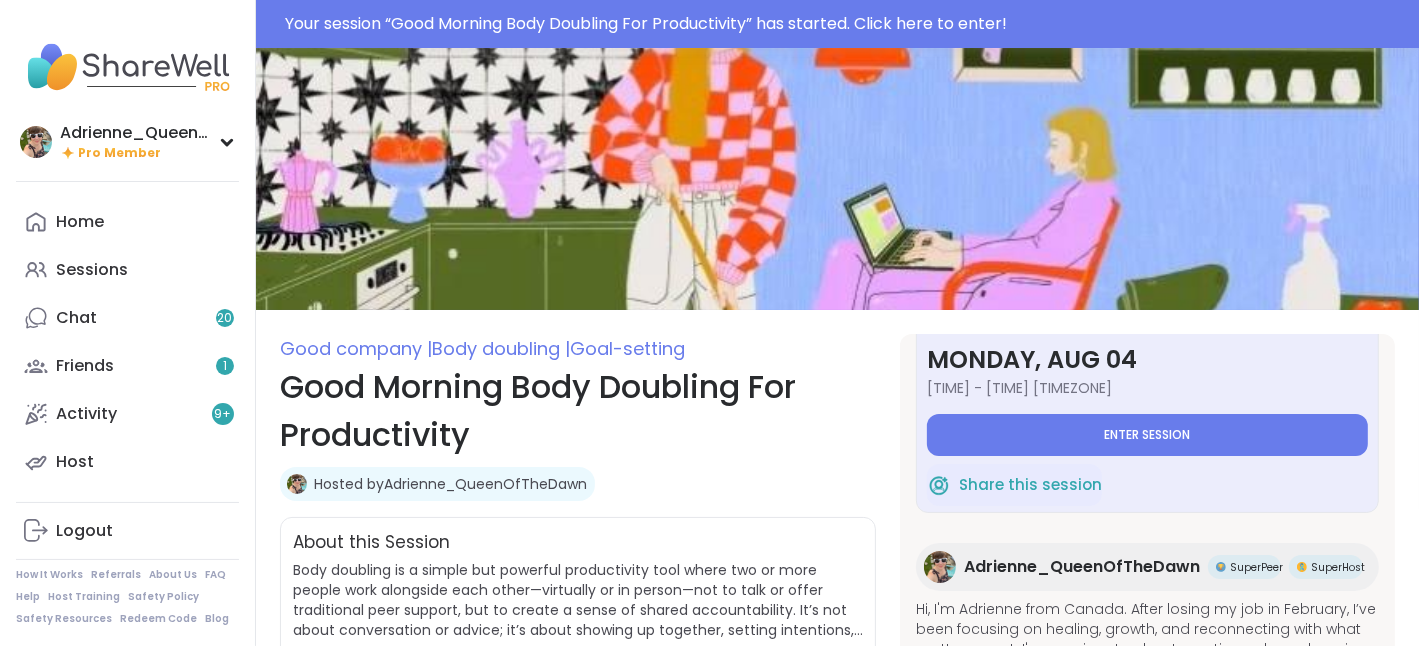 click on "9:00AM - 10:00AM CDT" at bounding box center (1147, 388) 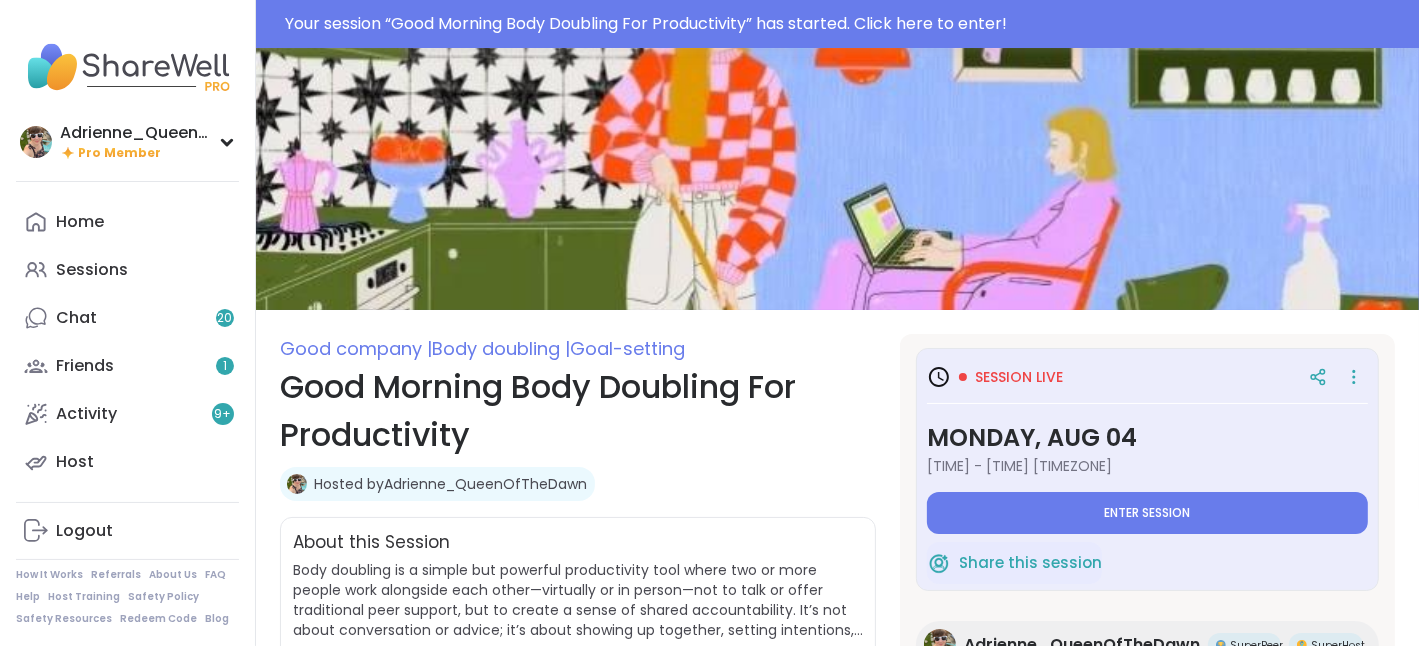 scroll, scrollTop: 0, scrollLeft: 0, axis: both 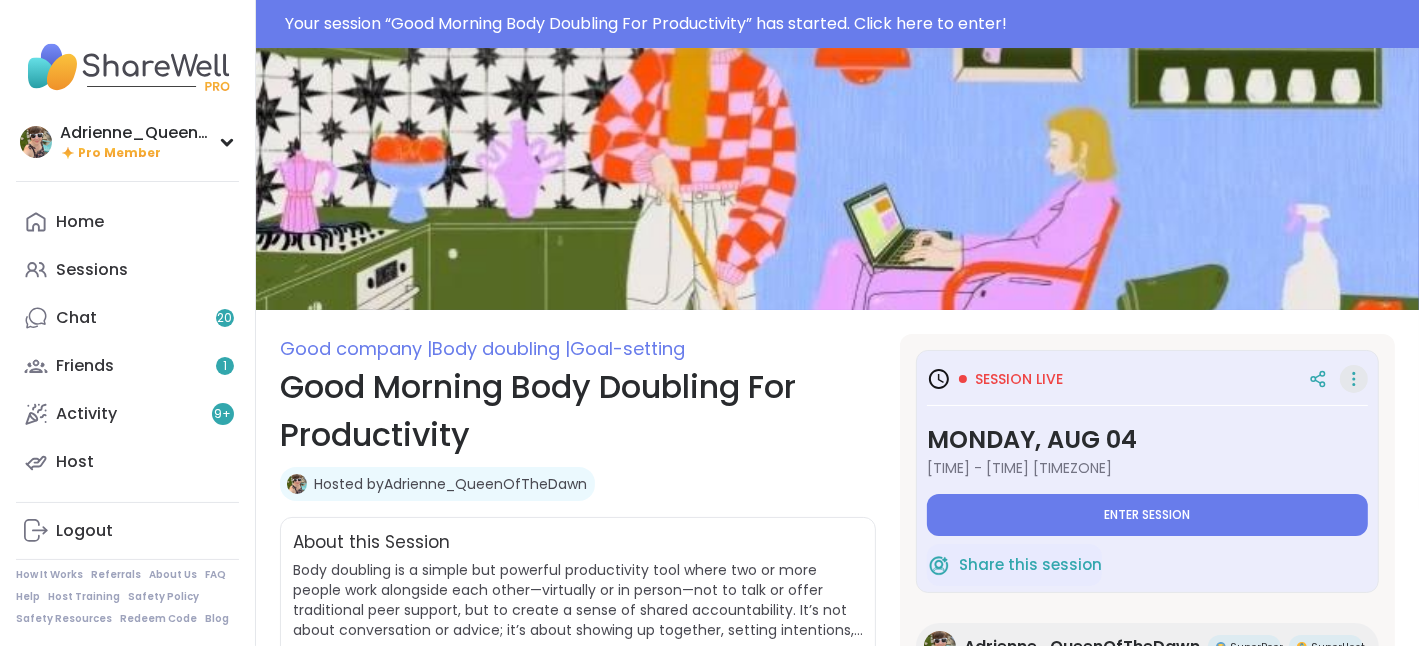 click 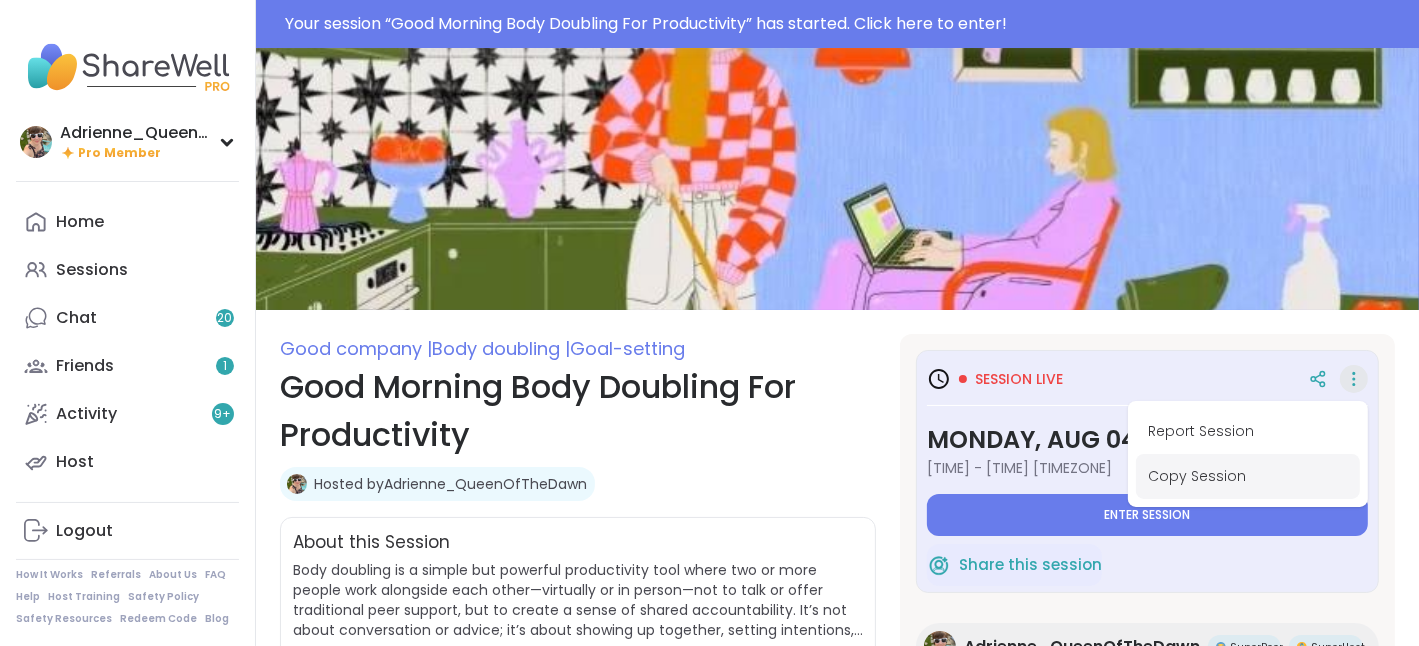 click on "Copy Session" at bounding box center (1248, 476) 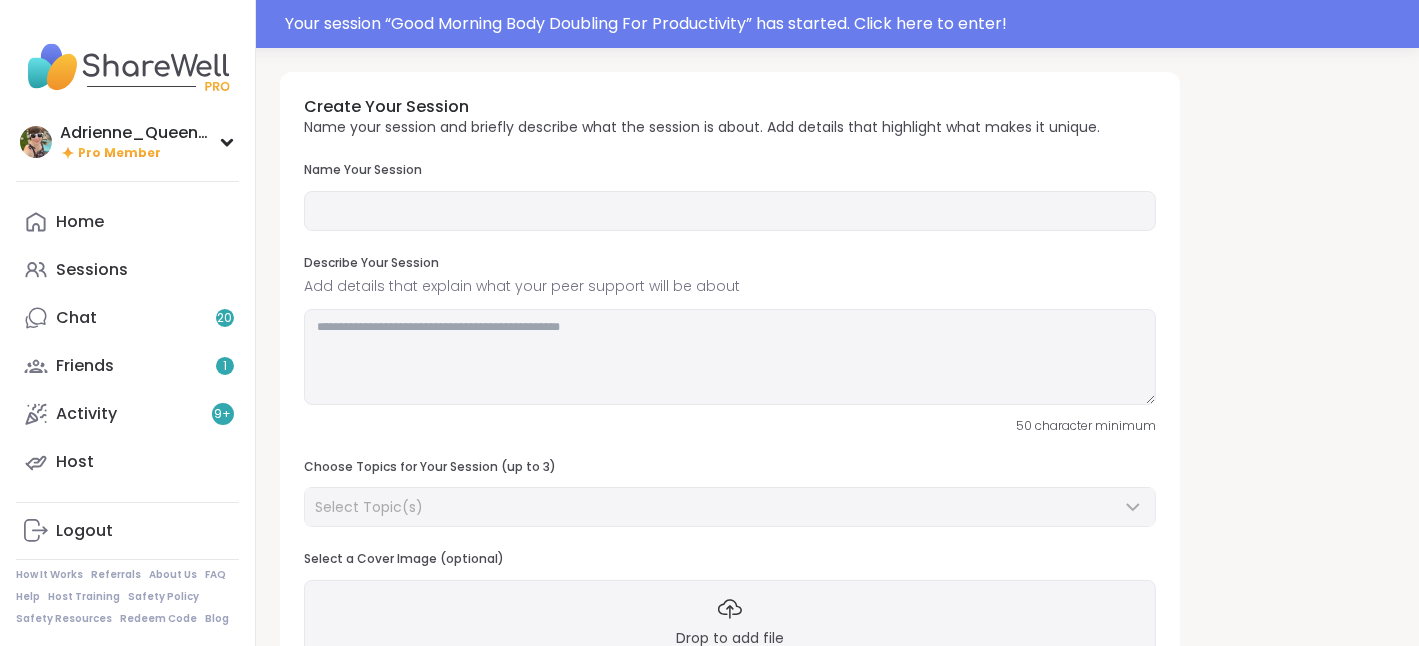 type on "**********" 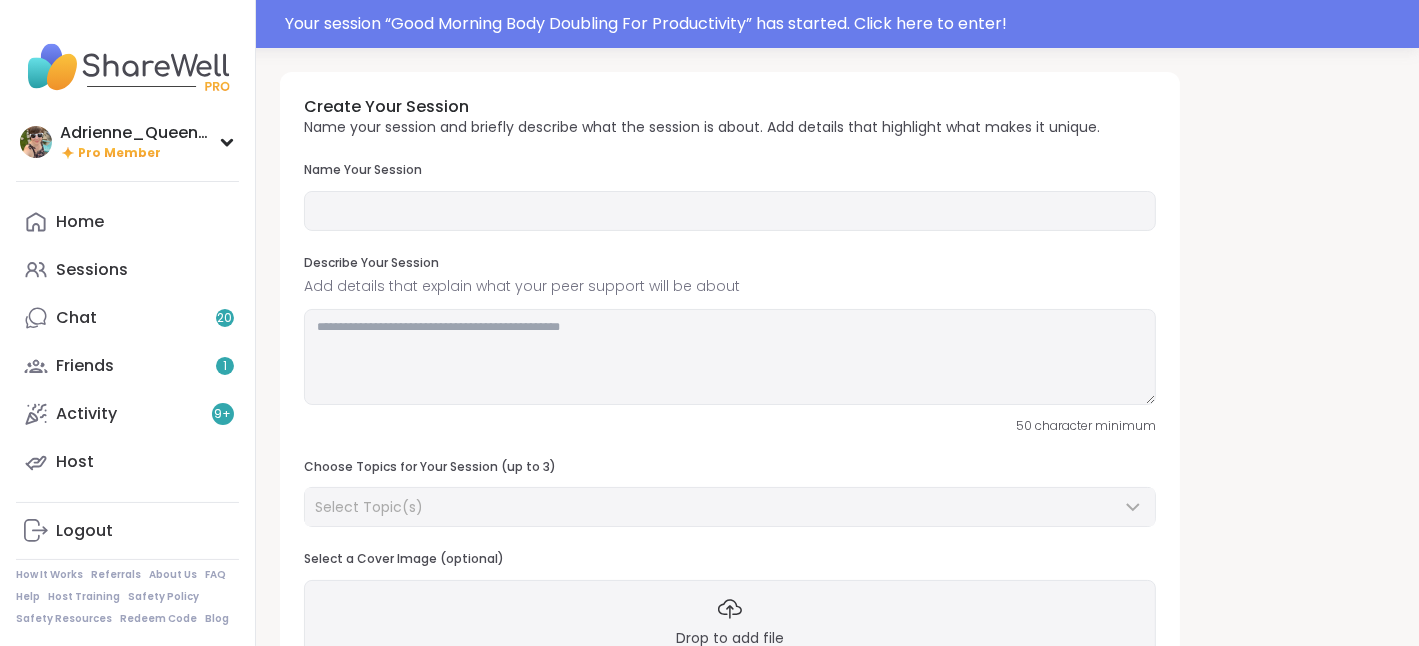 type on "**********" 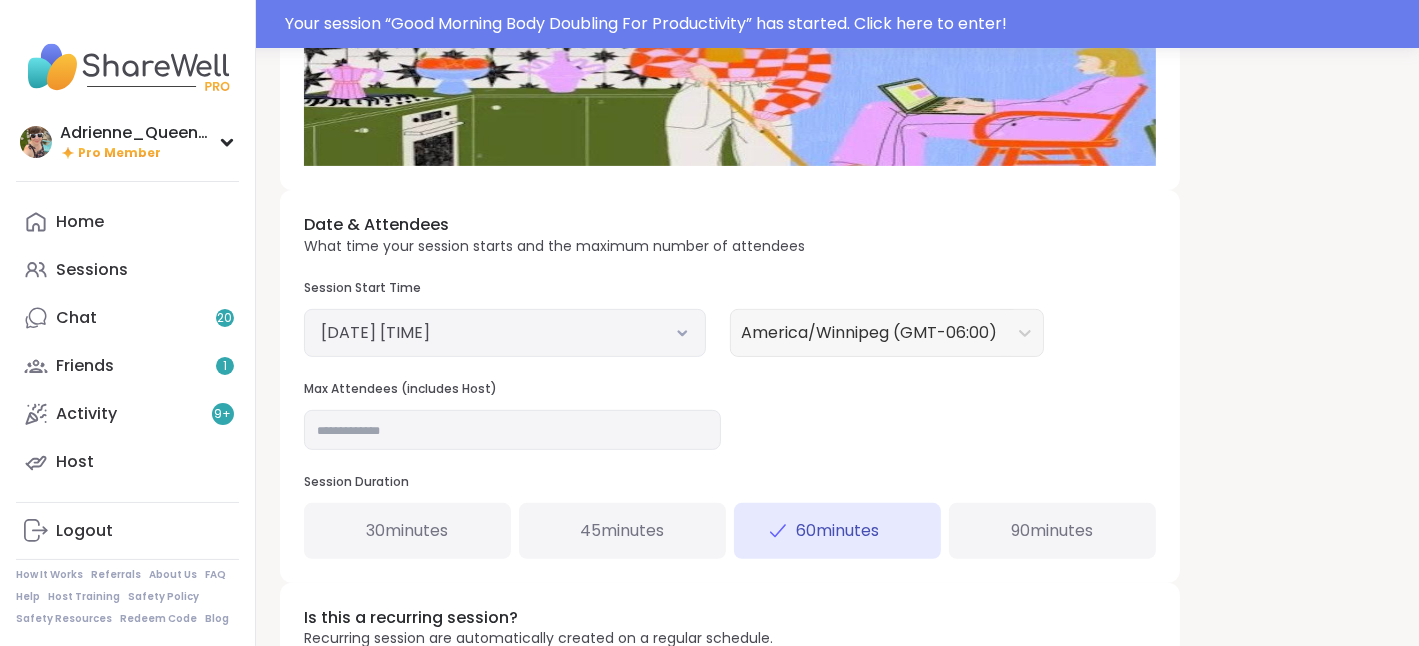 scroll, scrollTop: 595, scrollLeft: 0, axis: vertical 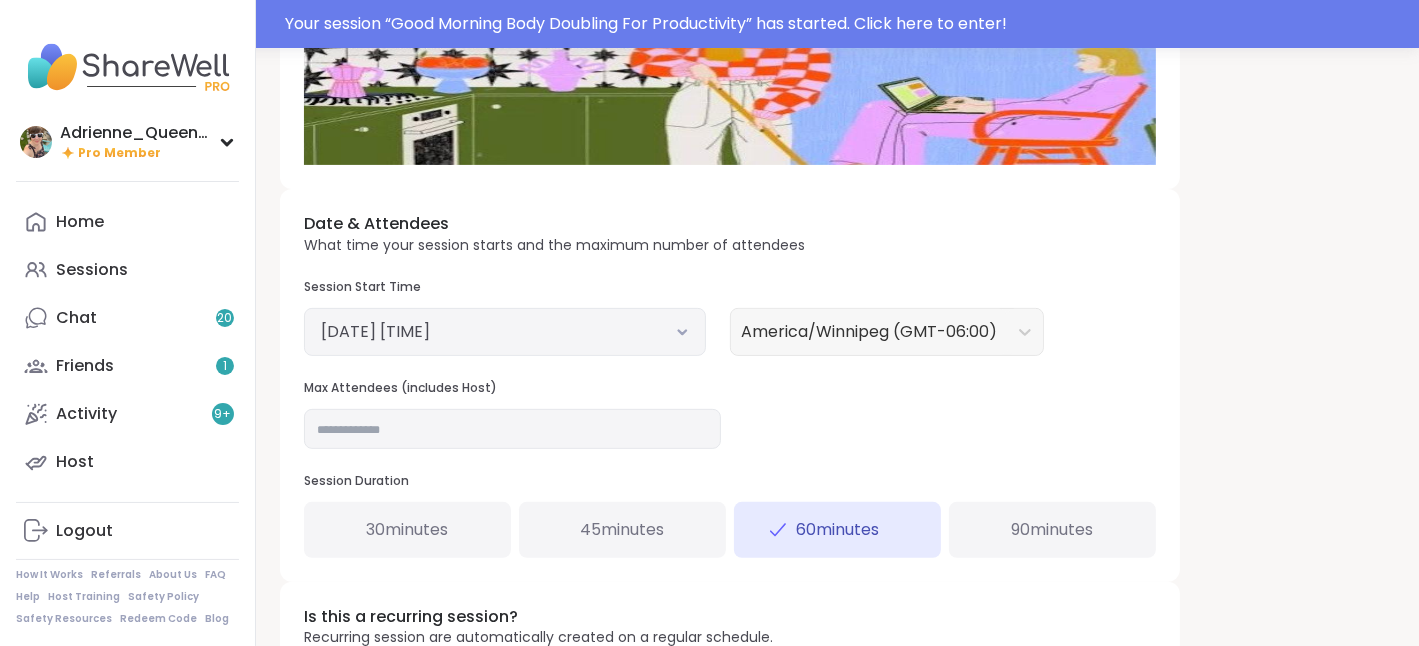 click 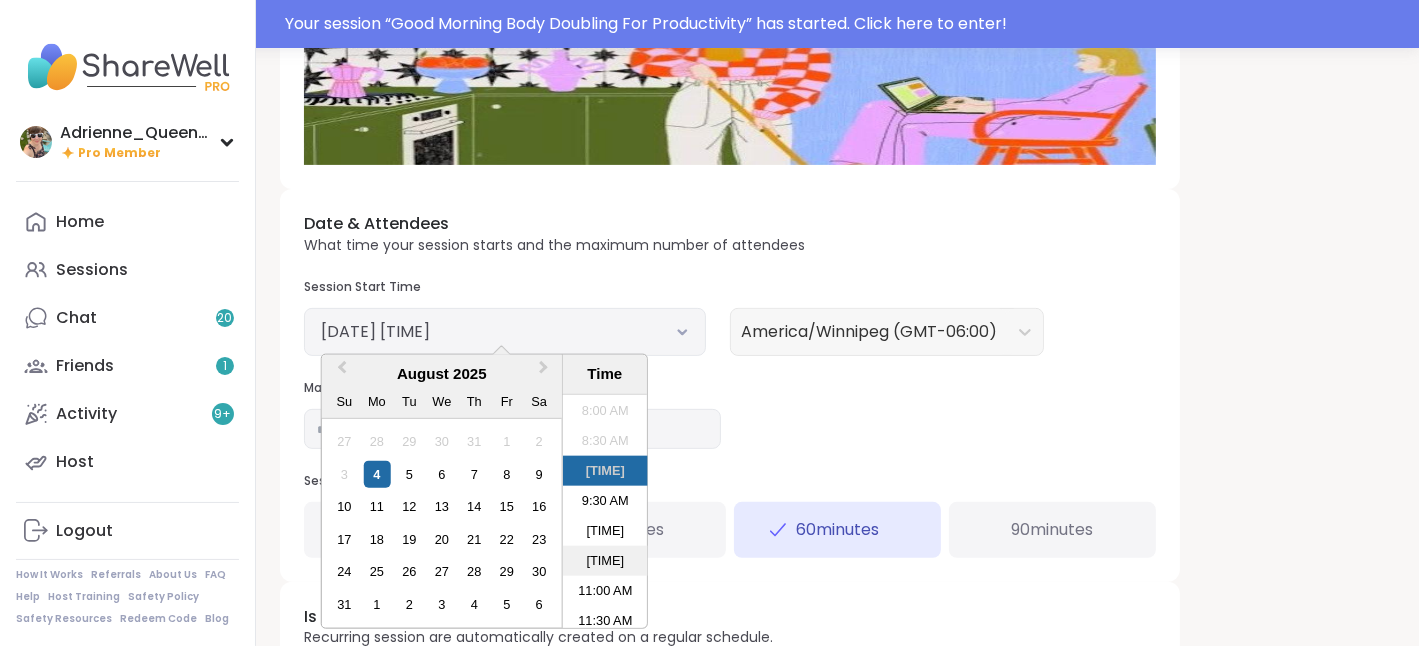 scroll, scrollTop: 480, scrollLeft: 0, axis: vertical 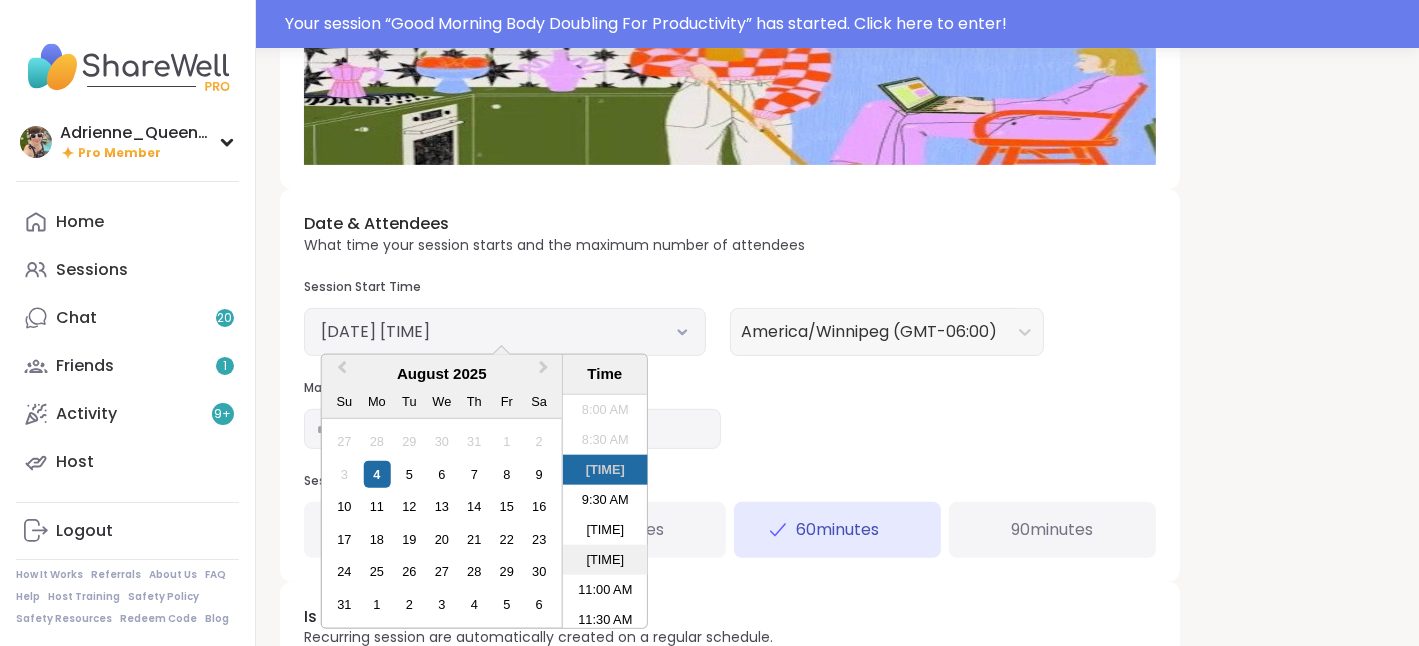 click on "11:00 AM" at bounding box center [605, 590] 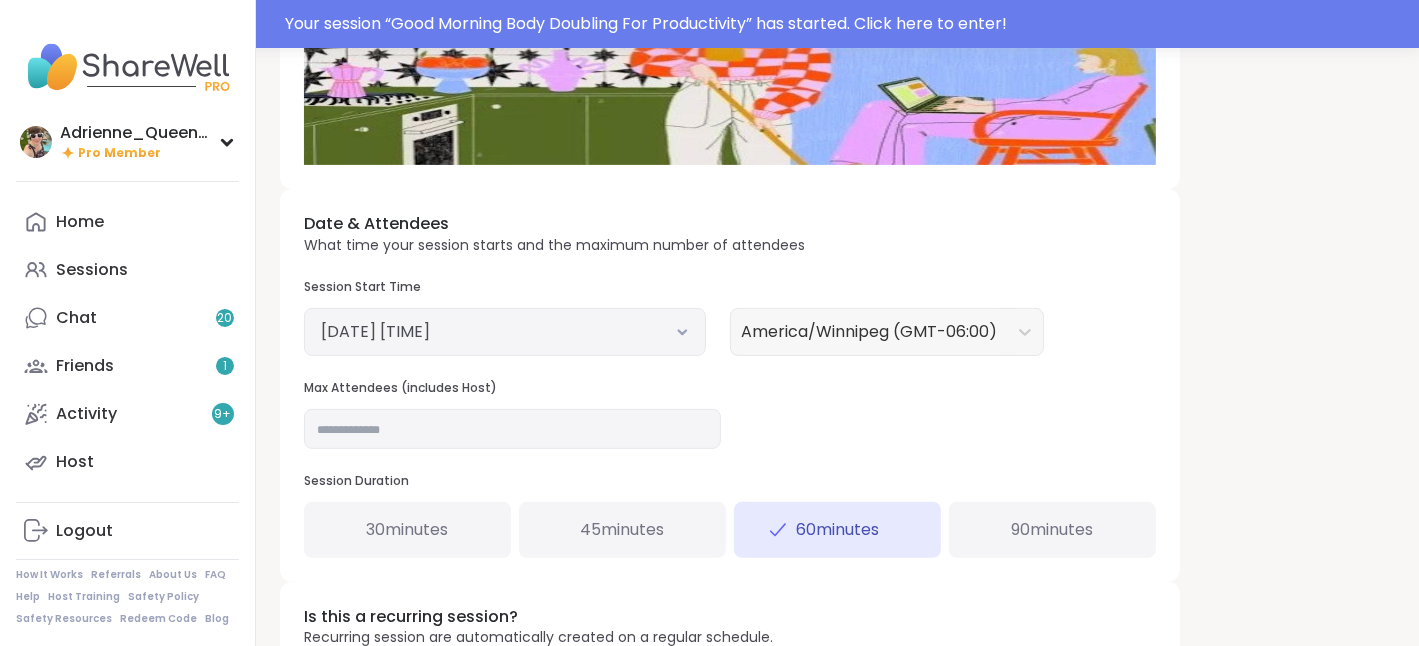 click on "**********" at bounding box center (837, 268) 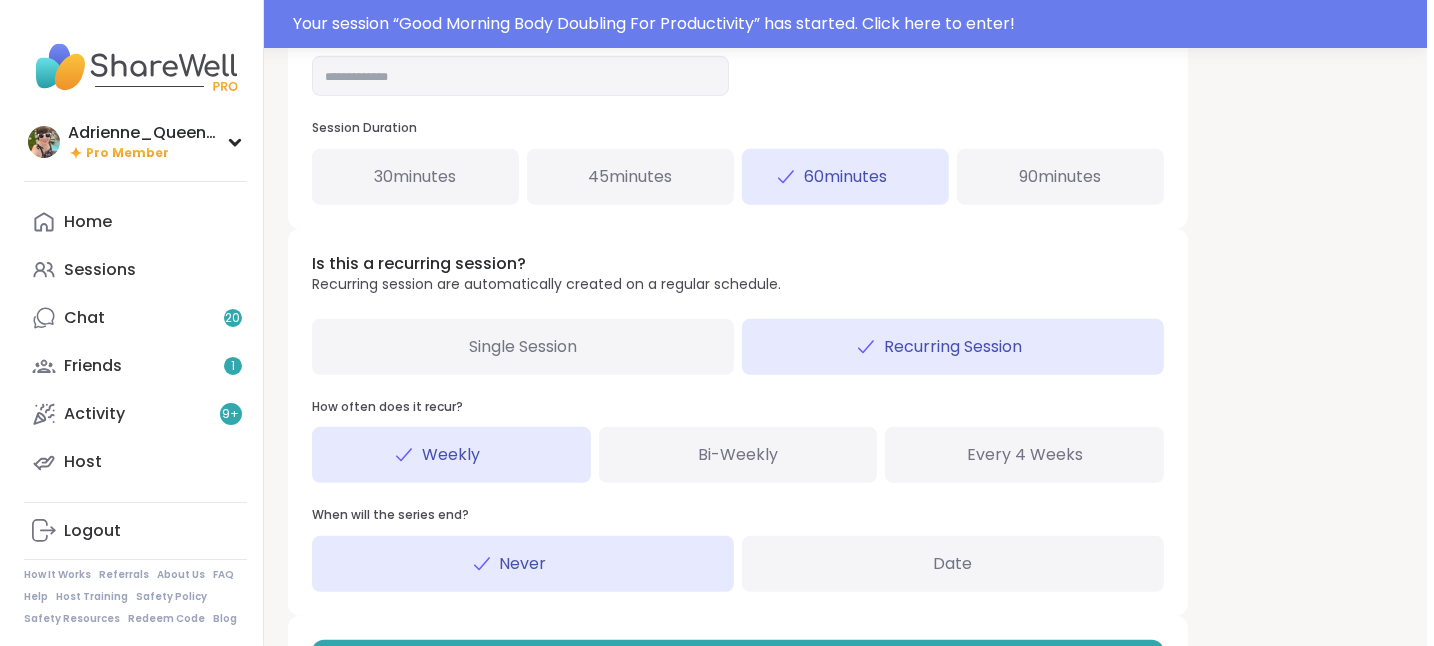 scroll, scrollTop: 1027, scrollLeft: 0, axis: vertical 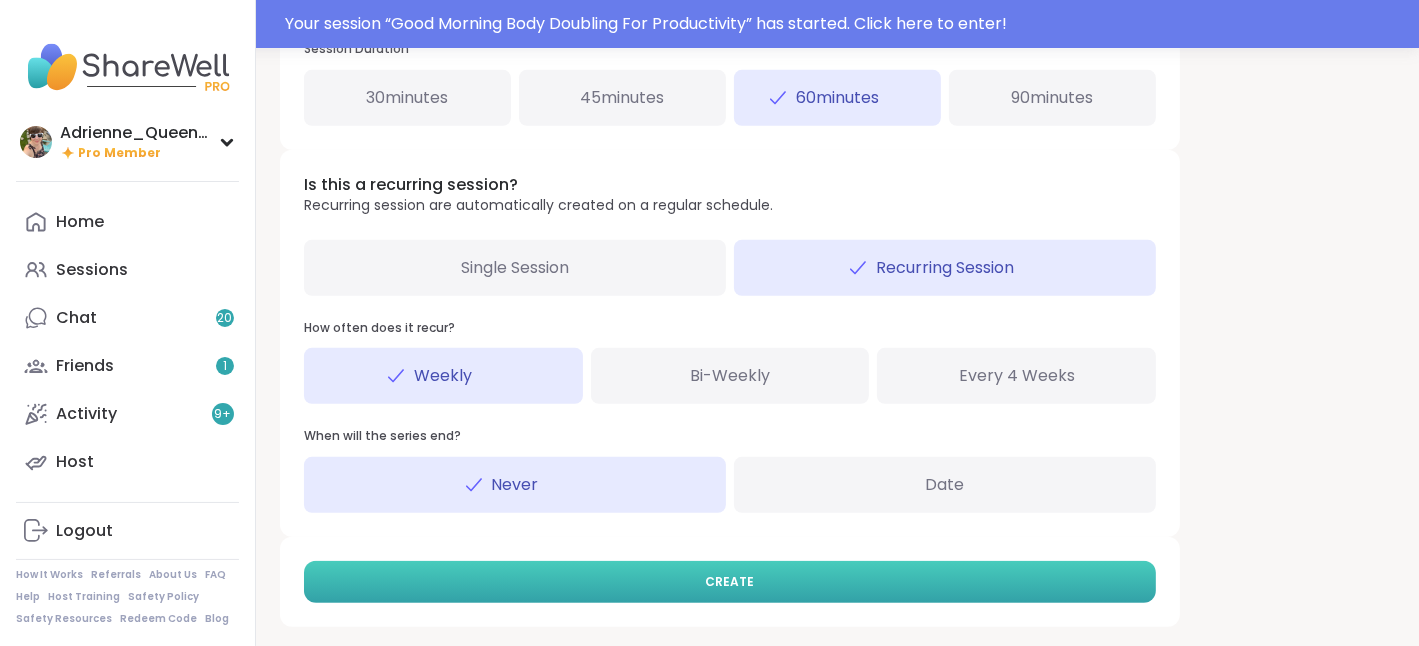 click on "CREATE" at bounding box center (730, 582) 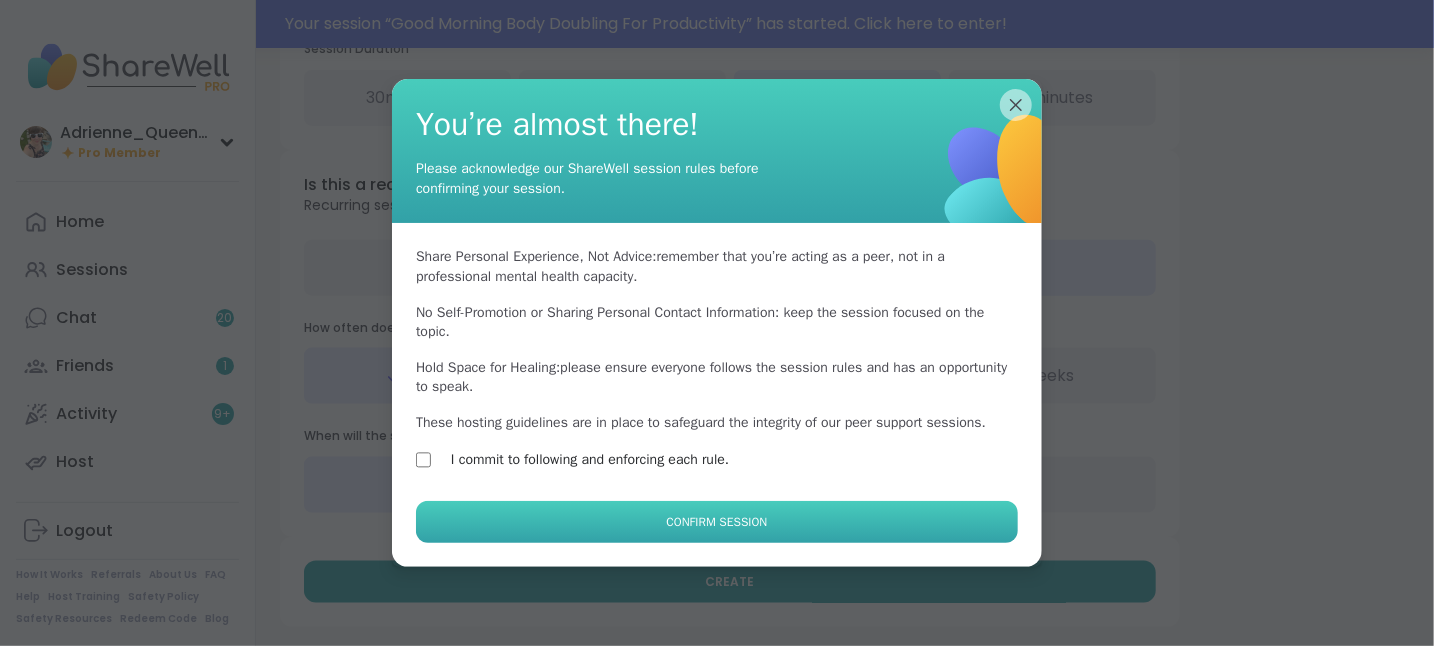 click on "Confirm Session" at bounding box center (717, 522) 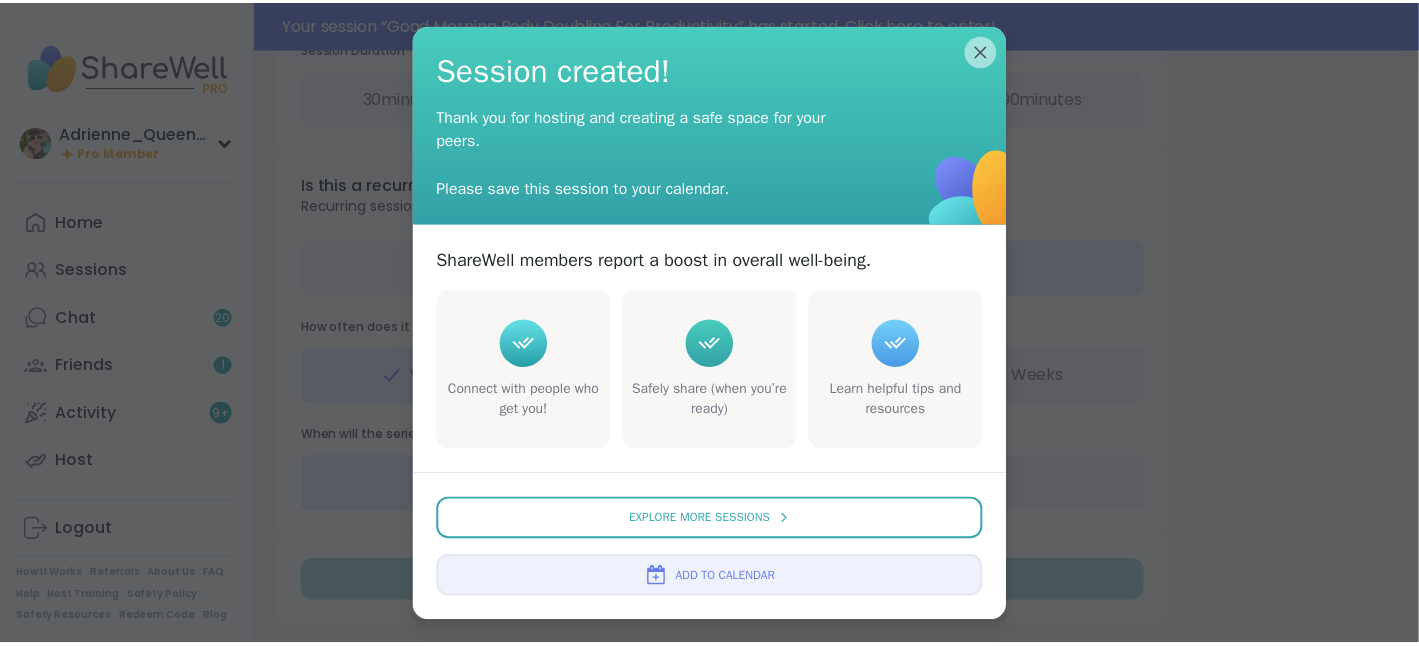 scroll, scrollTop: 0, scrollLeft: 0, axis: both 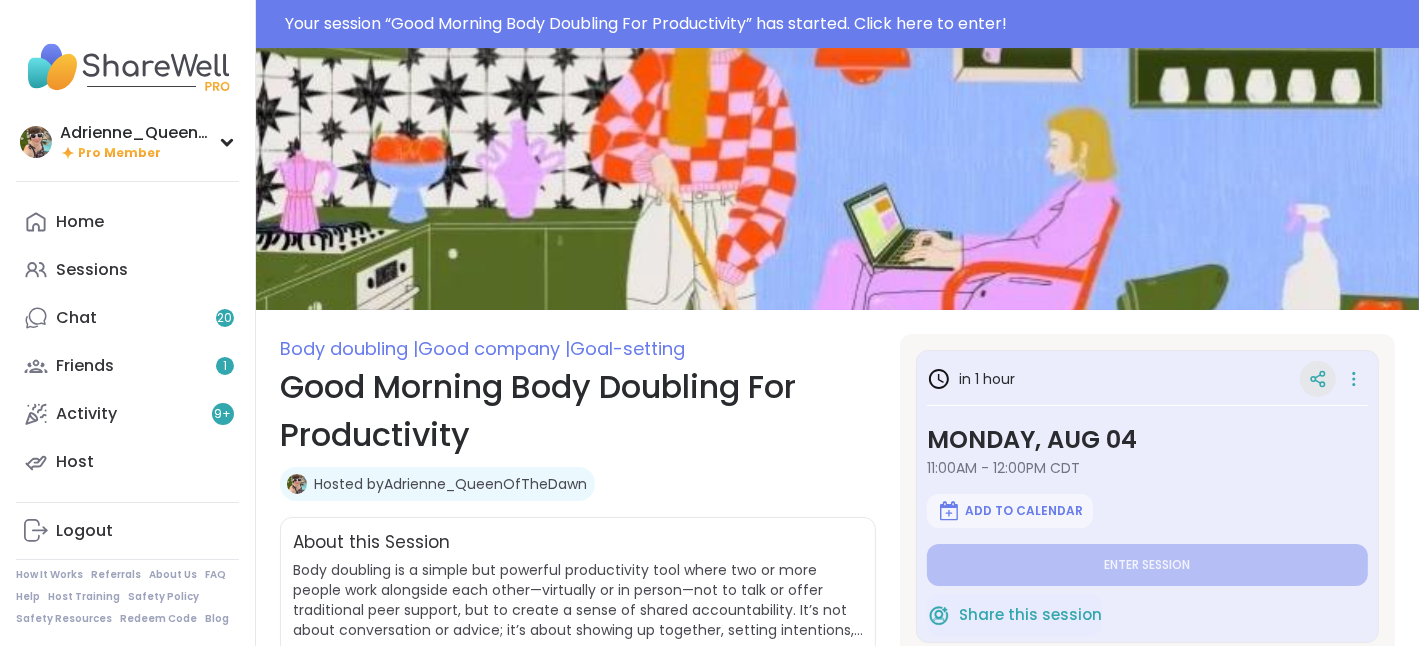 click 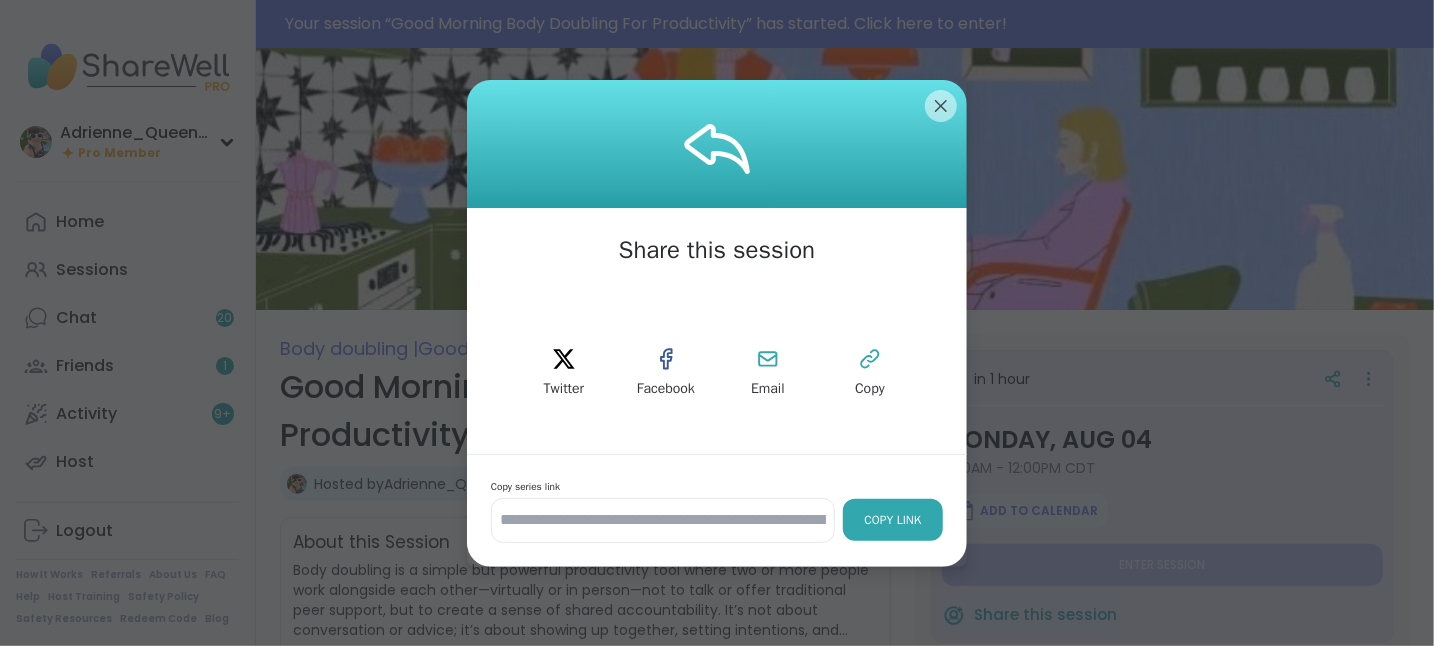 click on "Copy Link" at bounding box center (893, 520) 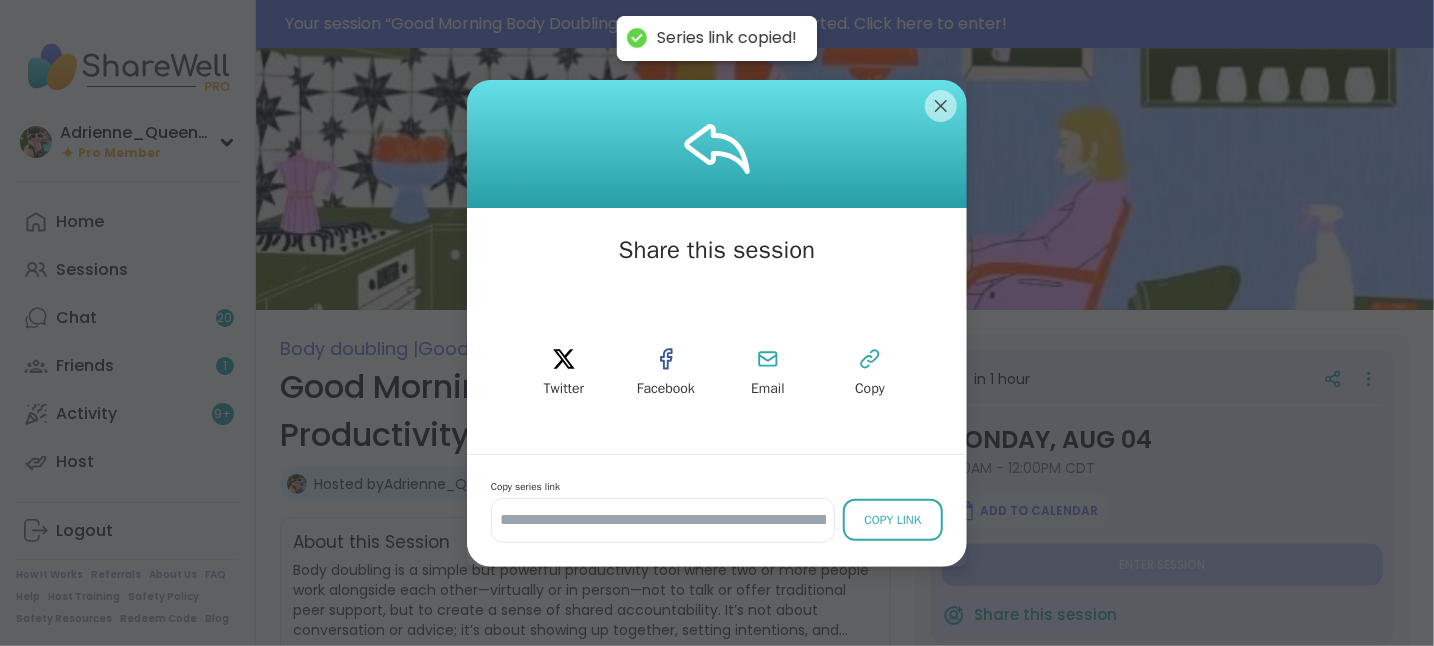 click 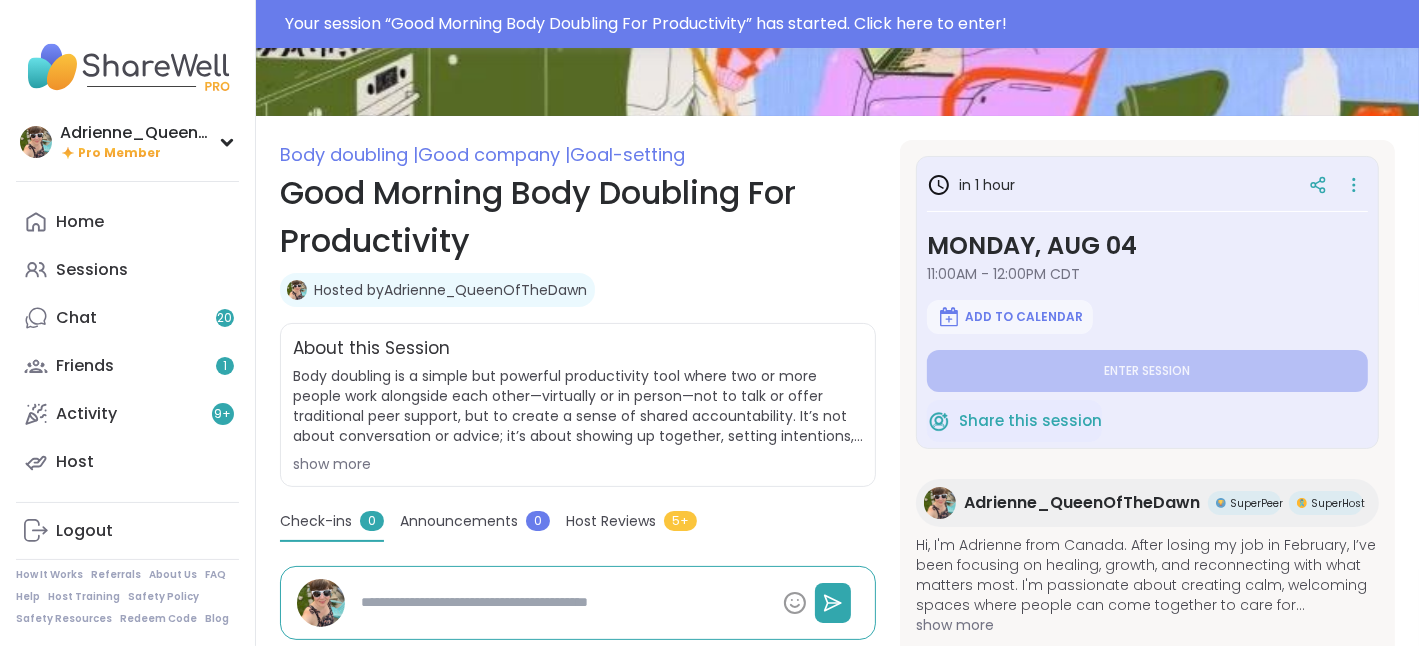 scroll, scrollTop: 198, scrollLeft: 0, axis: vertical 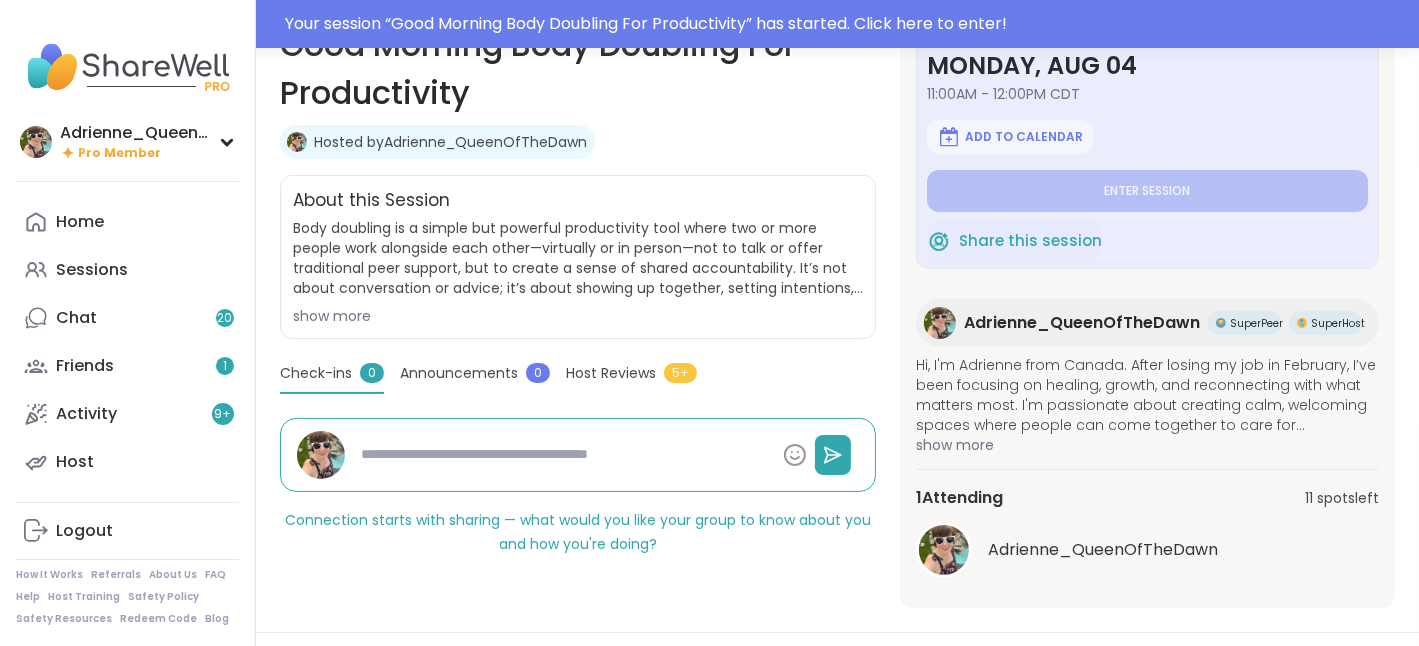 type on "*" 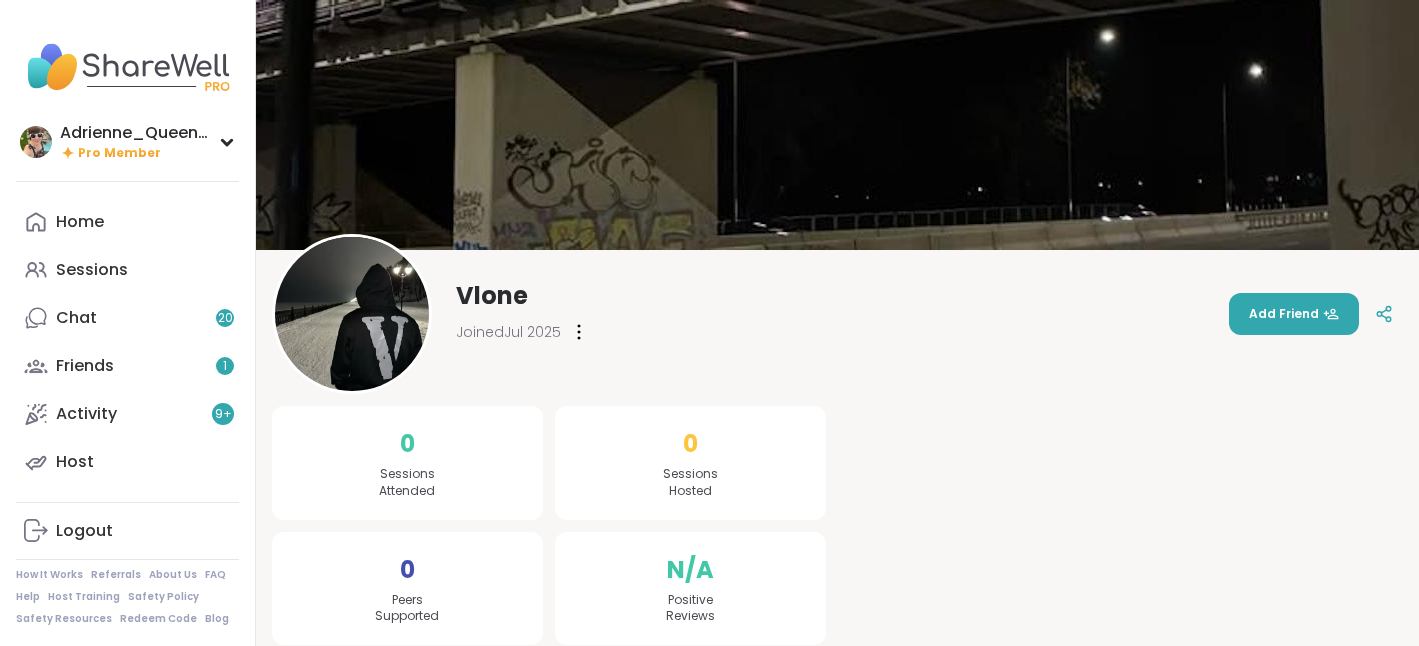 scroll, scrollTop: 0, scrollLeft: 0, axis: both 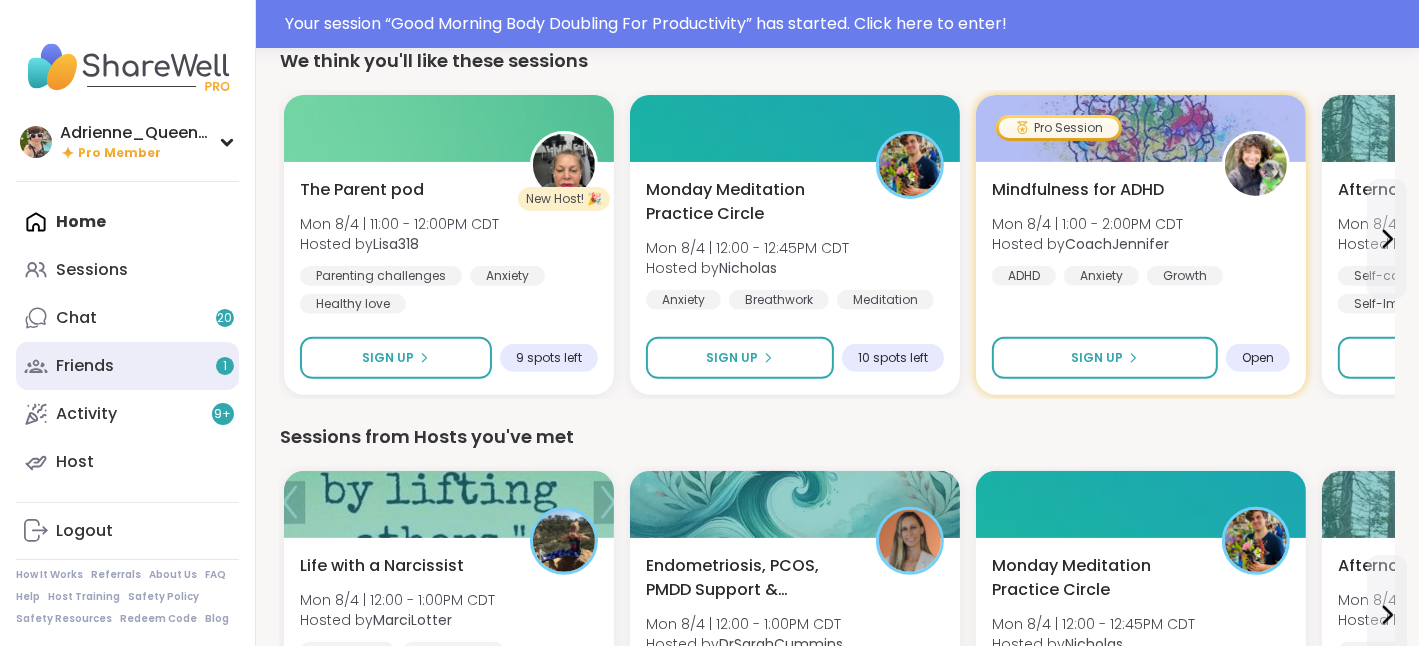 click on "Friends 1" at bounding box center (127, 366) 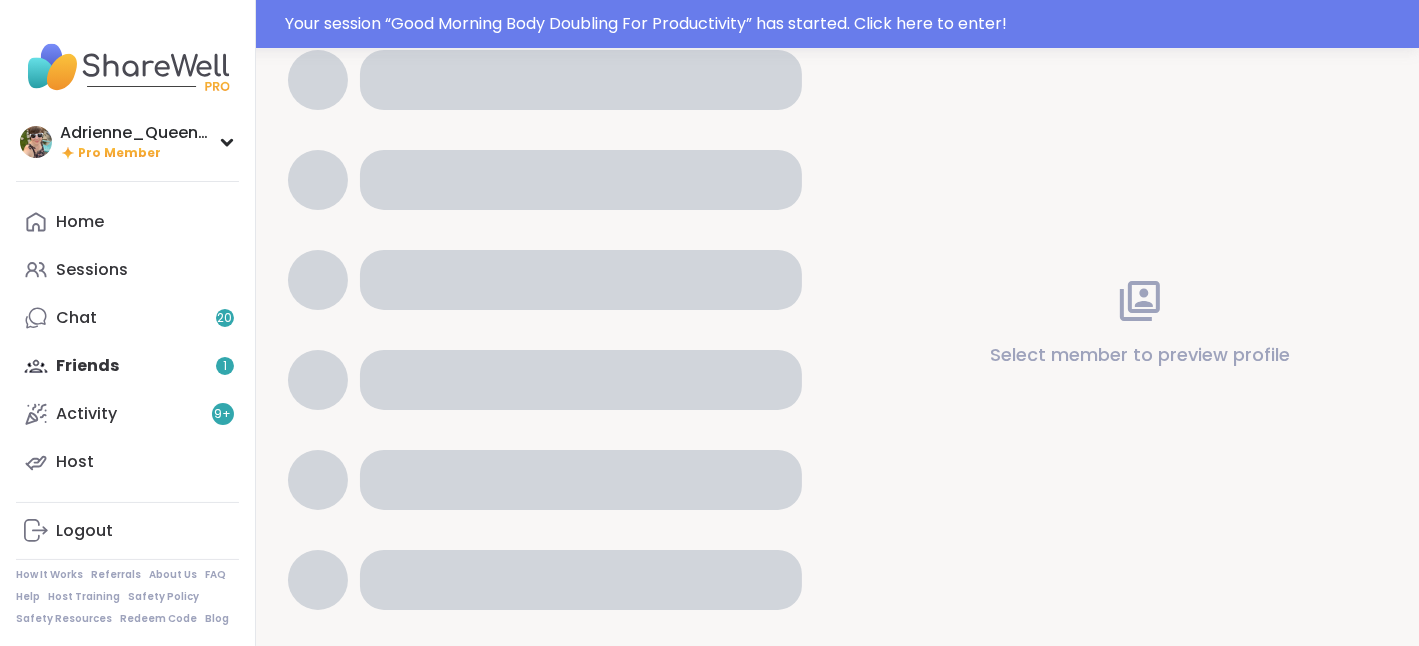 scroll, scrollTop: 0, scrollLeft: 0, axis: both 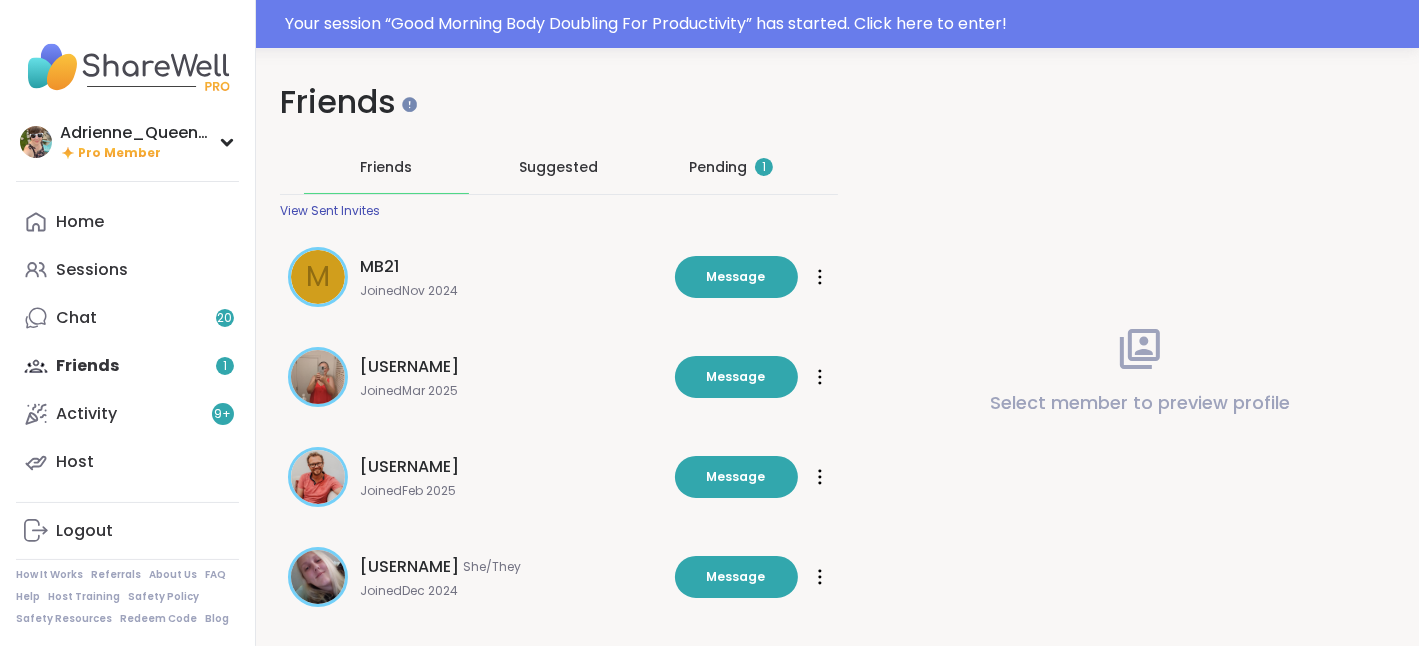 click on "Pending   1" at bounding box center [731, 167] 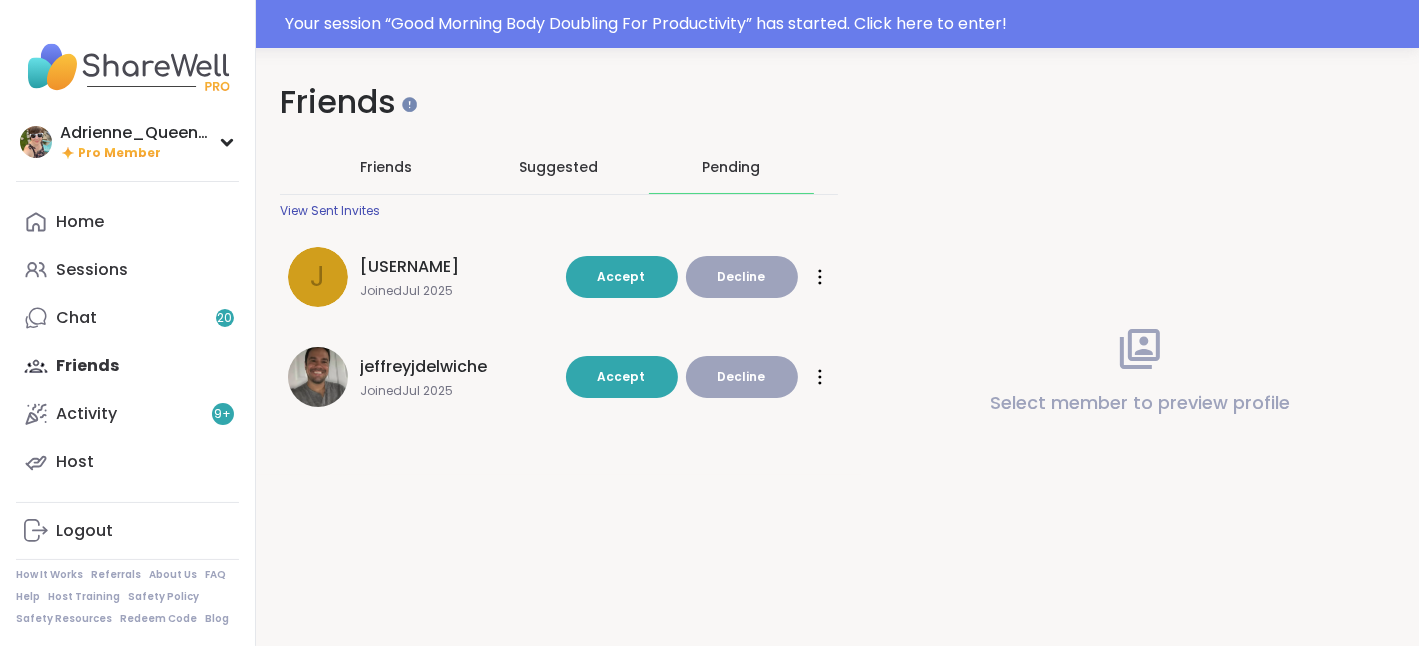 click on "Decline" at bounding box center [742, 277] 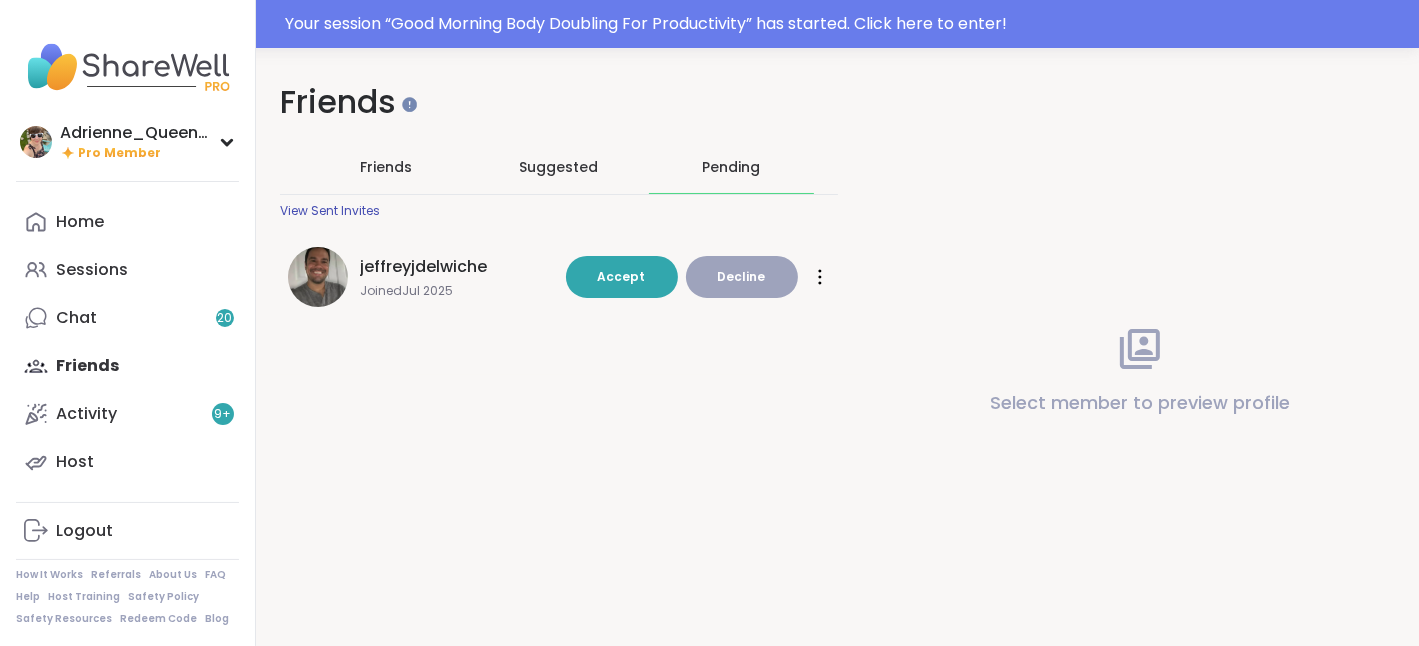 click on "jeffreyjdelwiche" at bounding box center (423, 267) 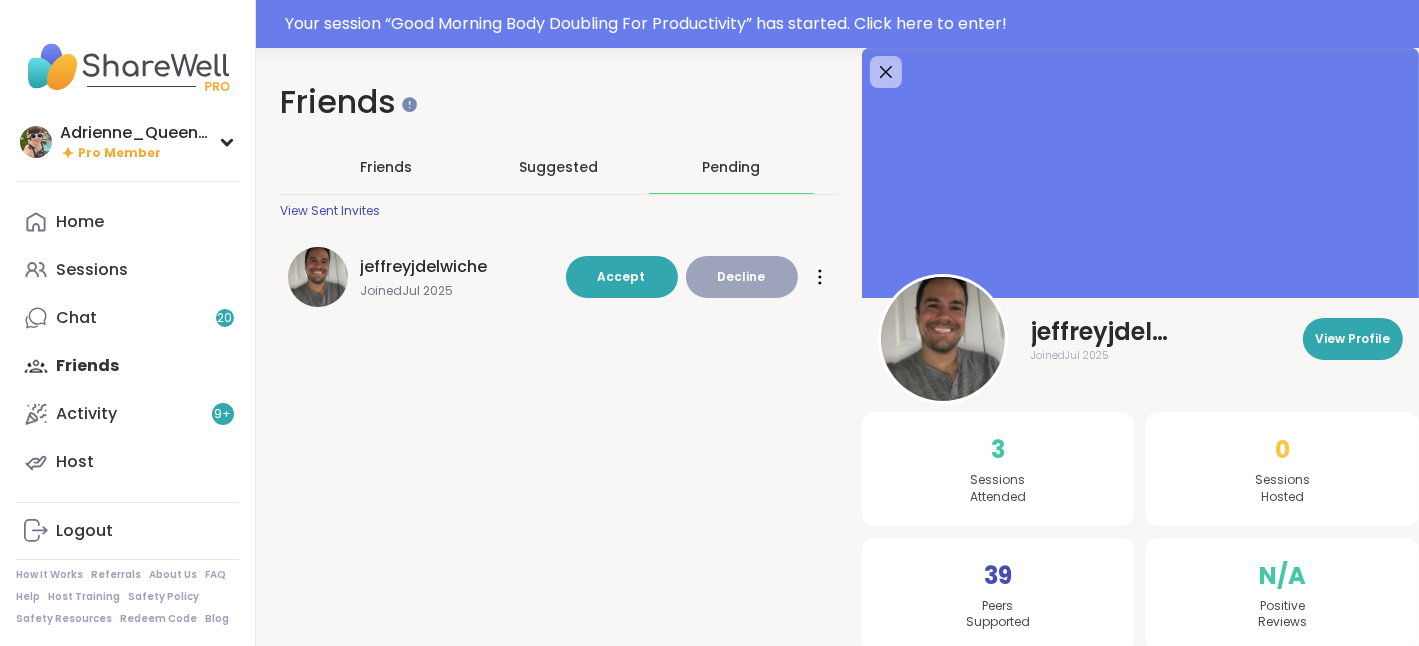 scroll, scrollTop: 60, scrollLeft: 0, axis: vertical 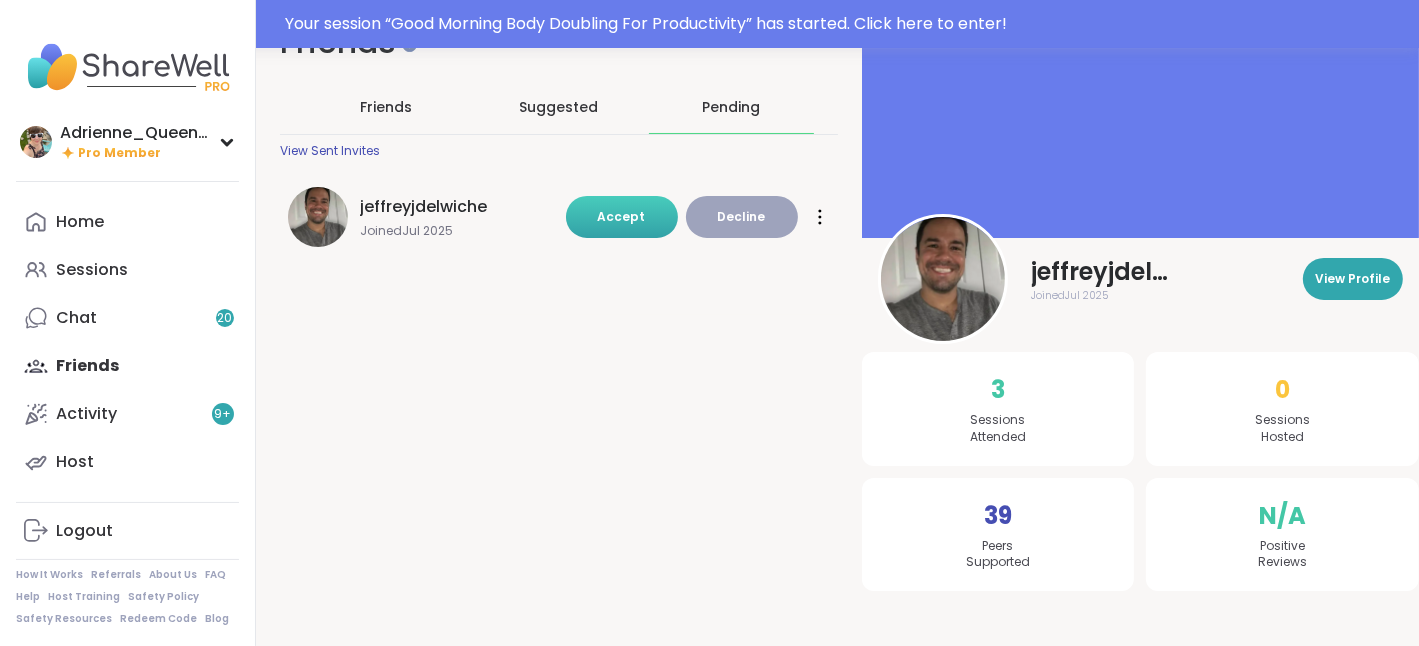 click on "Accept" at bounding box center [622, 216] 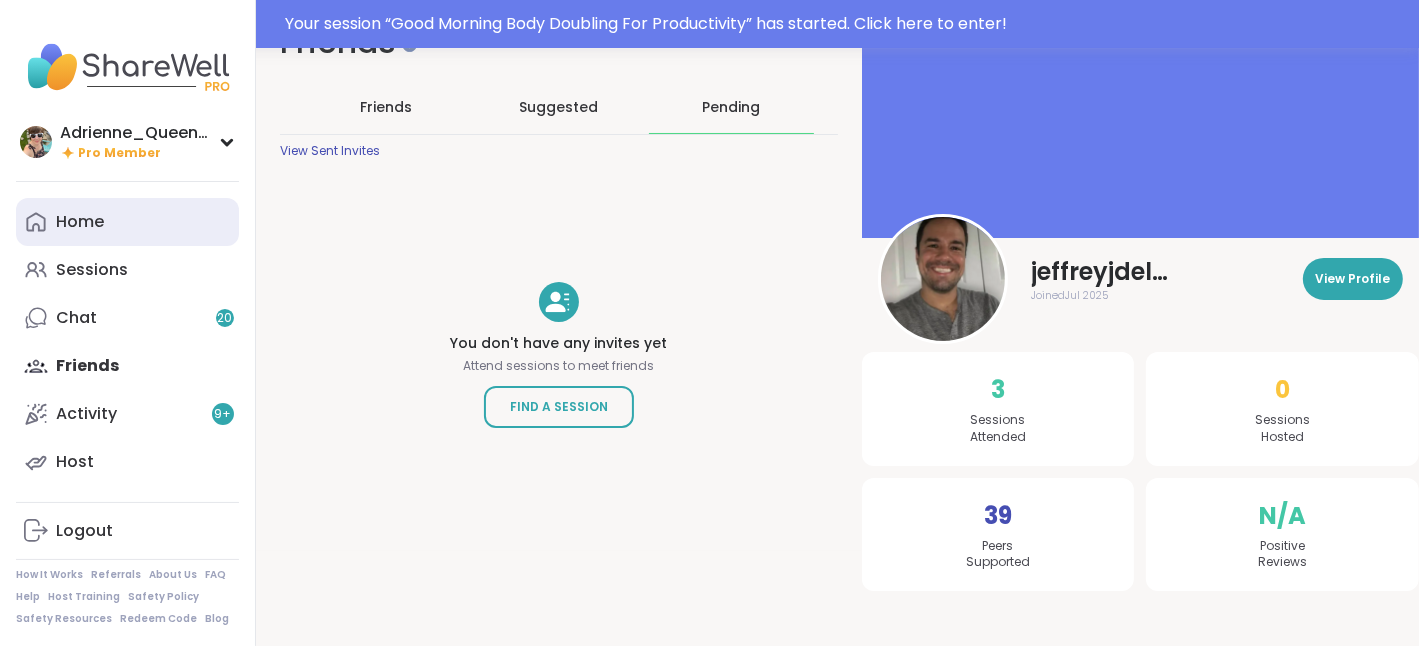 click on "Home" at bounding box center [127, 222] 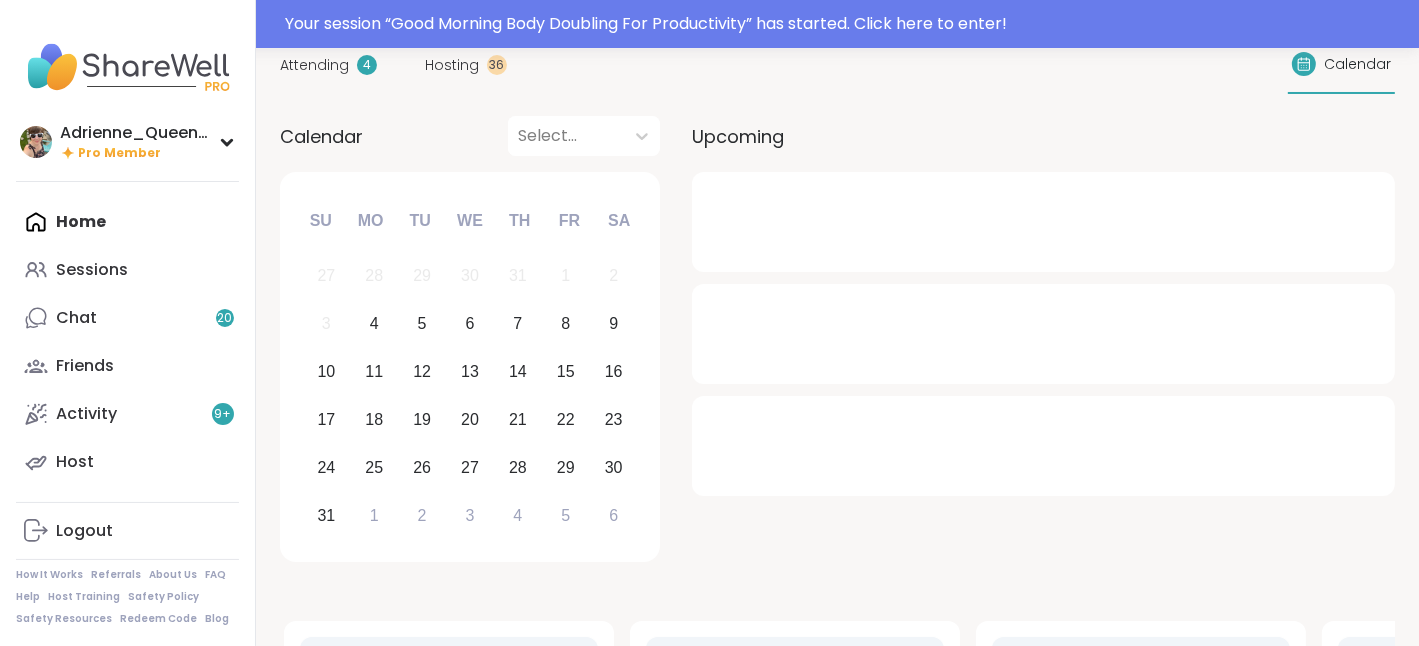 scroll, scrollTop: 0, scrollLeft: 0, axis: both 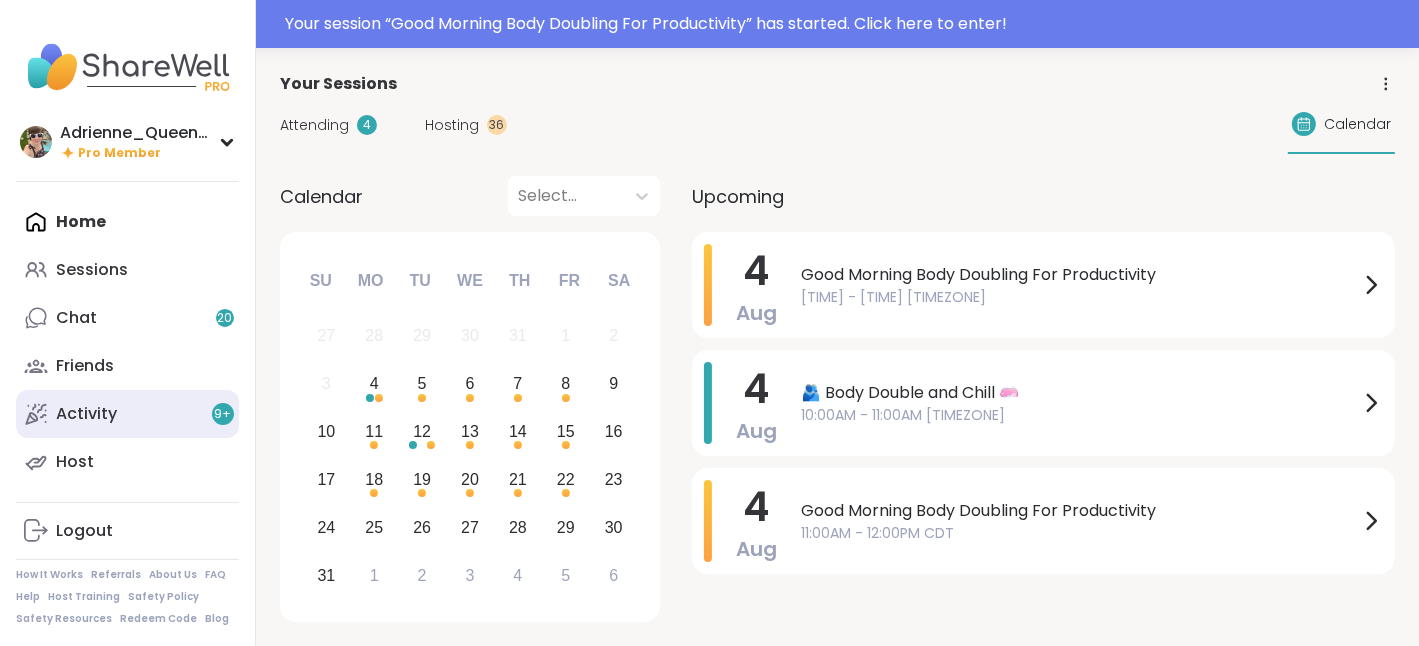 click on "Activity 9 +" at bounding box center (127, 414) 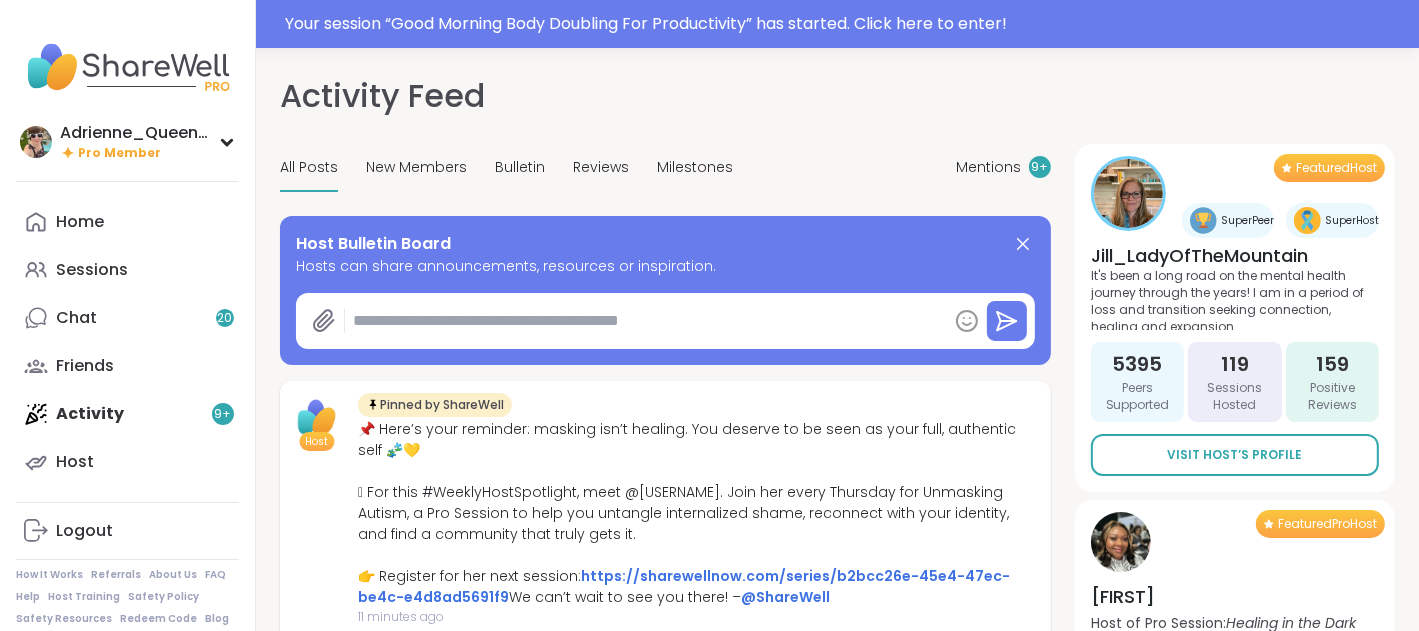 type on "*" 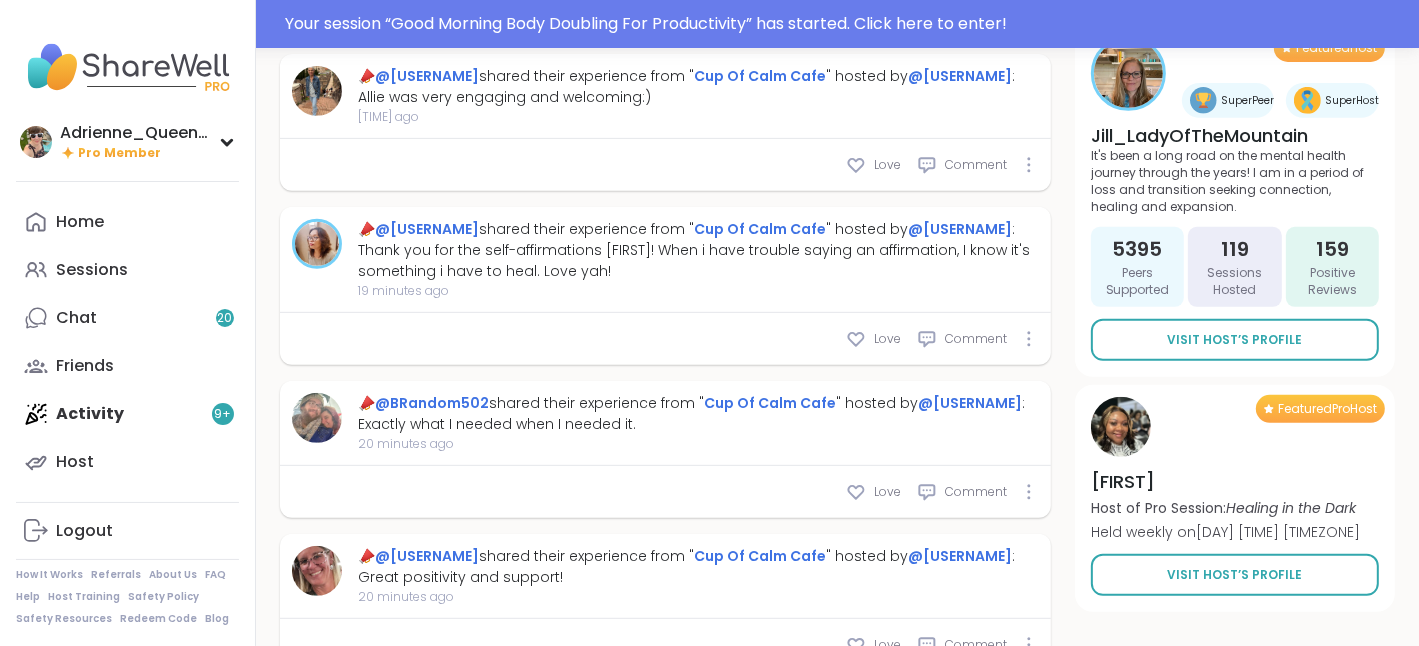 scroll, scrollTop: 1039, scrollLeft: 0, axis: vertical 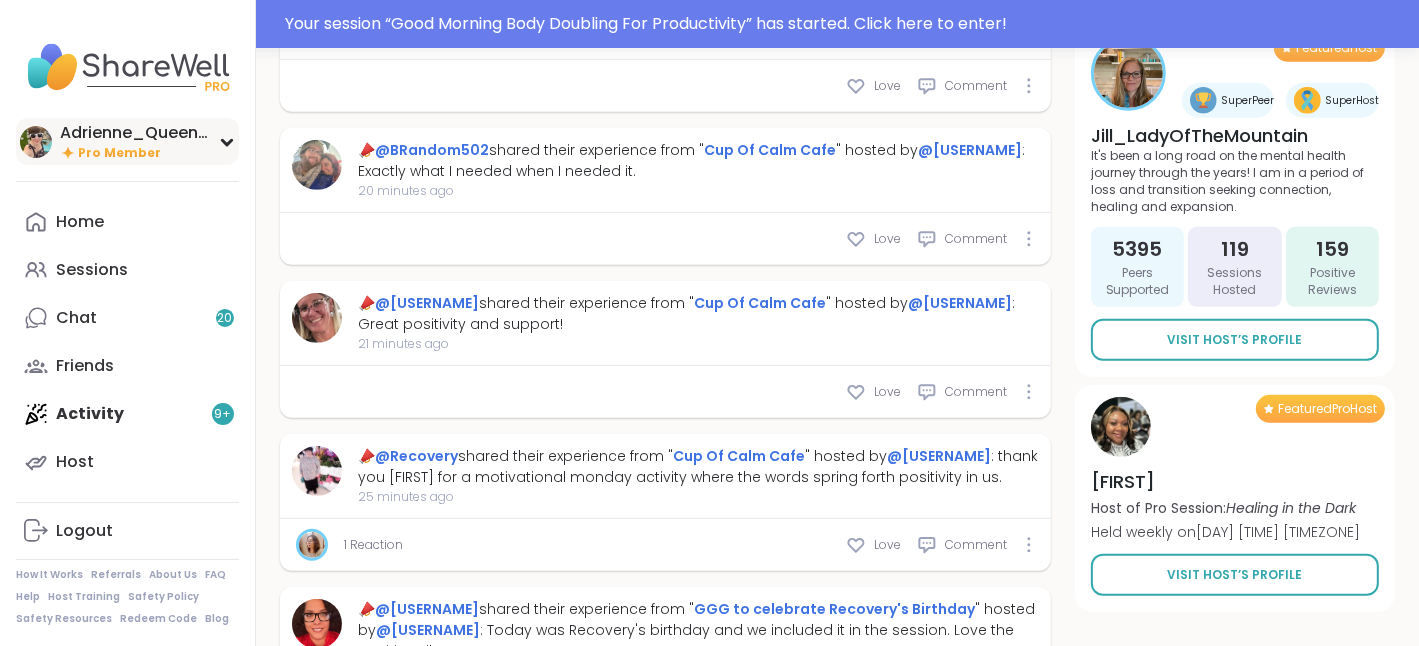 click on "Adrienne_QueenOfTheDawn" at bounding box center [135, 133] 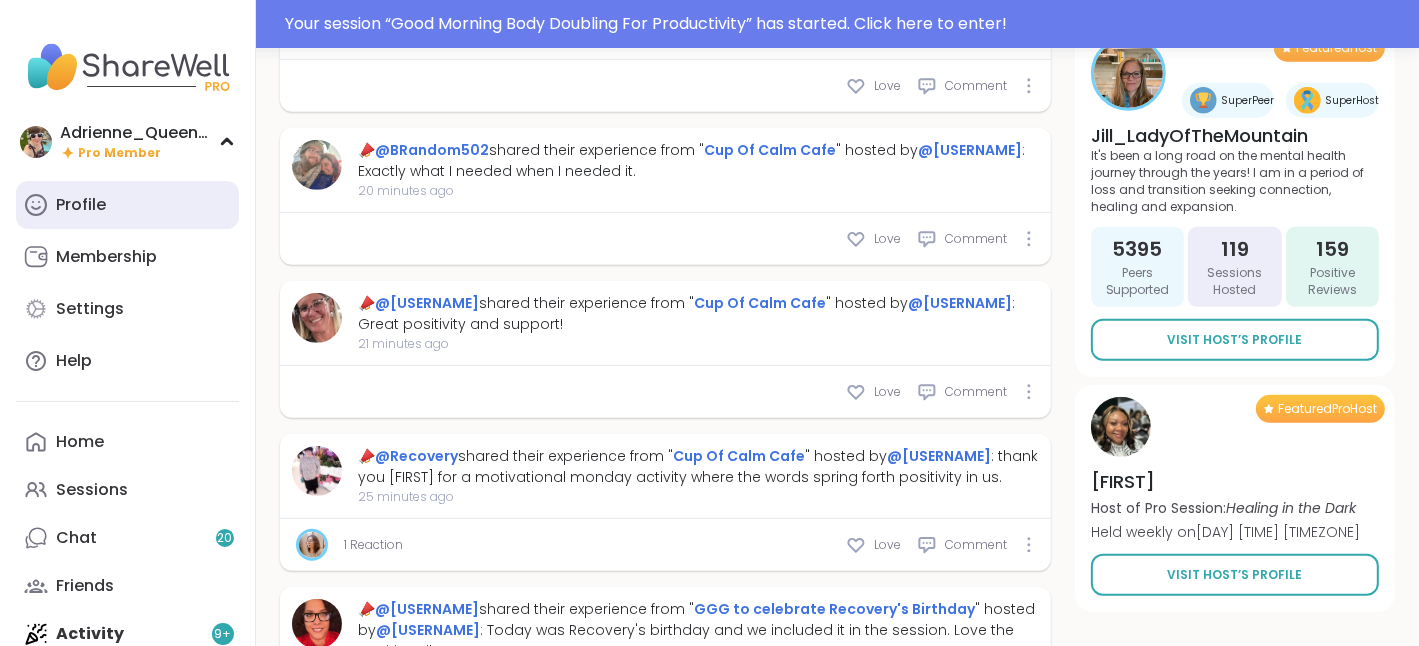 click on "Profile" at bounding box center [127, 205] 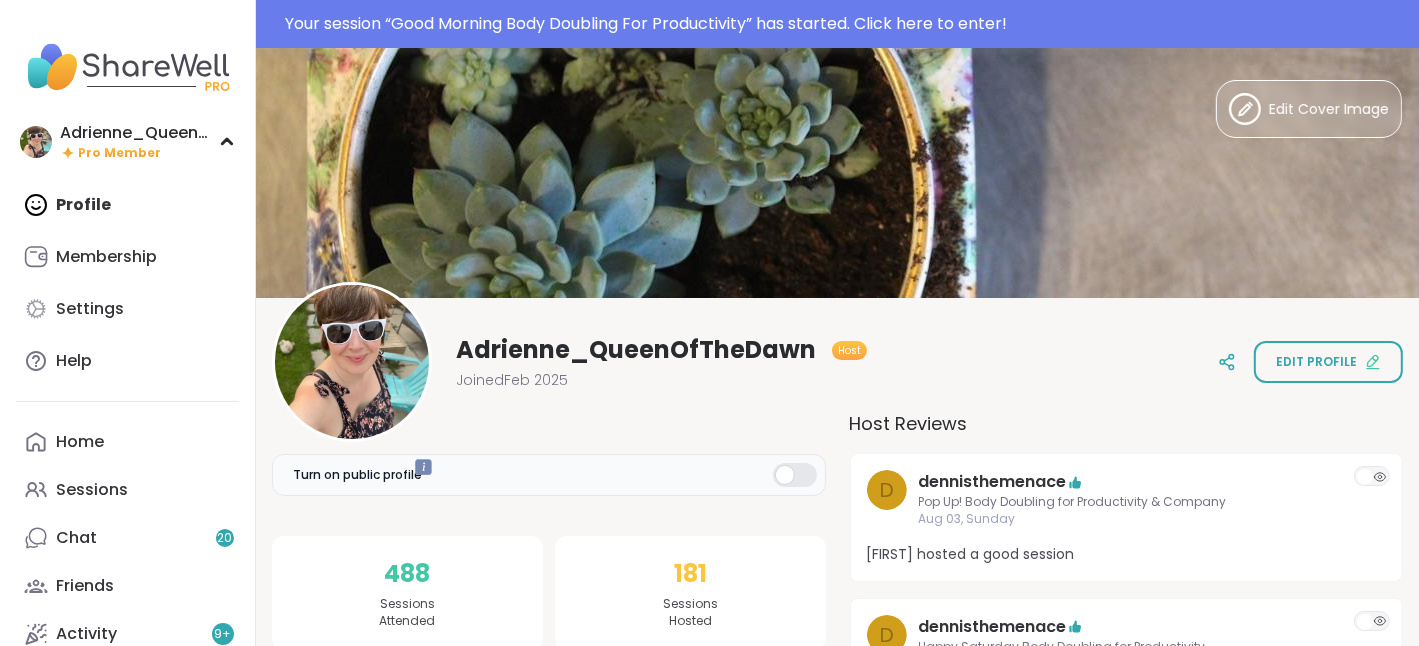 scroll, scrollTop: 0, scrollLeft: 0, axis: both 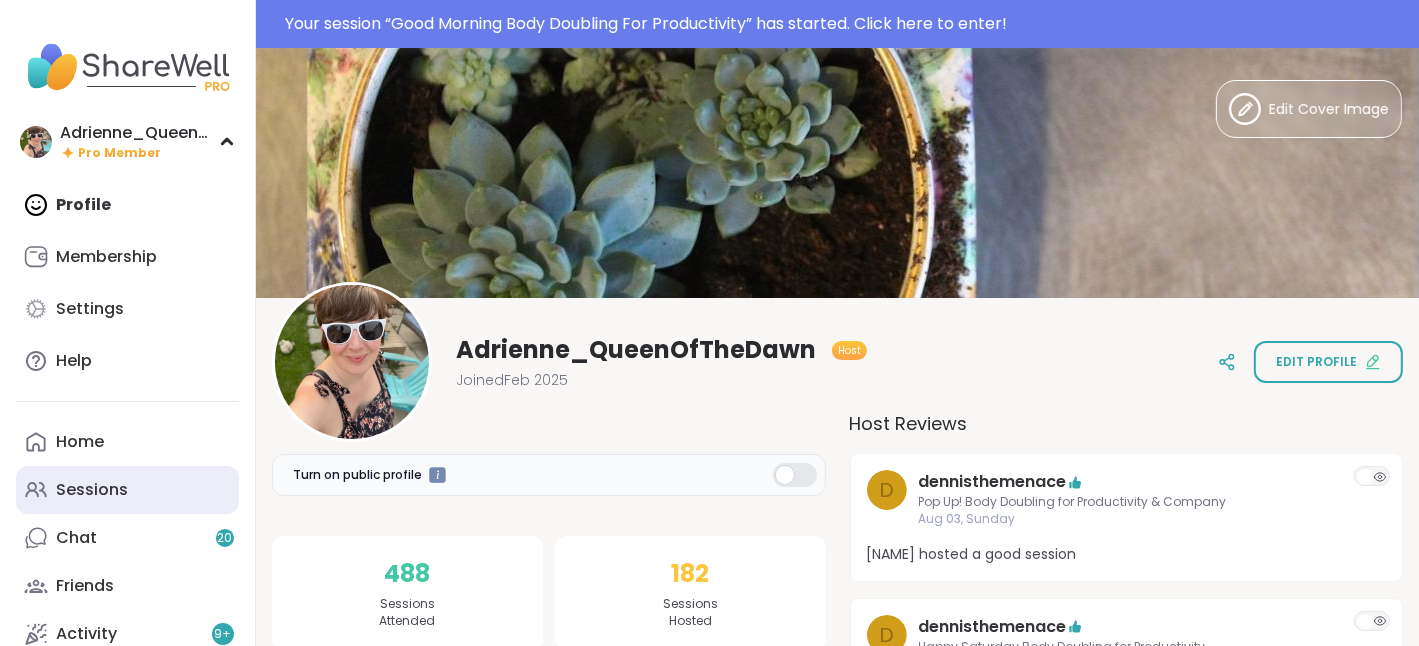 click on "Sessions" at bounding box center [127, 490] 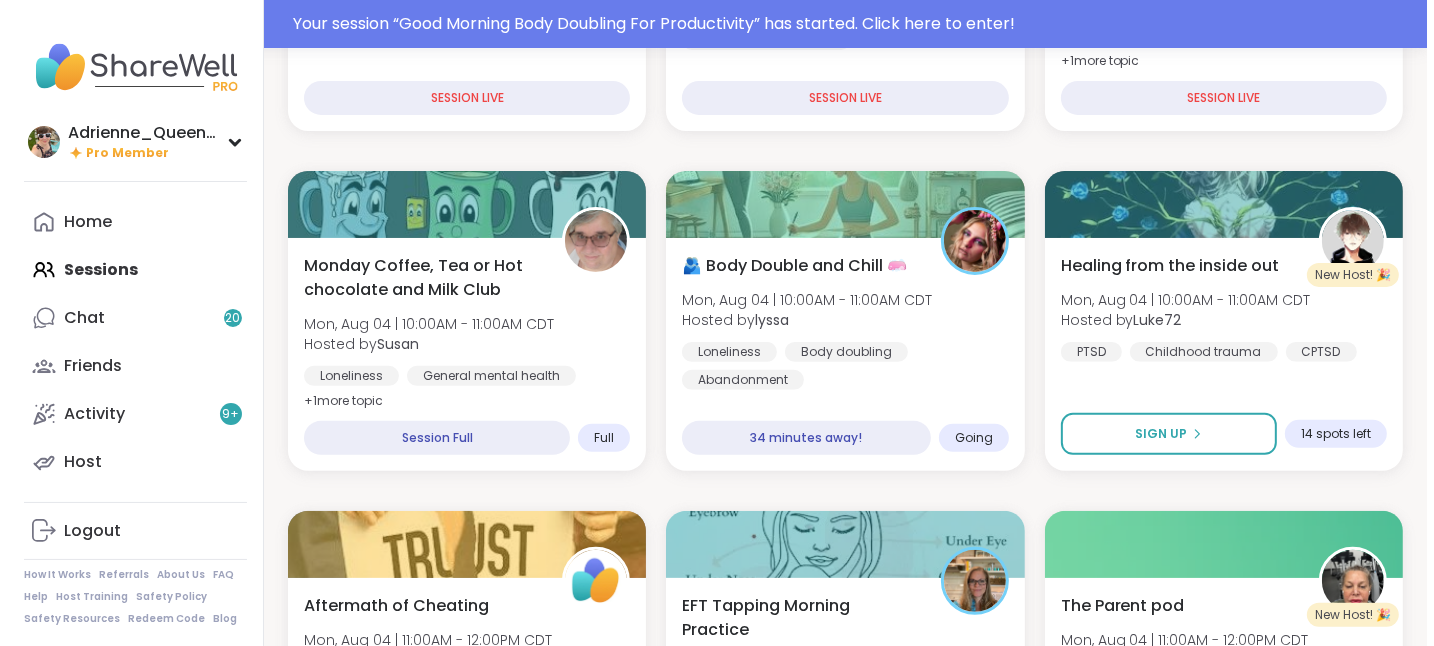 scroll, scrollTop: 572, scrollLeft: 0, axis: vertical 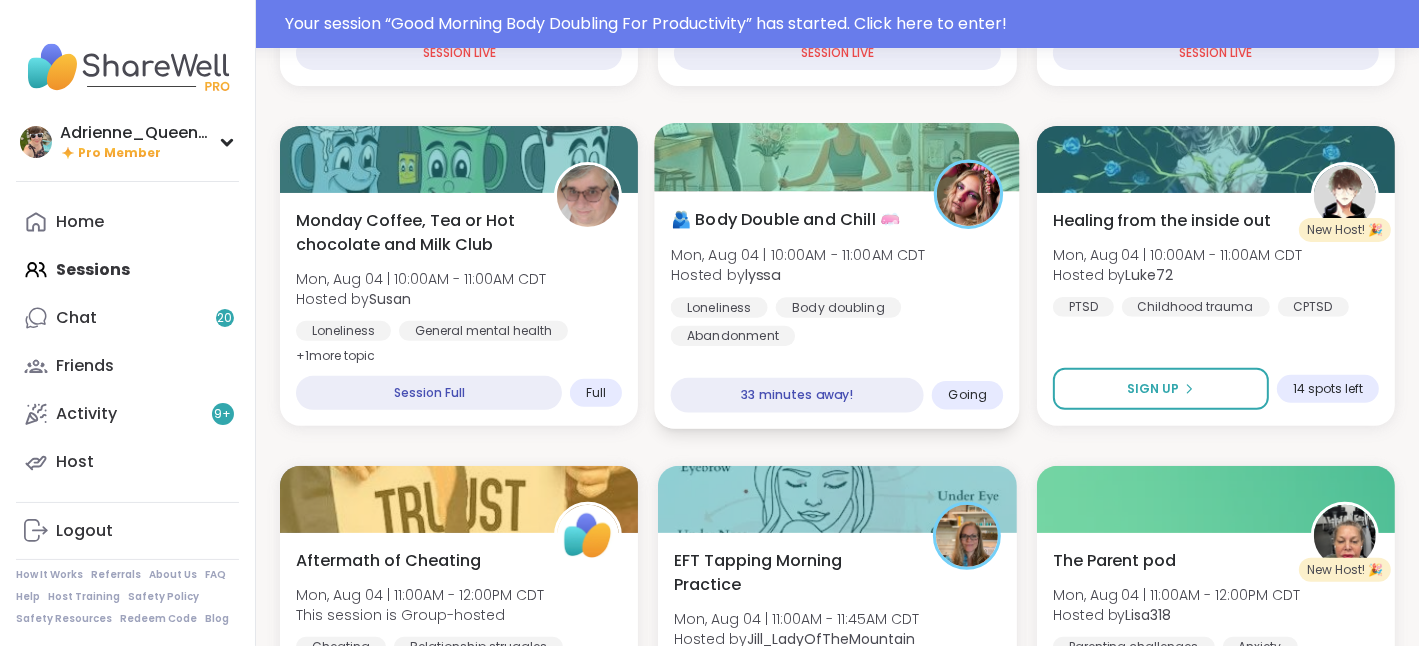 click on "🫂 Body Double and Chill 🧼" at bounding box center (786, 219) 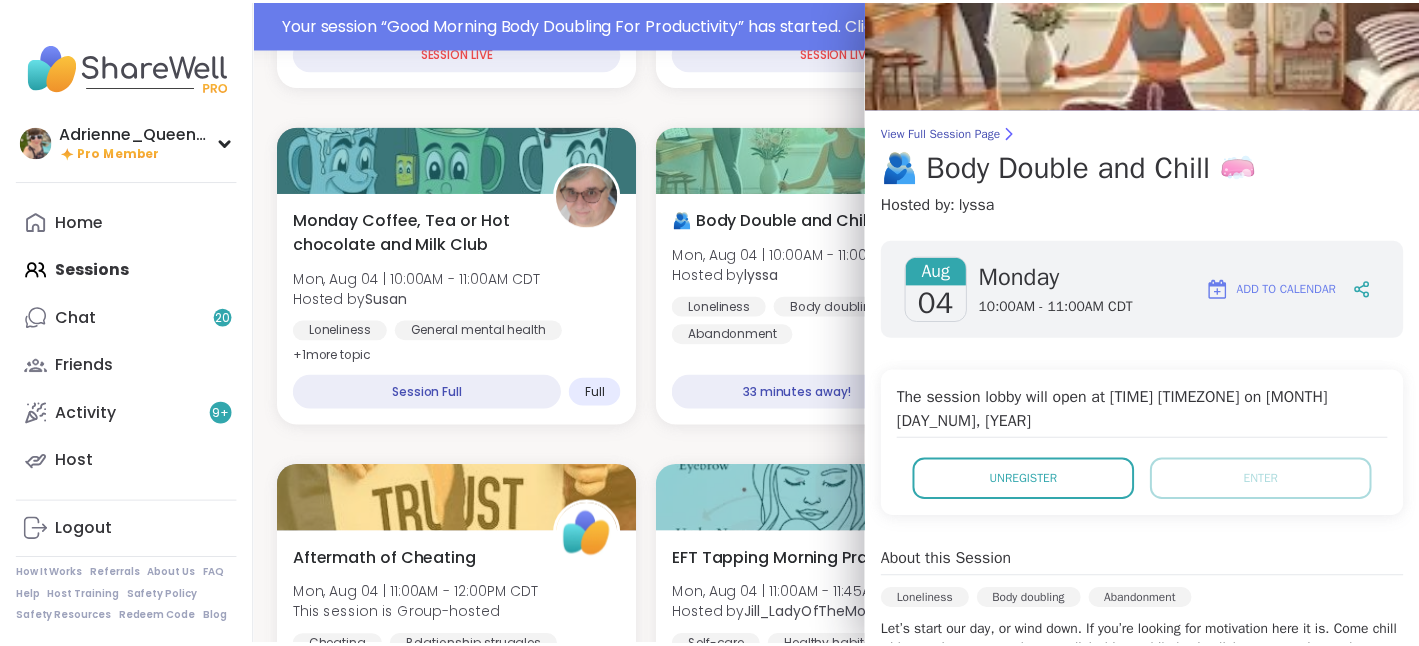 scroll, scrollTop: 0, scrollLeft: 0, axis: both 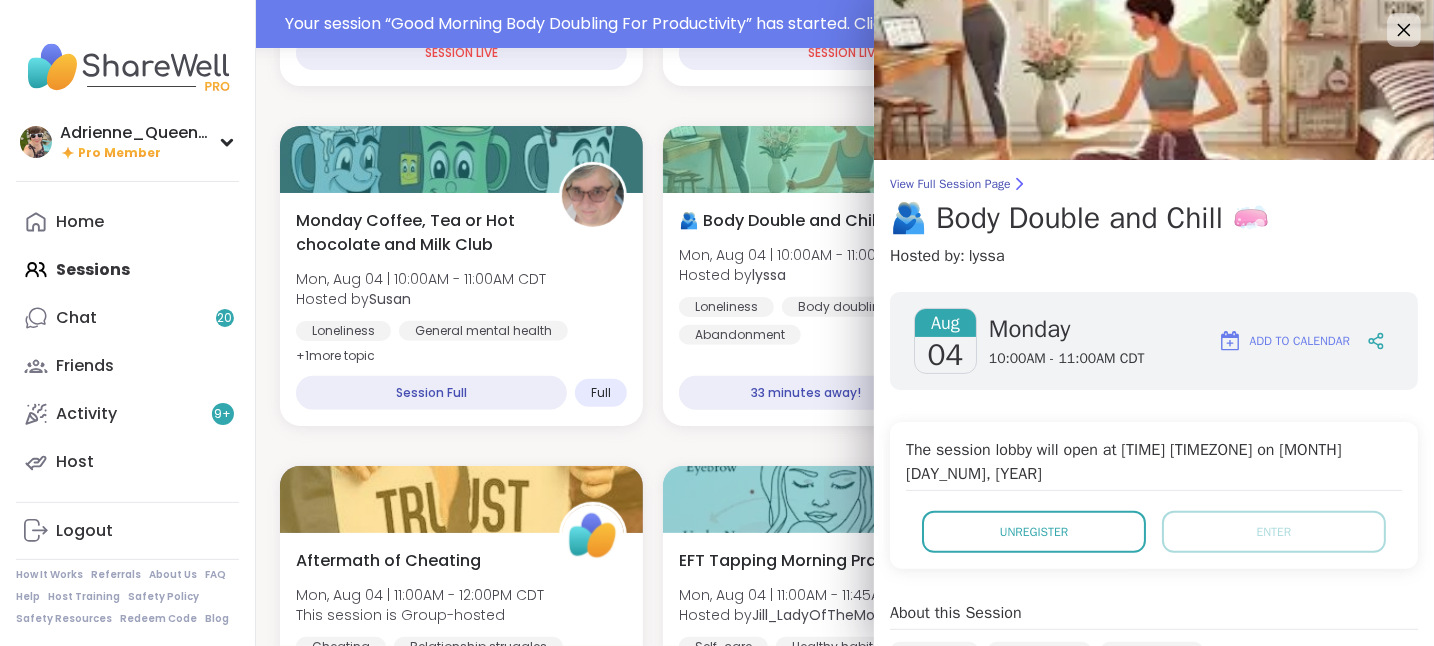 click 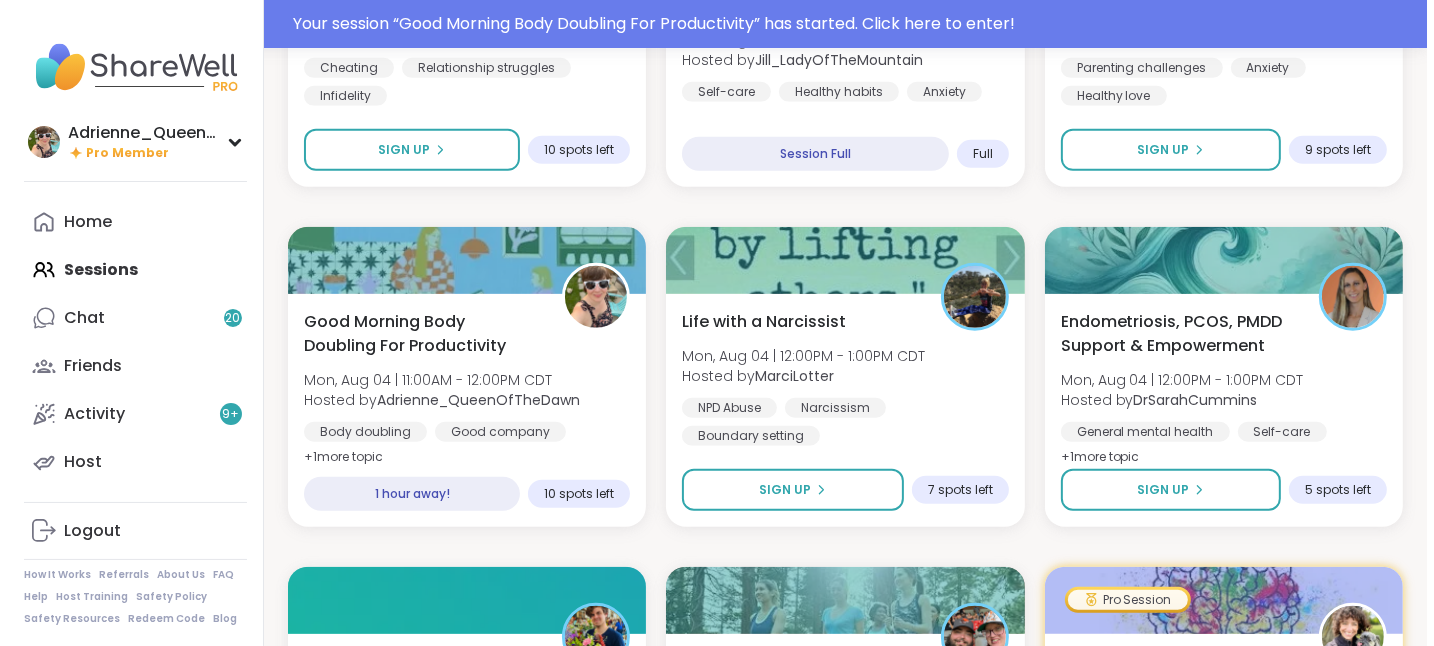 scroll, scrollTop: 1152, scrollLeft: 0, axis: vertical 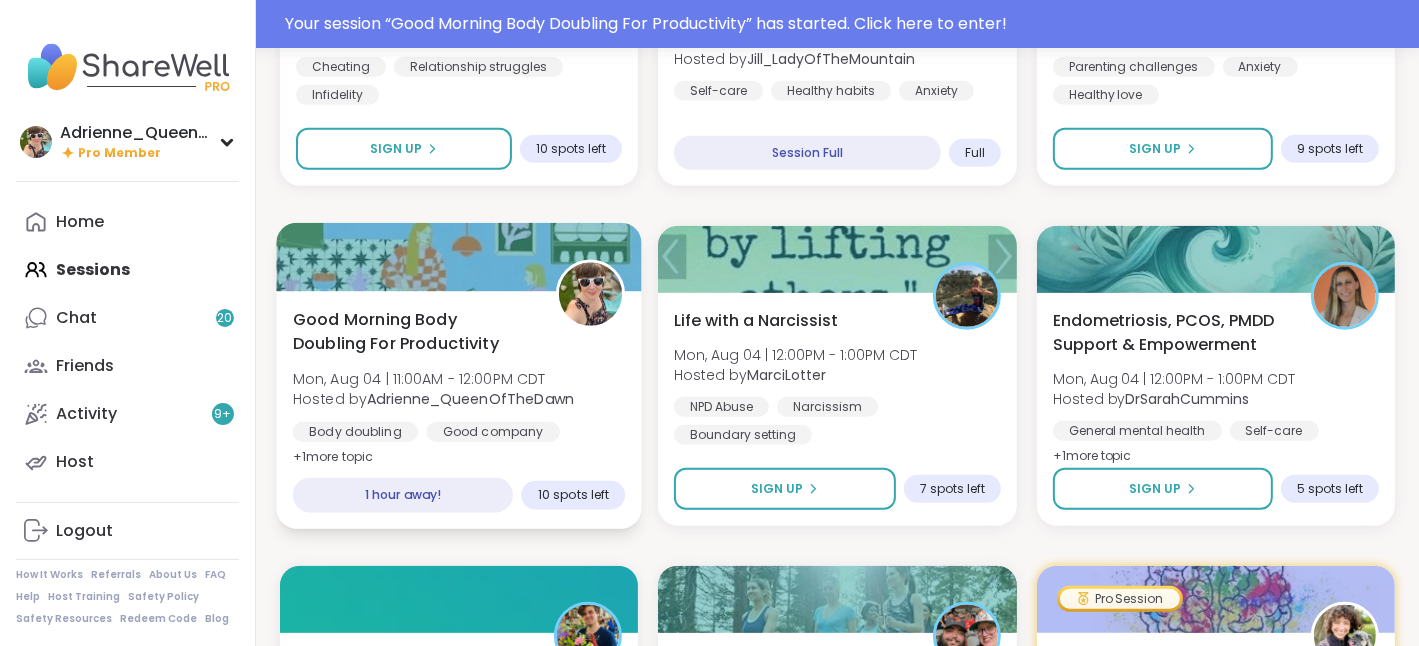 click on "Good Morning Body Doubling For Productivity" at bounding box center (413, 331) 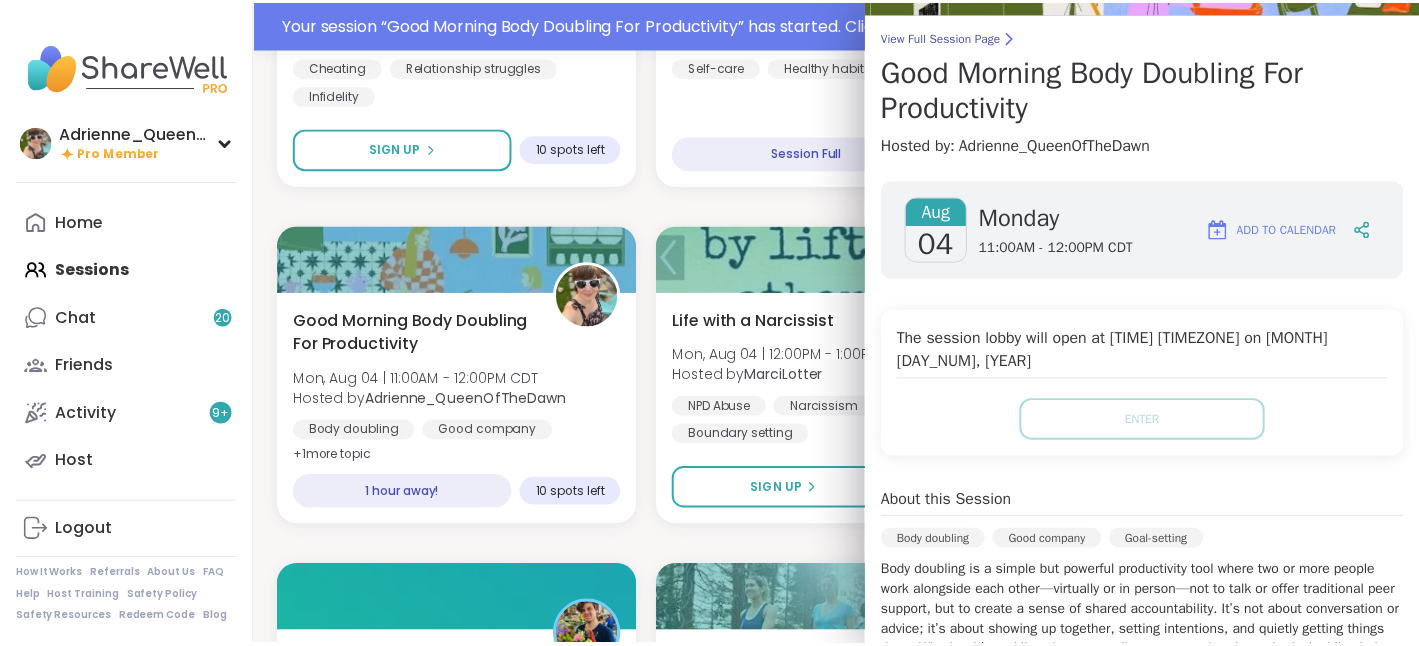 scroll, scrollTop: 0, scrollLeft: 0, axis: both 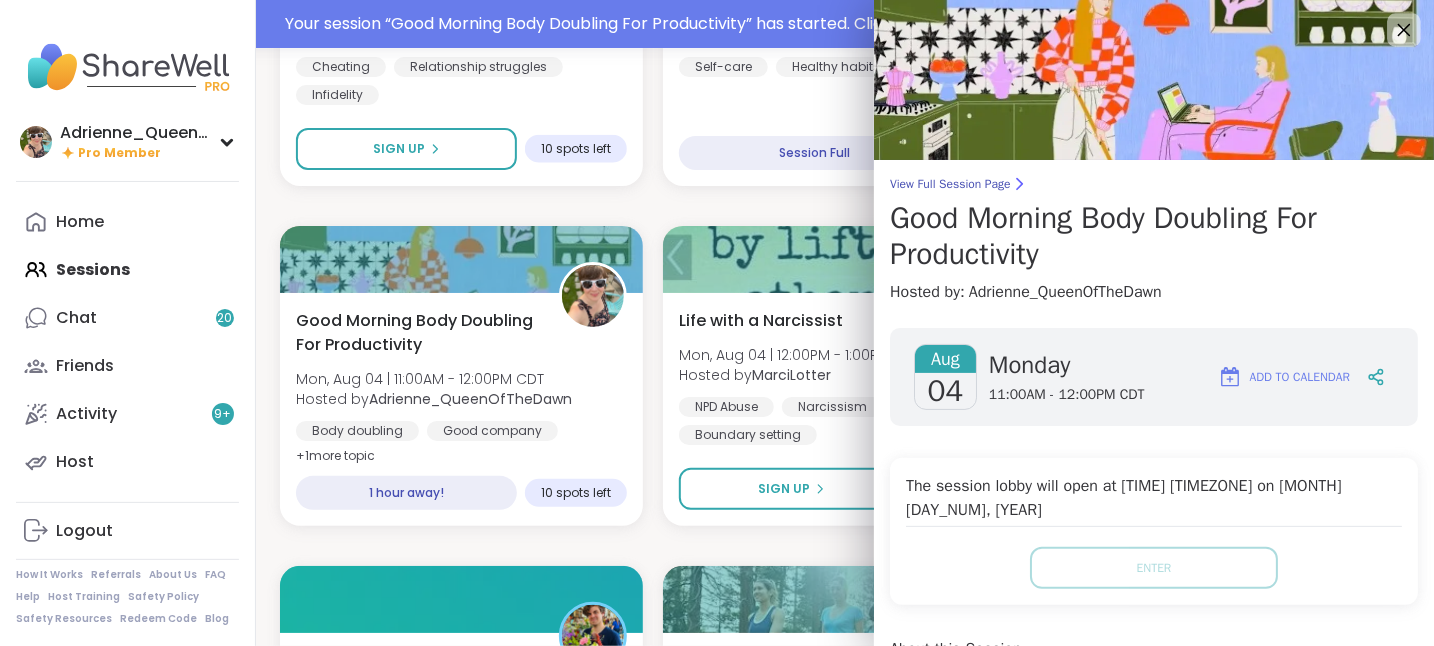 click 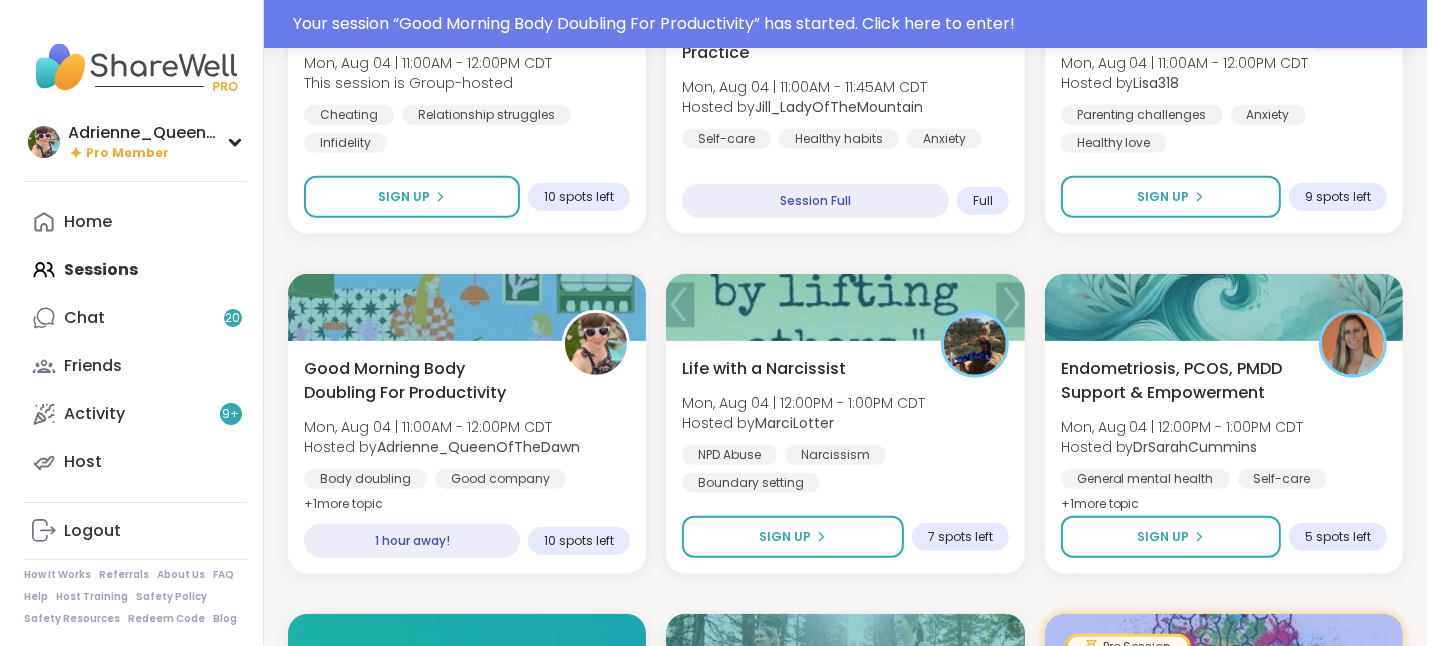 scroll, scrollTop: 1096, scrollLeft: 0, axis: vertical 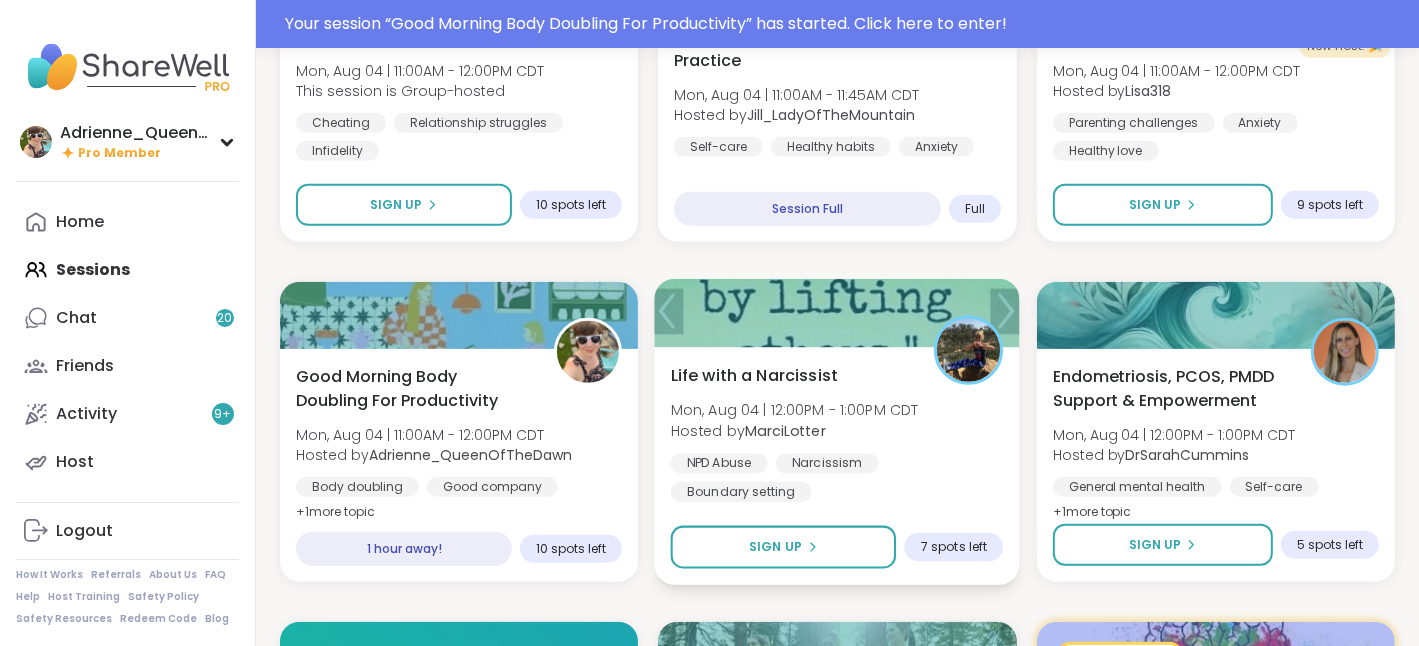 click on "Life with a Narcissist" at bounding box center [754, 375] 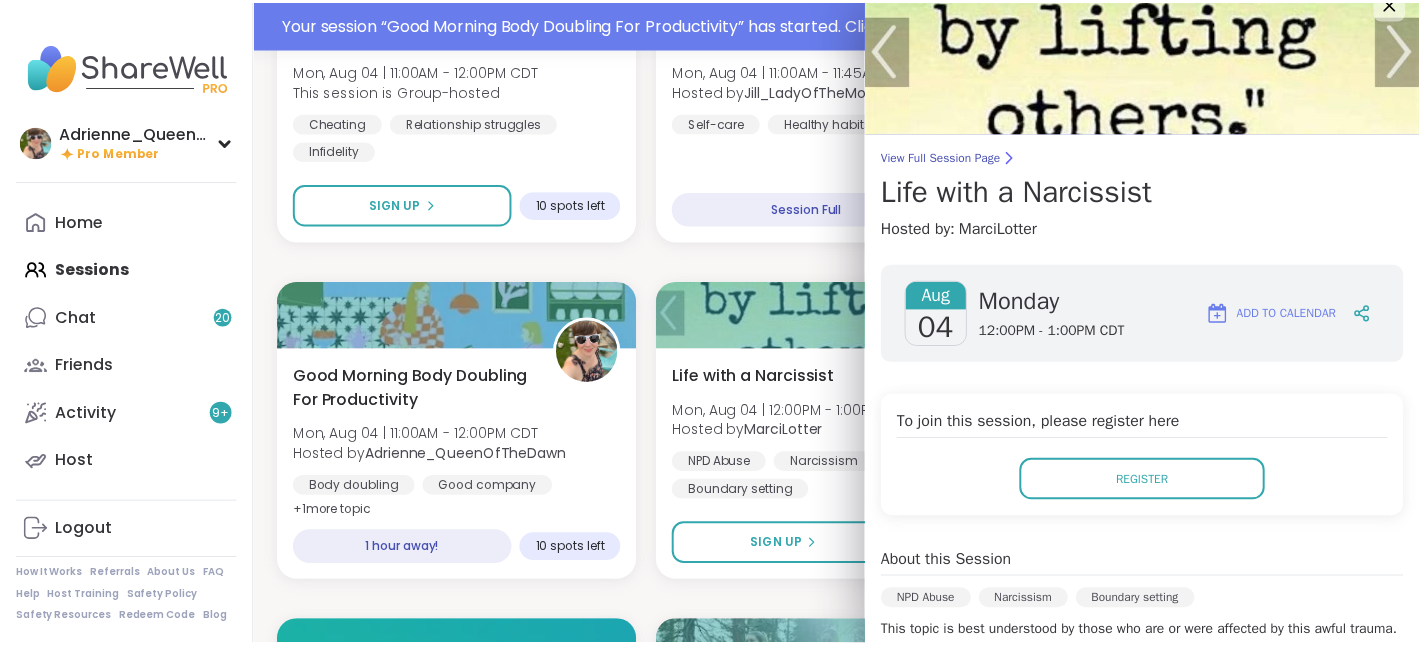 scroll, scrollTop: 0, scrollLeft: 0, axis: both 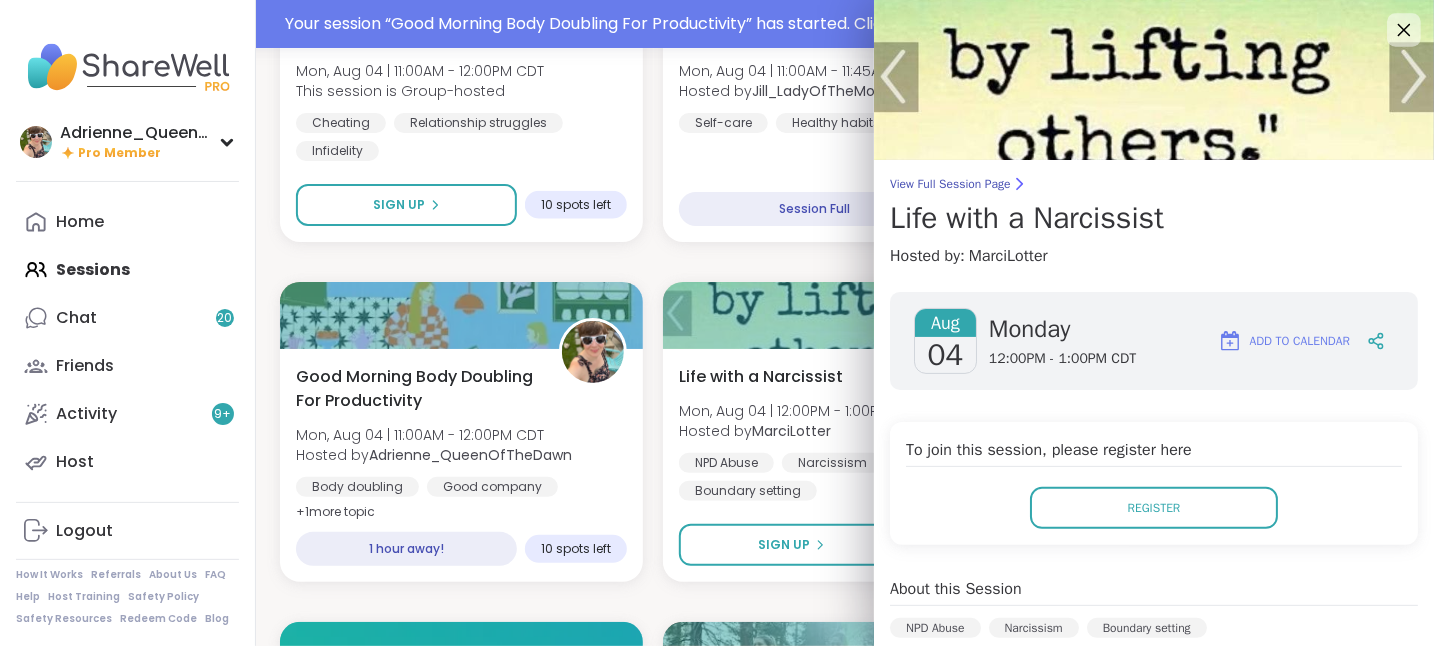 click 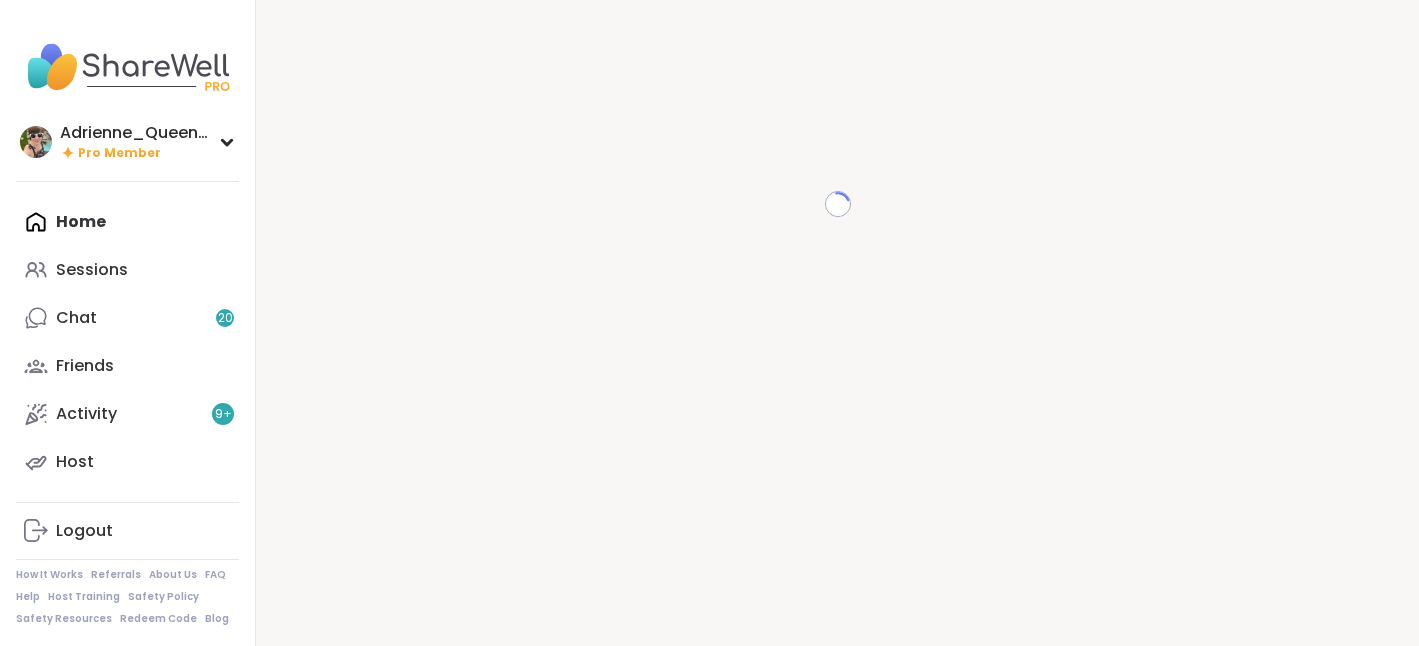 scroll, scrollTop: 0, scrollLeft: 0, axis: both 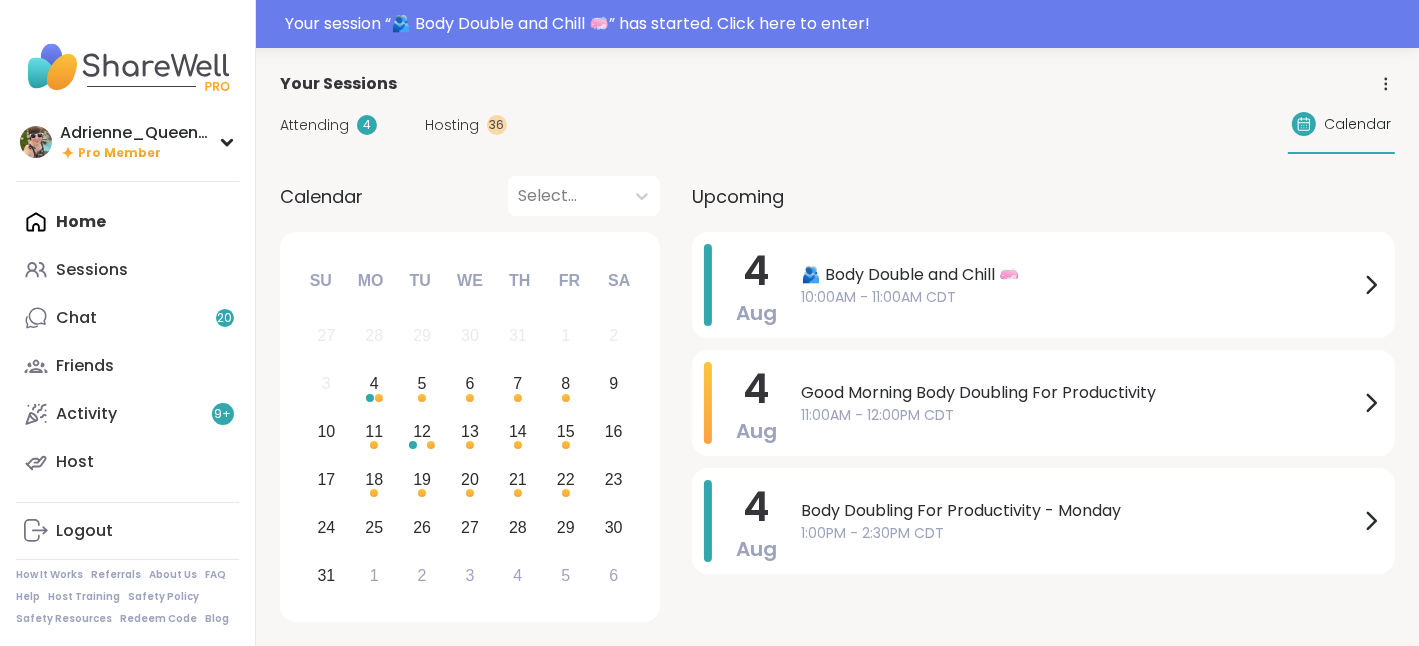 click on "Calendar" at bounding box center (1357, 124) 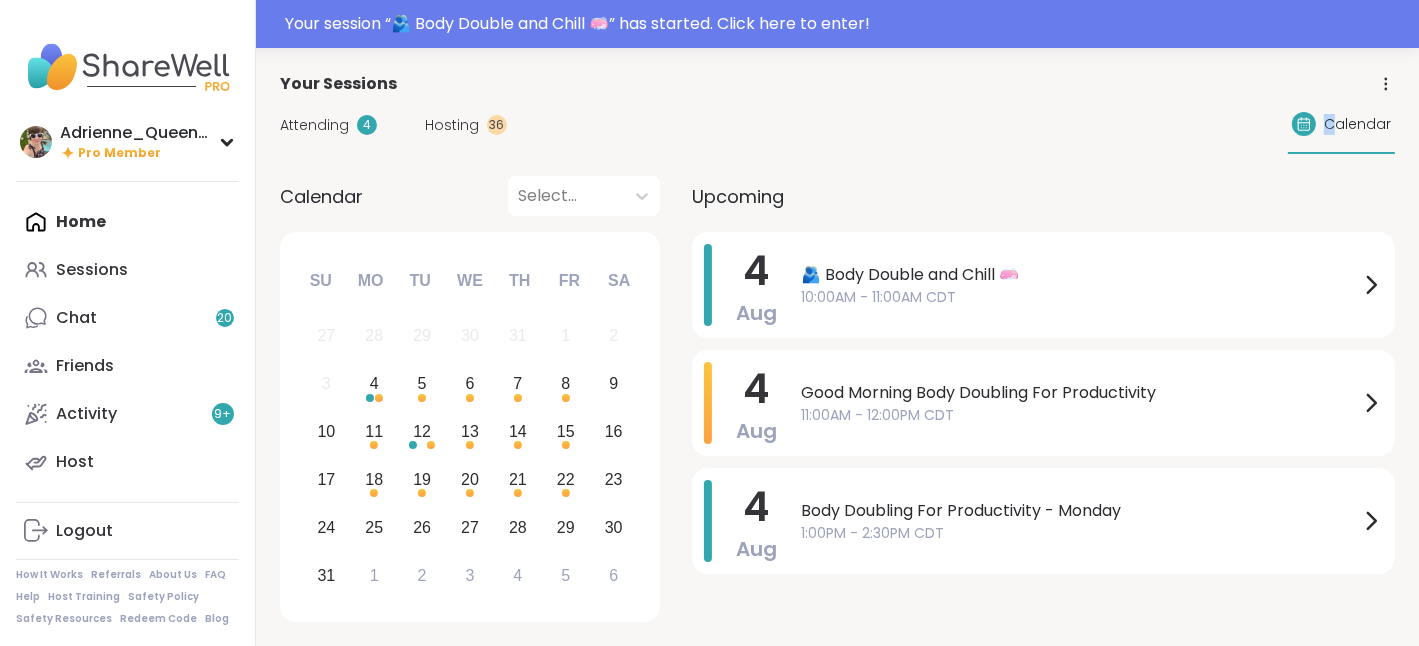click on "Calendar" at bounding box center (1357, 124) 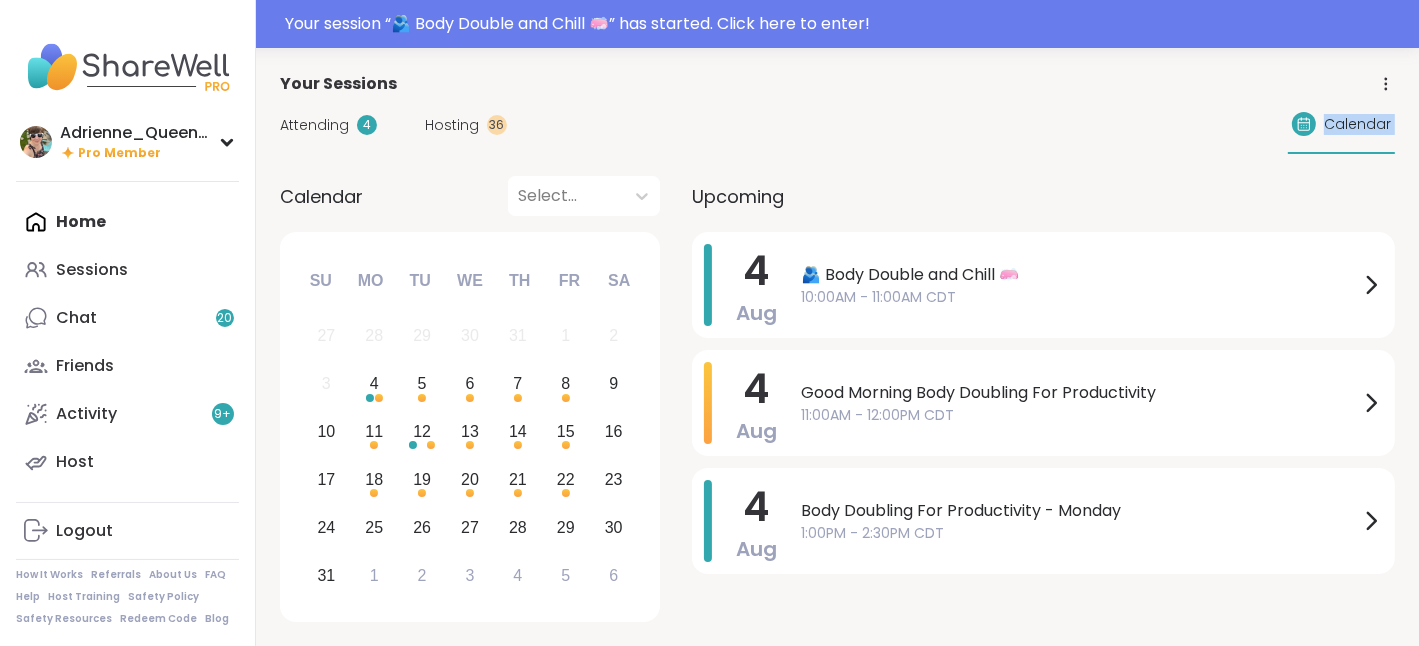 click on "Calendar" at bounding box center [1357, 124] 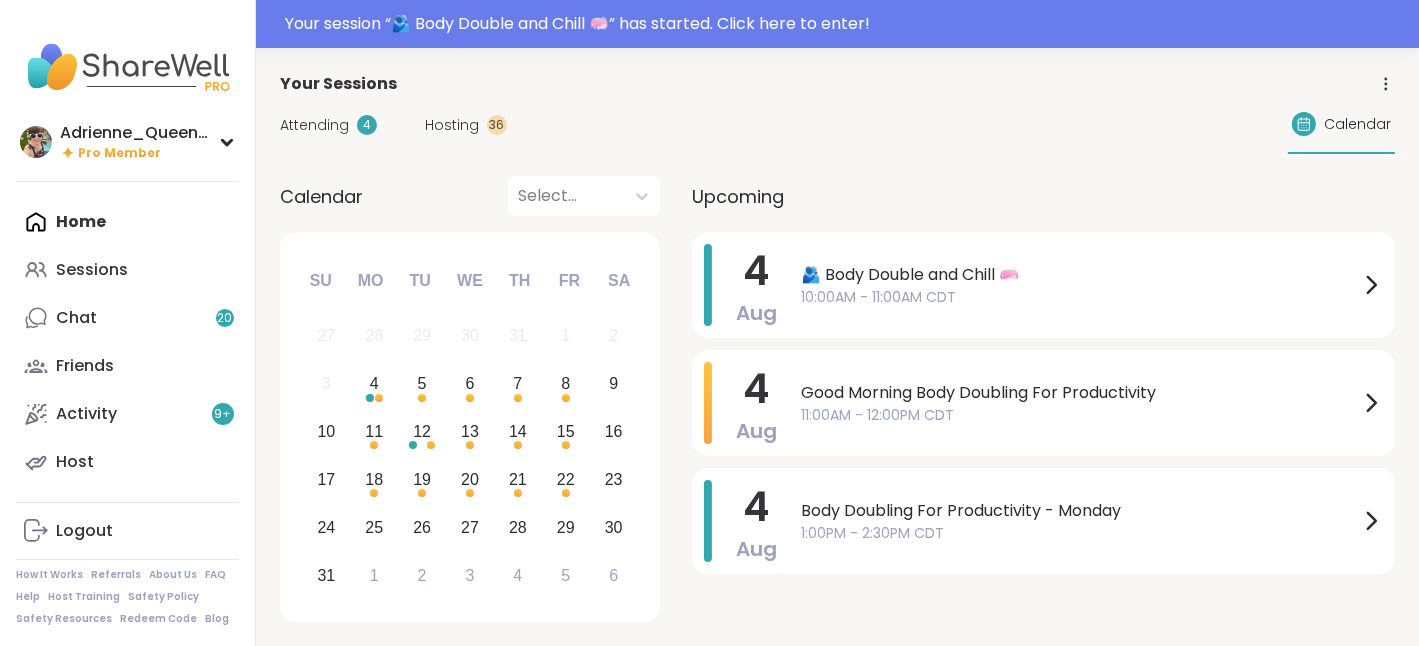 click 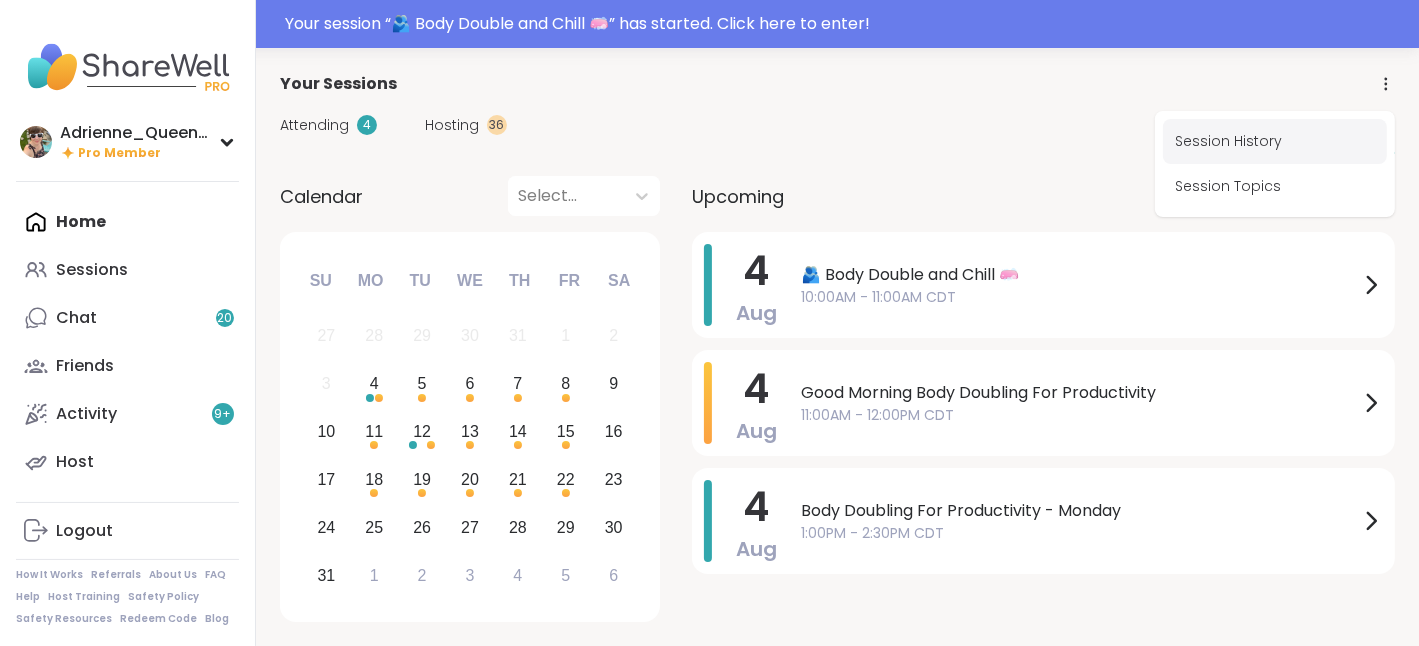click on "Session History" at bounding box center (1275, 141) 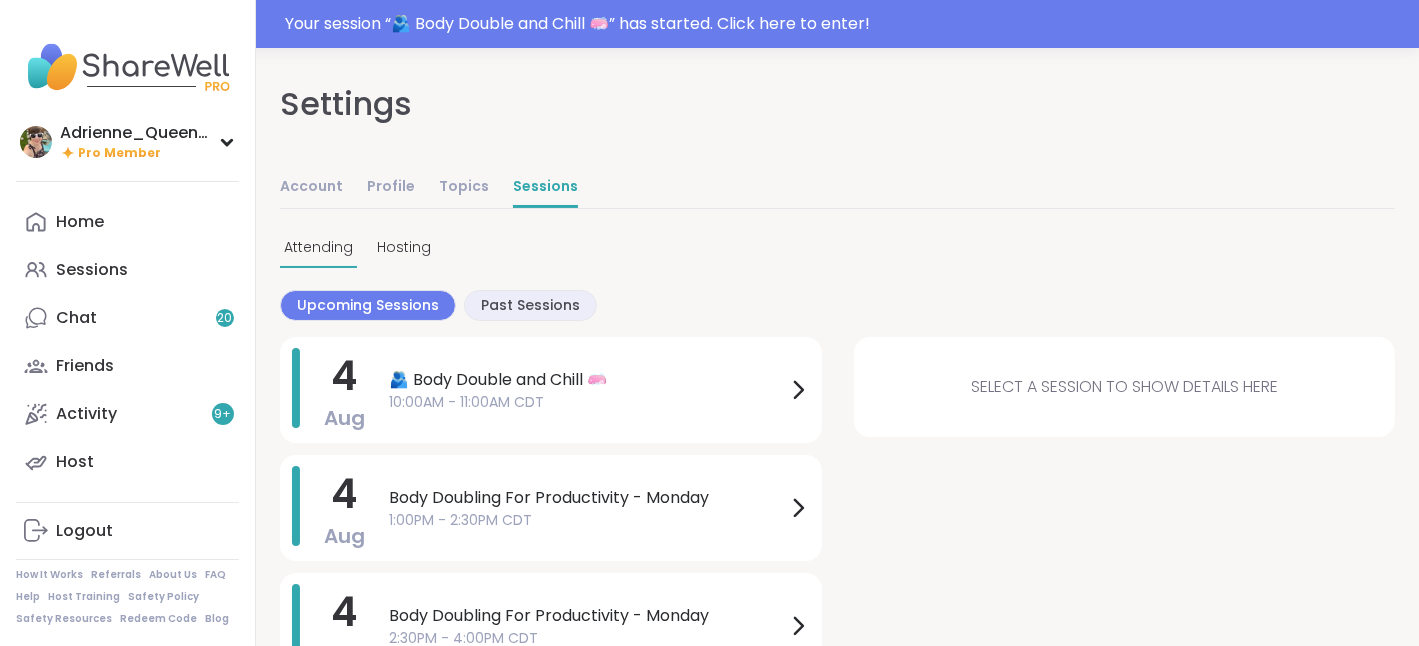 scroll, scrollTop: 172, scrollLeft: 0, axis: vertical 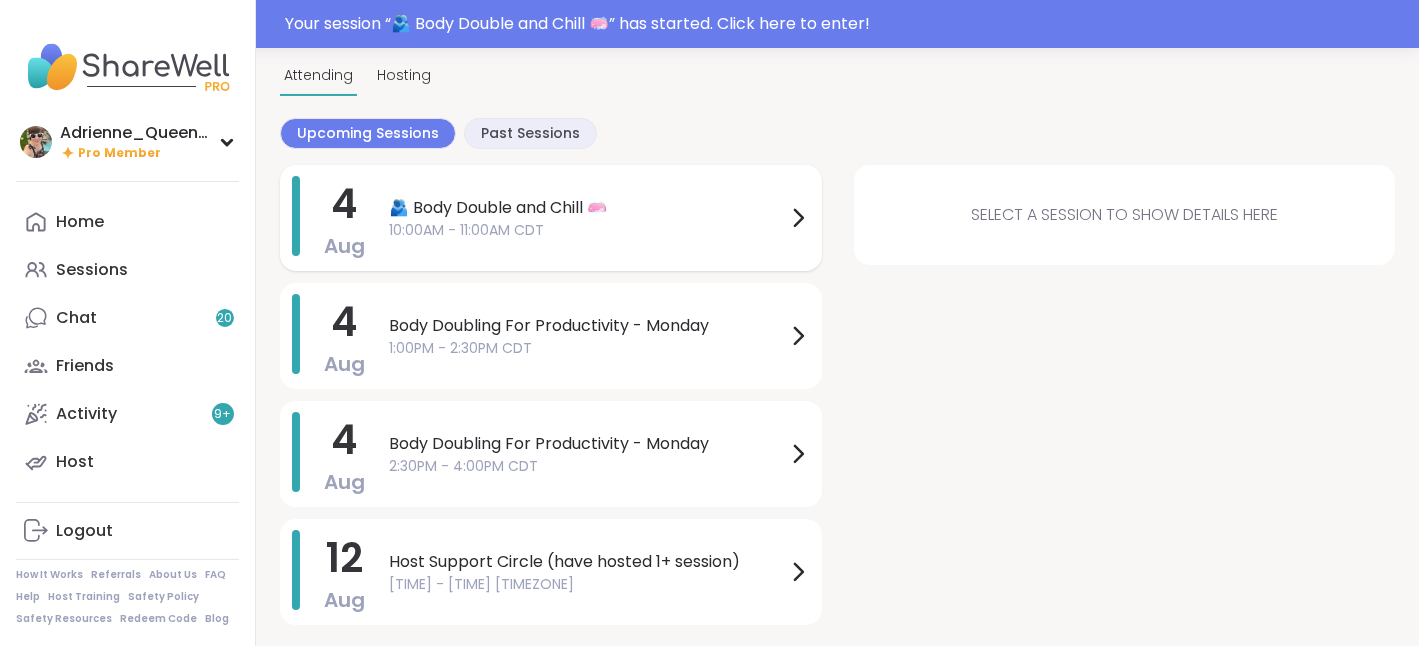 click on "10:00AM - 11:00AM CDT" at bounding box center (587, 230) 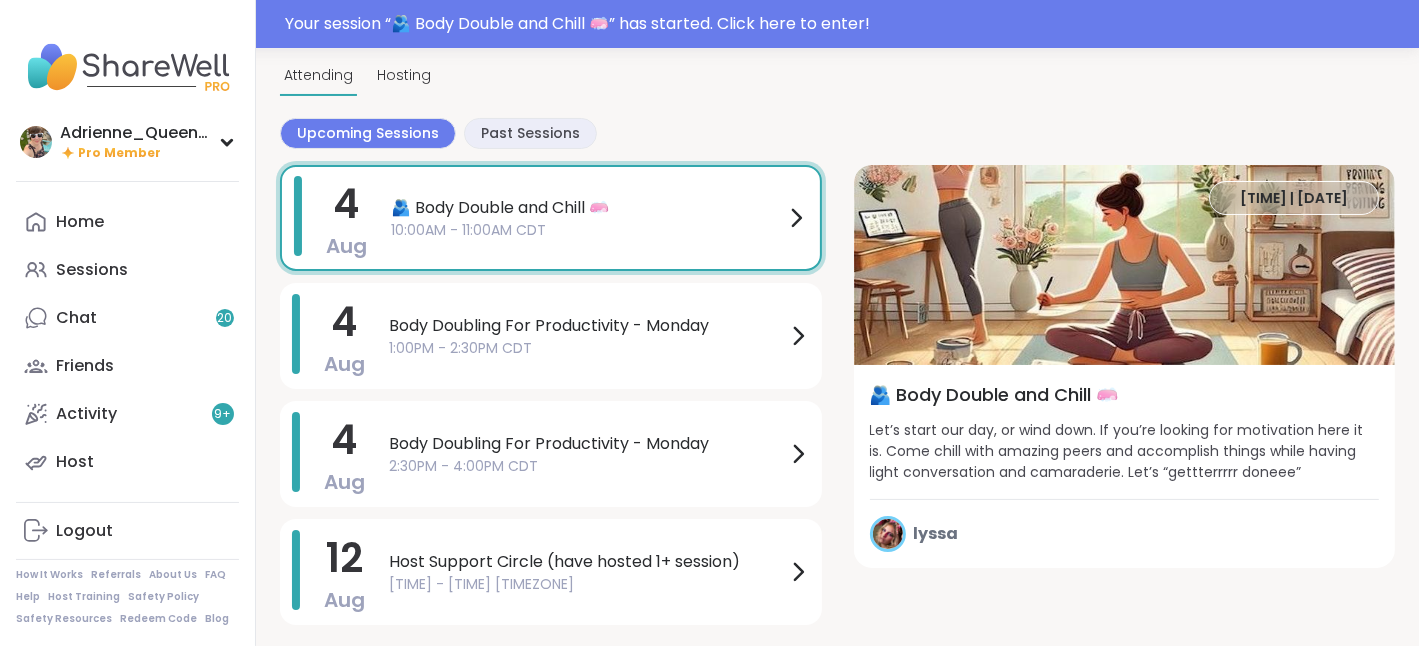 click on "10:00AM | Aug 04" at bounding box center (1294, 198) 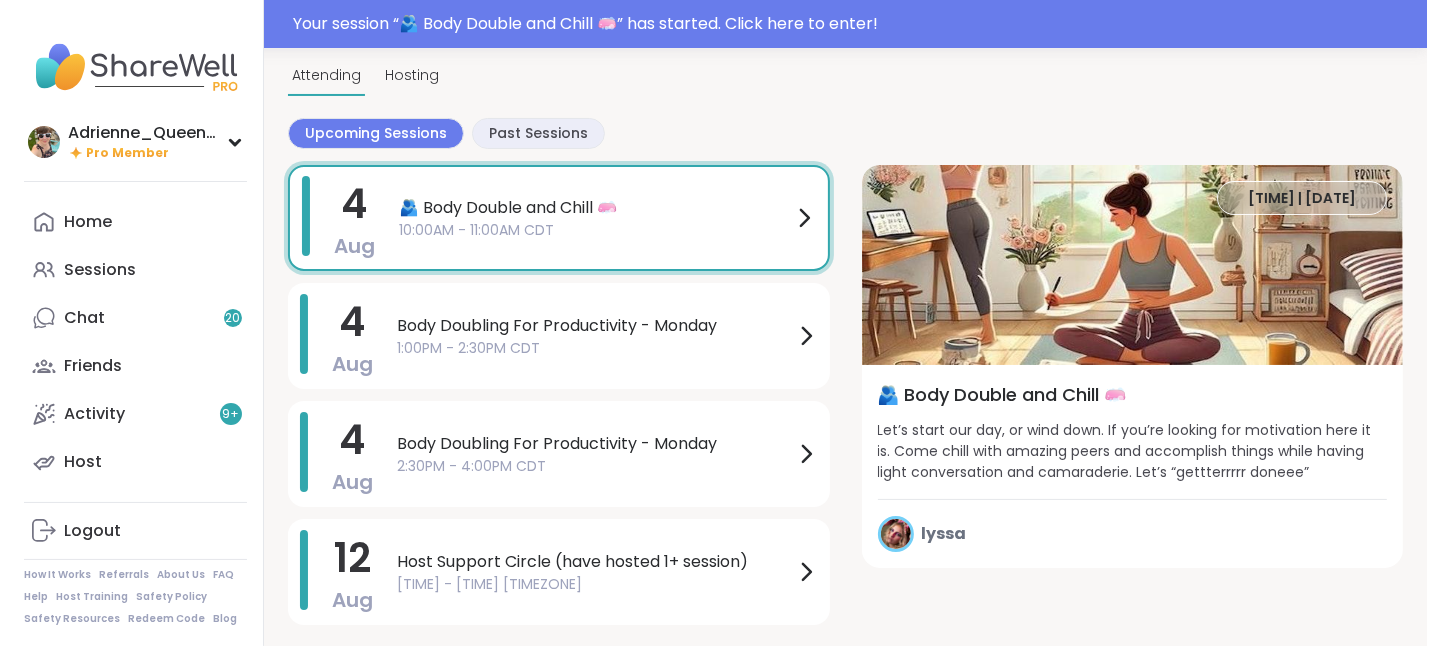 scroll, scrollTop: 0, scrollLeft: 0, axis: both 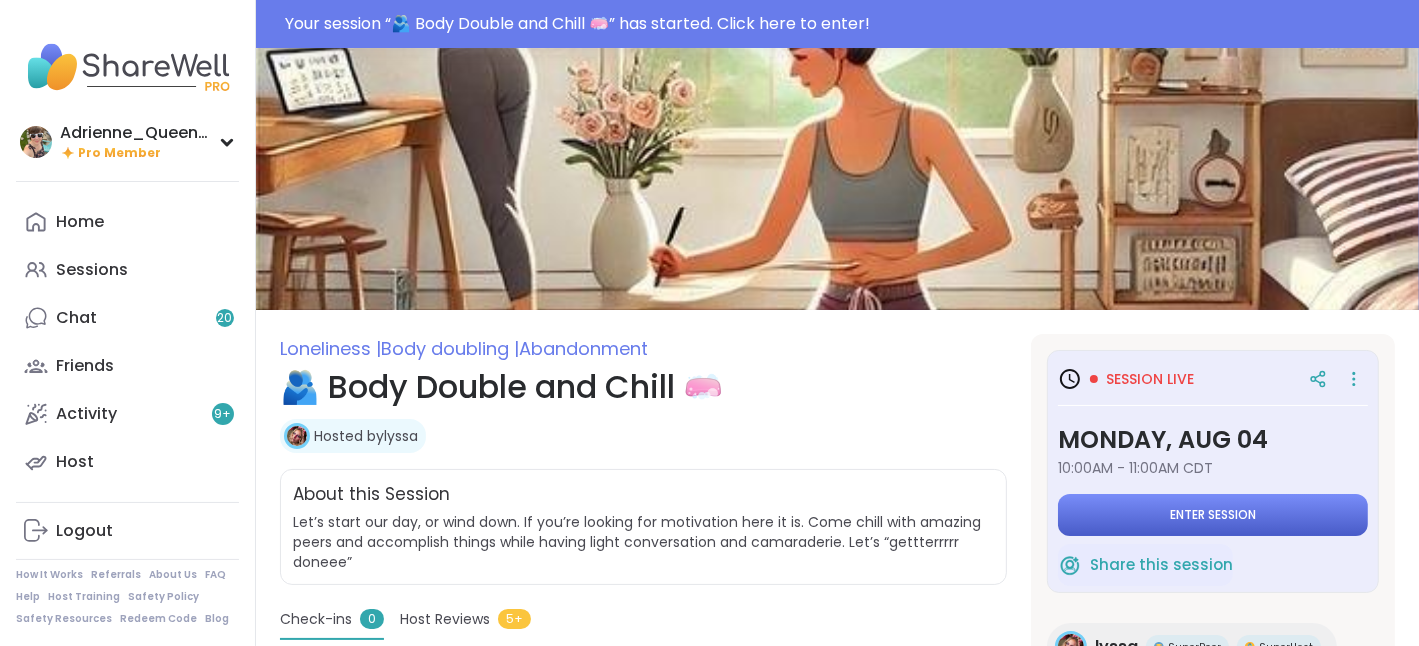 click on "Enter session" at bounding box center [1213, 515] 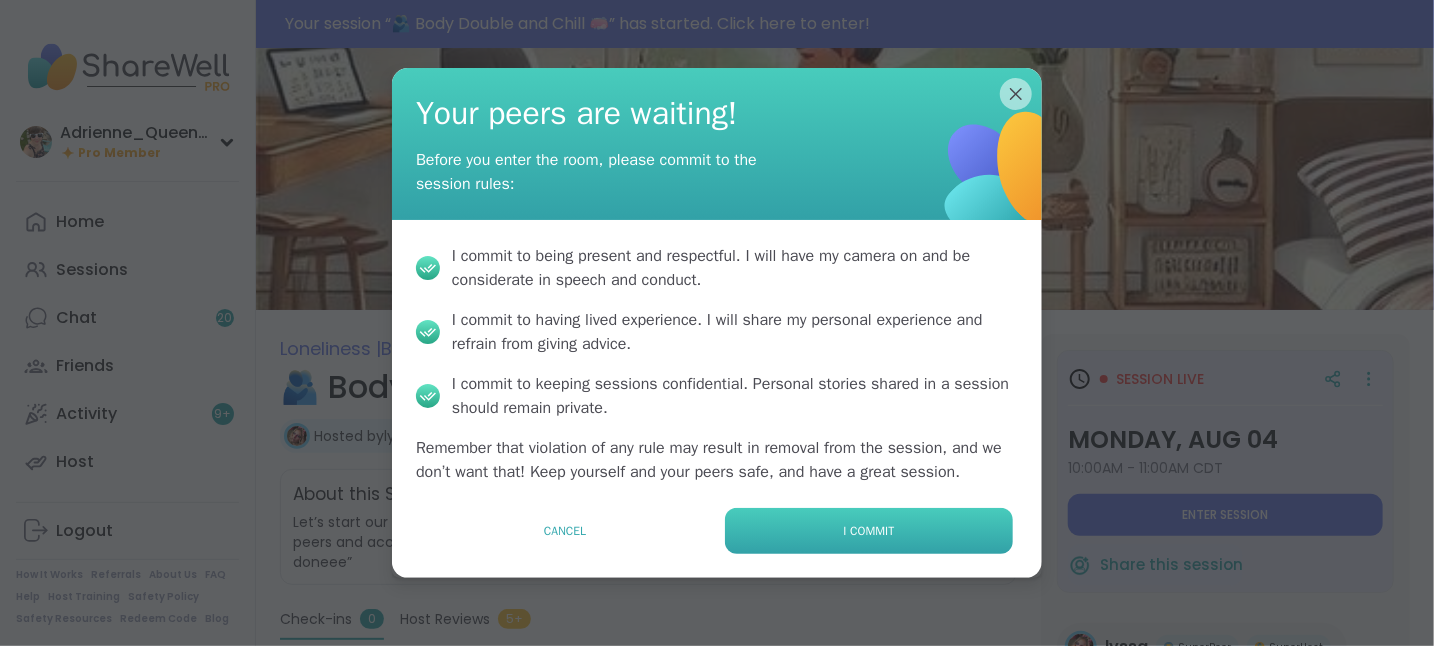 click on "I commit" at bounding box center [869, 531] 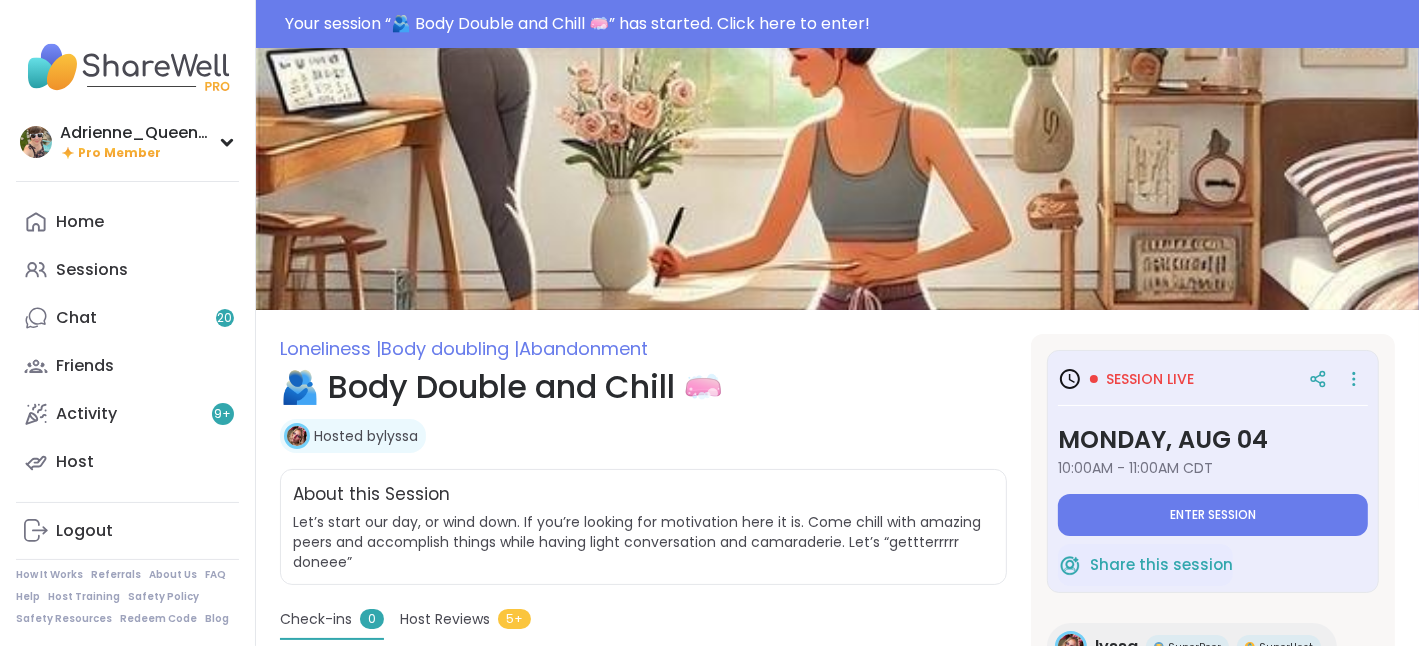 type on "*" 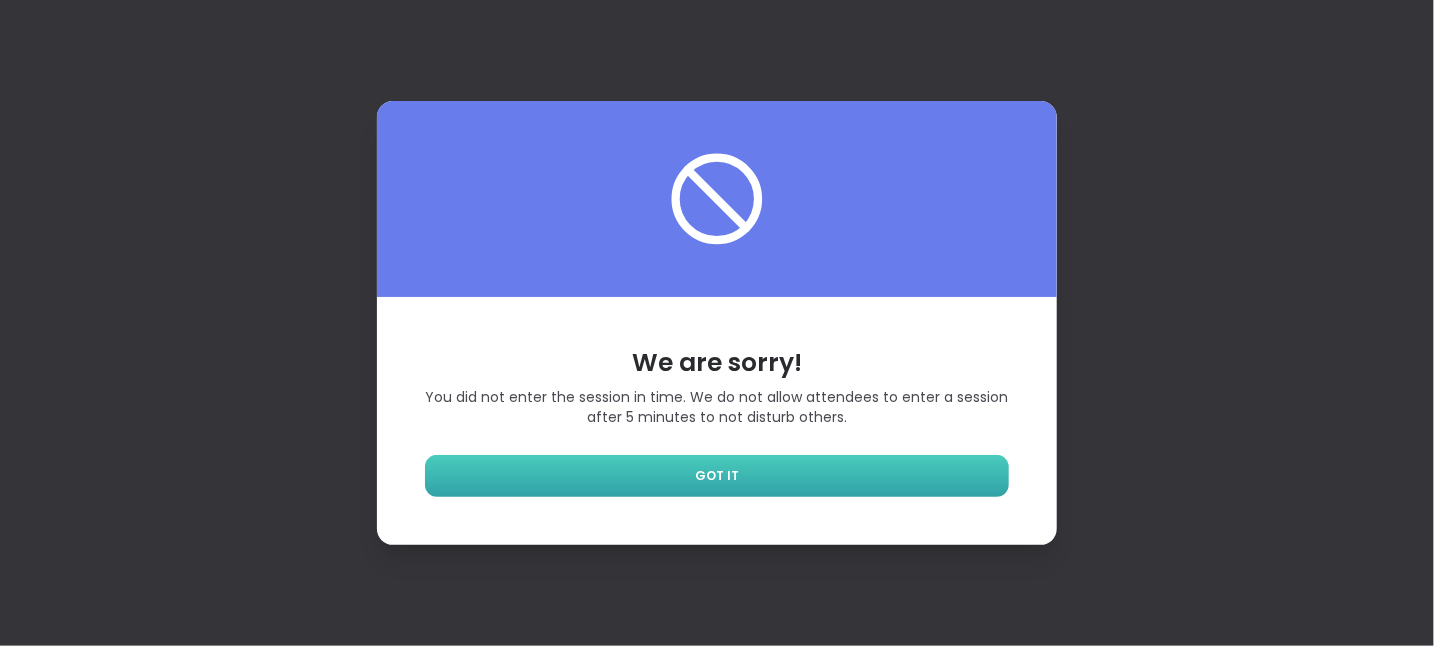 click on "GOT IT" at bounding box center (717, 476) 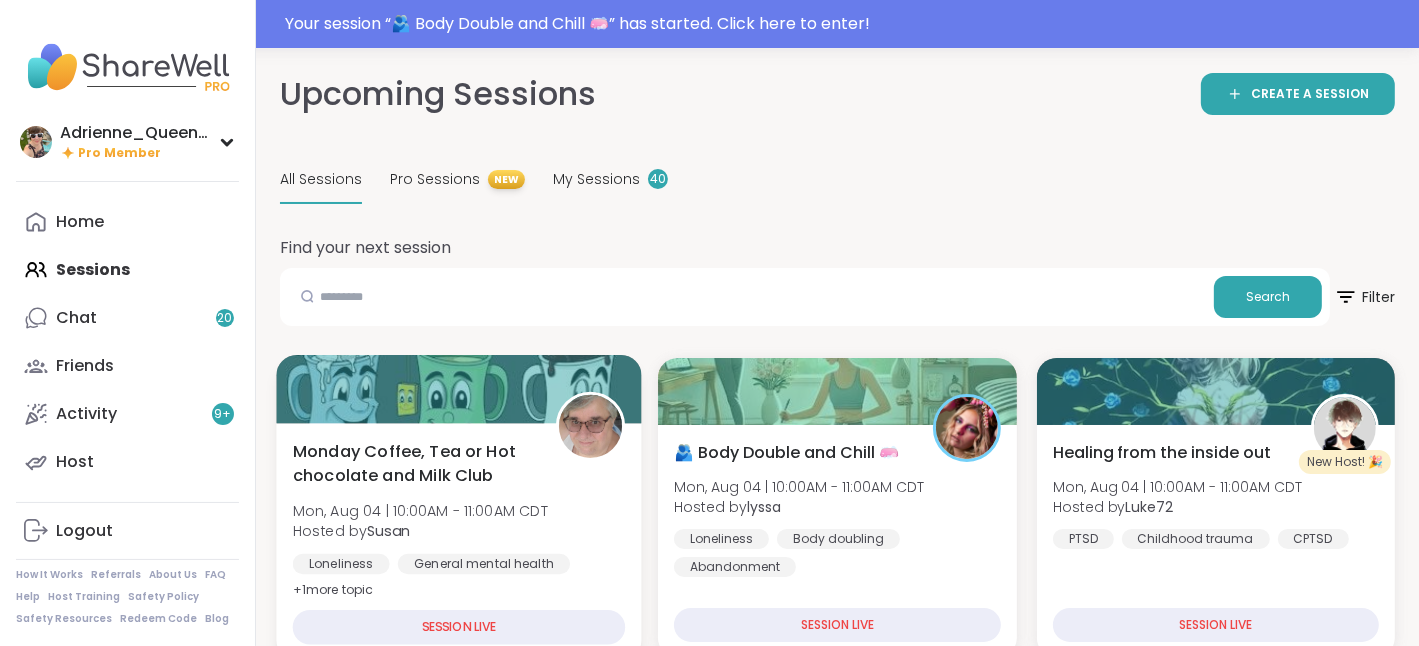 click on "Mon, Aug 04 | 10:00AM - 11:00AM CDT" at bounding box center (420, 511) 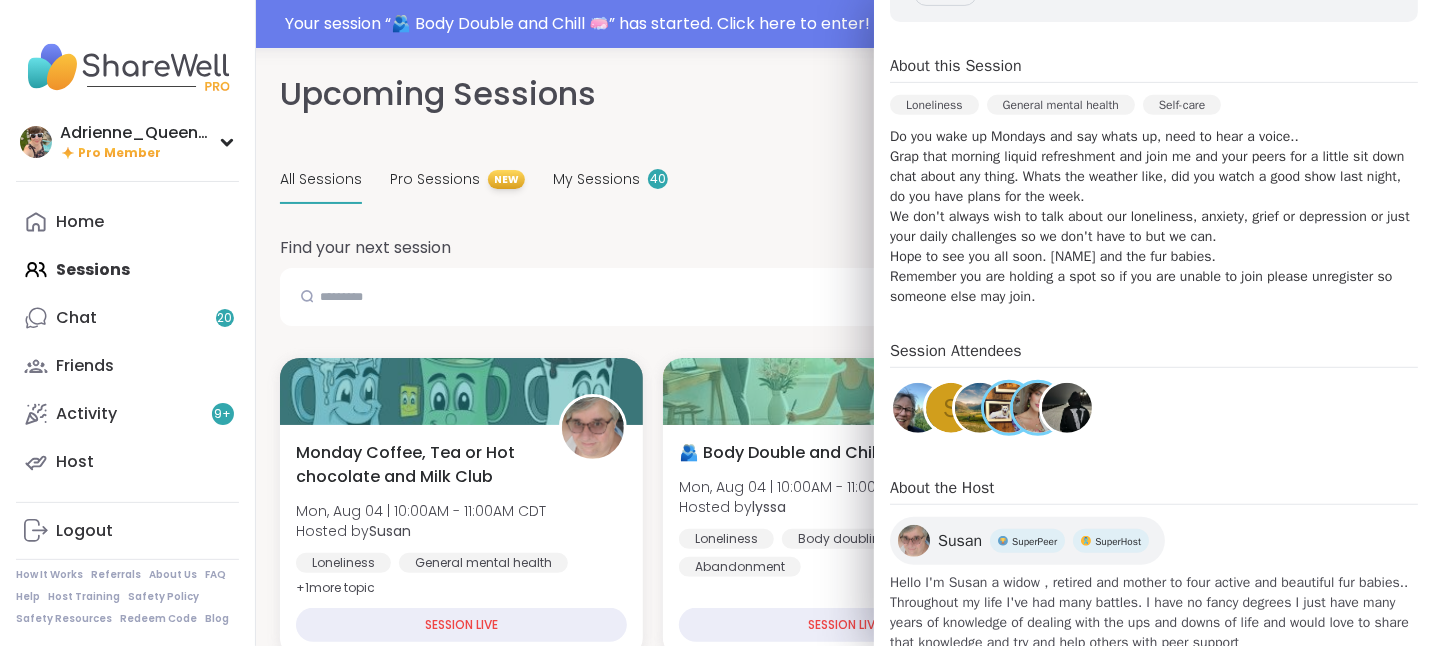 scroll, scrollTop: 457, scrollLeft: 0, axis: vertical 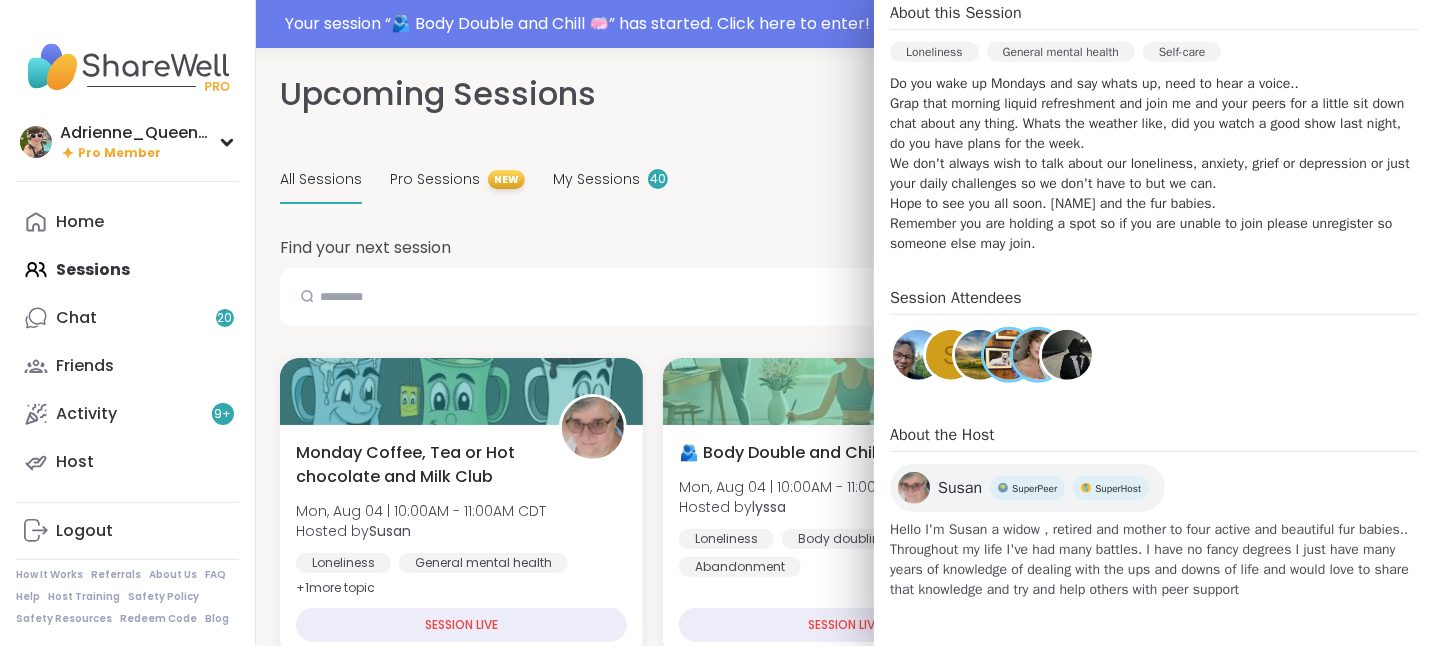 click at bounding box center [1067, 355] 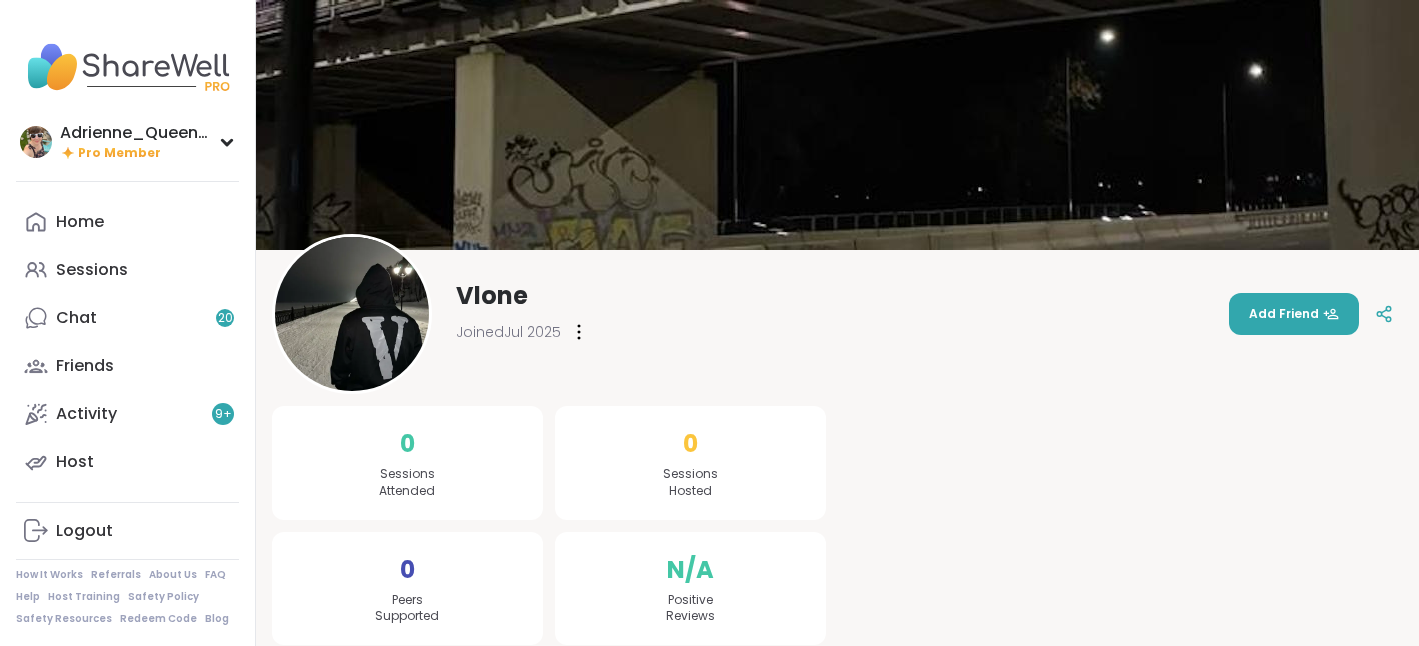scroll, scrollTop: 0, scrollLeft: 0, axis: both 